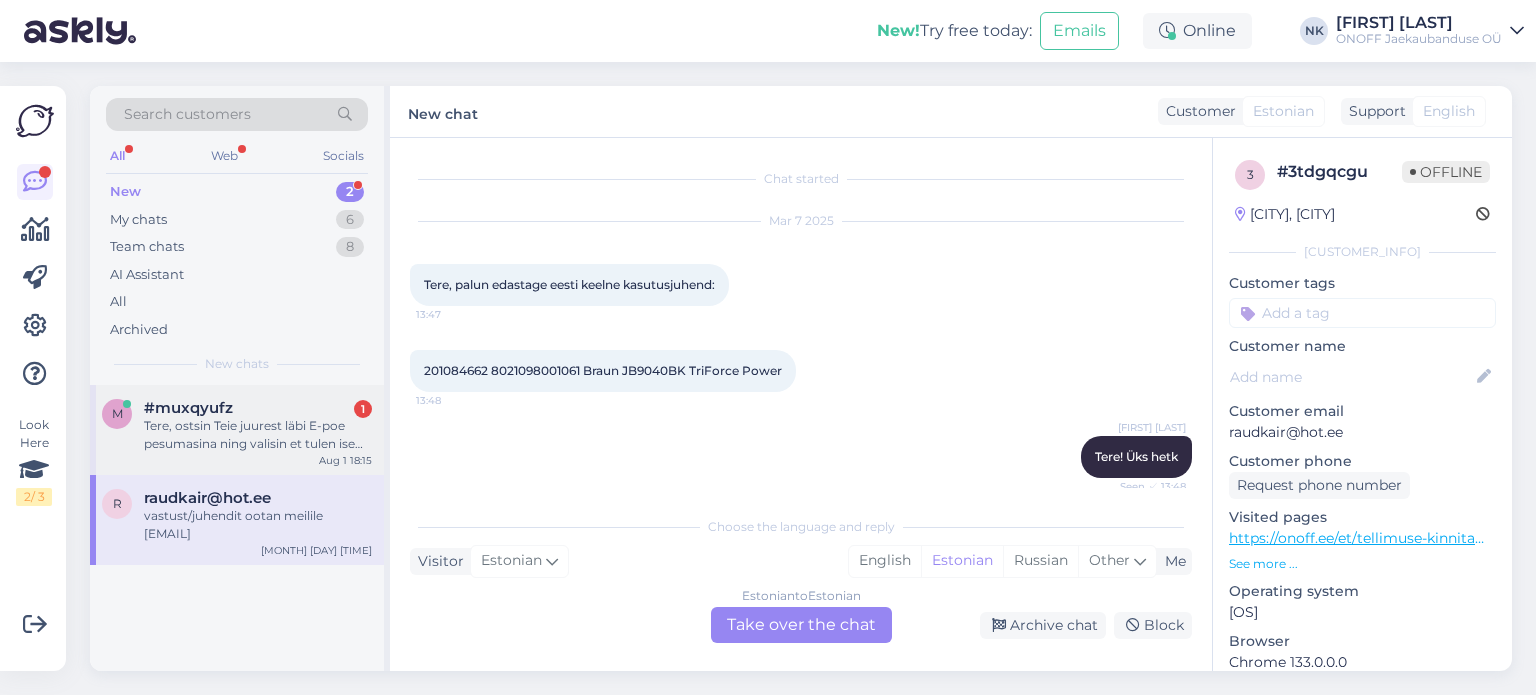 scroll, scrollTop: 0, scrollLeft: 0, axis: both 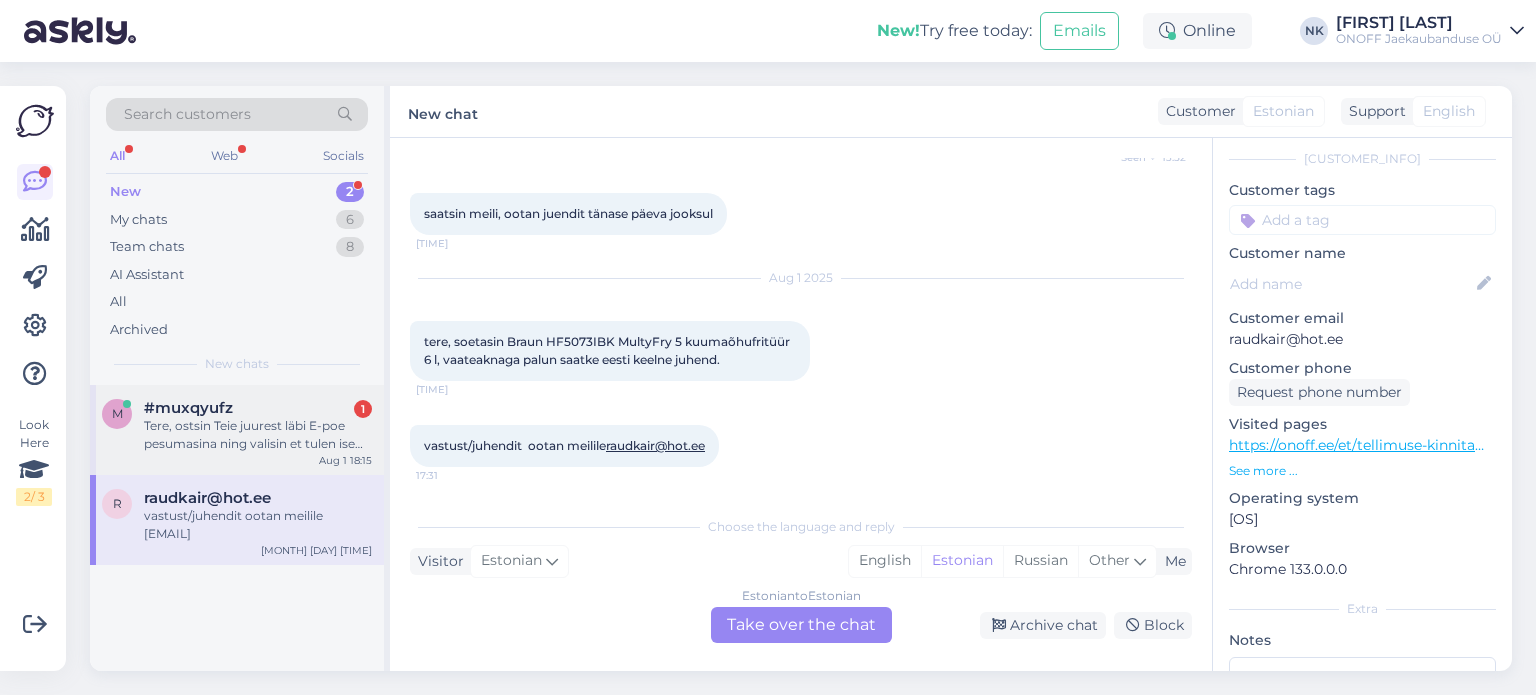 click on "Tere, ostsin Teie juurest läbi E-poe pesumasina ning valisin et tulen ise poodi järele. Kas ma peaksin ootama mingit kinnitust et pakk on valmis?" at bounding box center [258, 435] 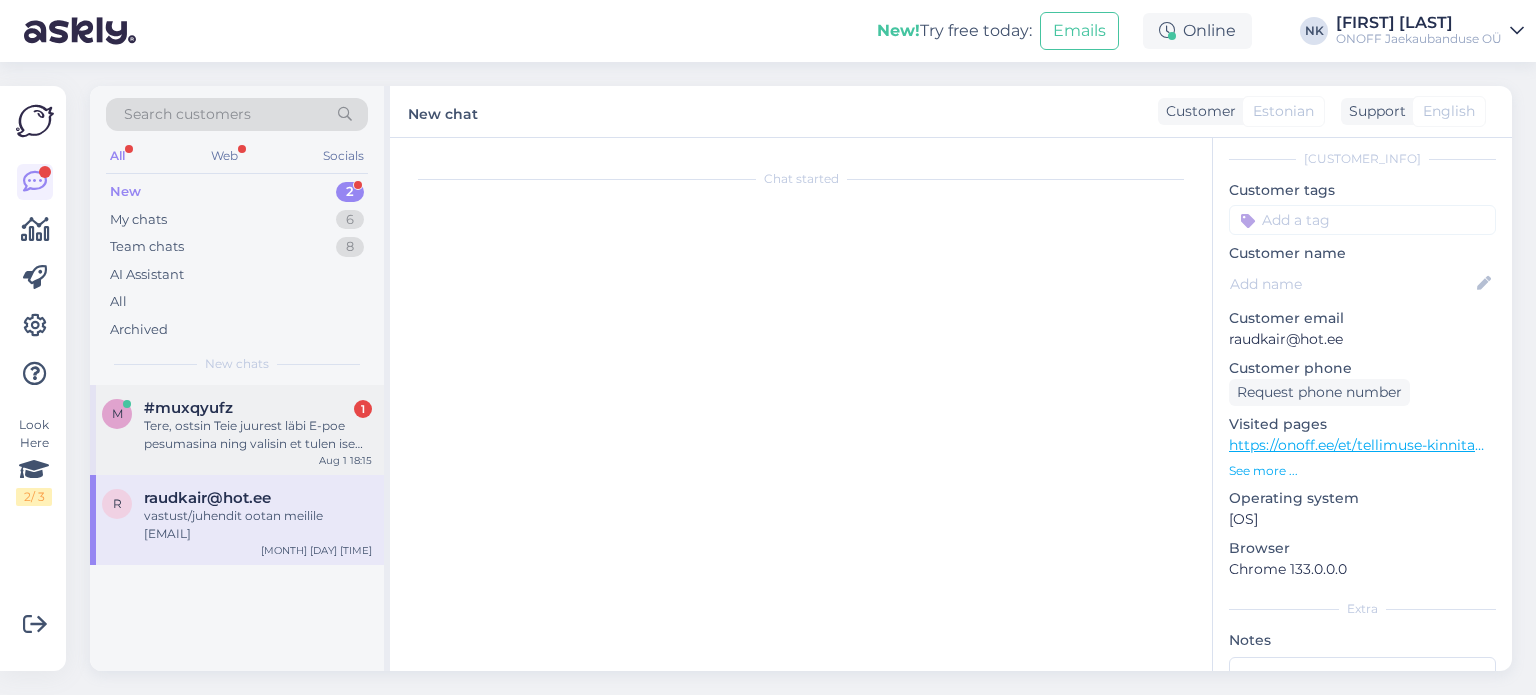 scroll, scrollTop: 0, scrollLeft: 0, axis: both 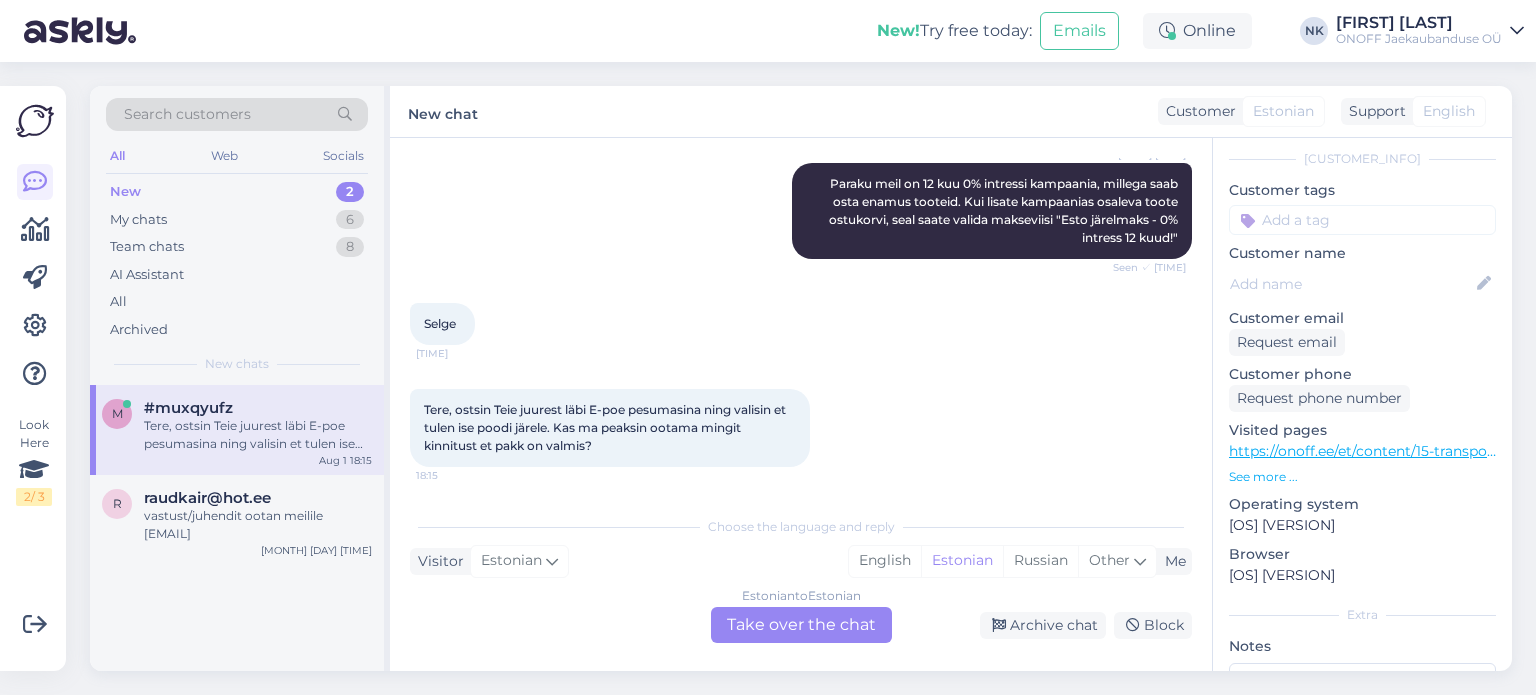 click on "Estonian  to  Estonian Take over the chat" at bounding box center [801, 625] 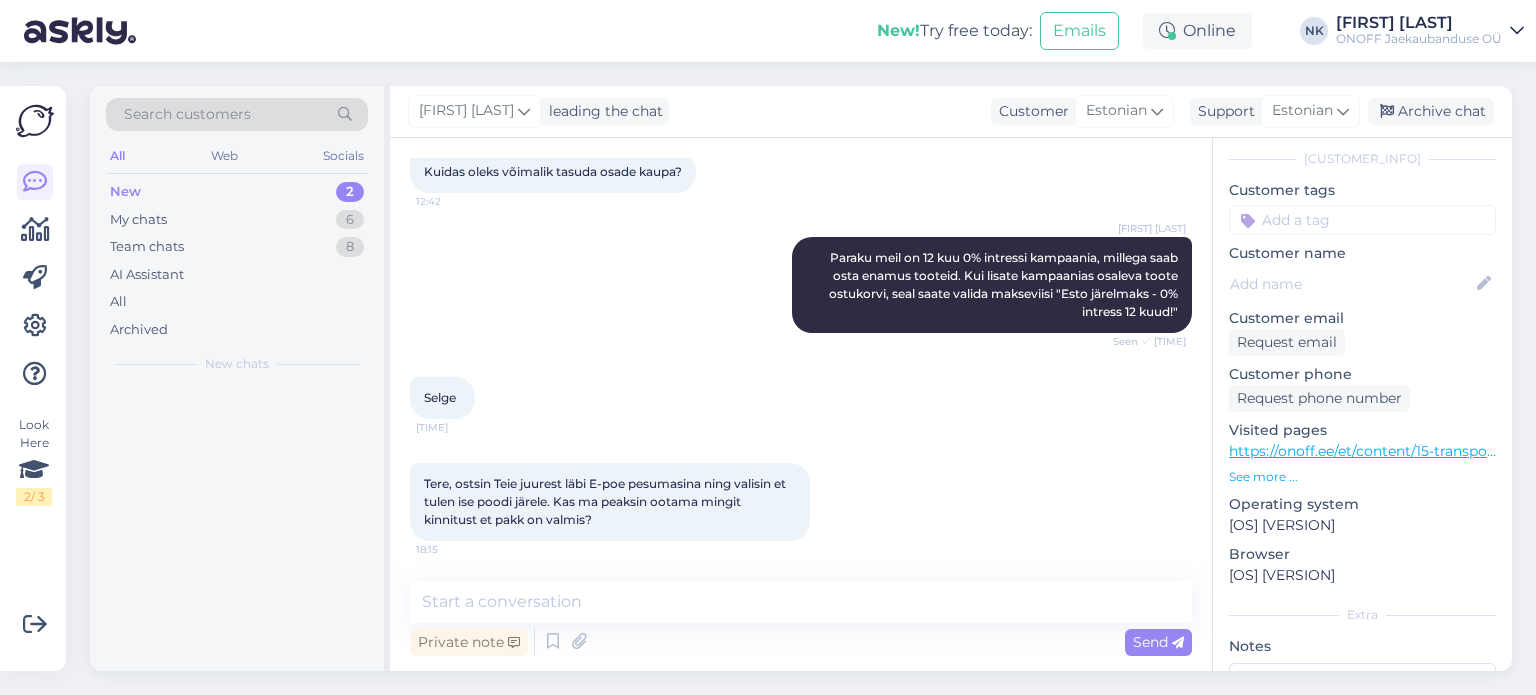 scroll, scrollTop: 302, scrollLeft: 0, axis: vertical 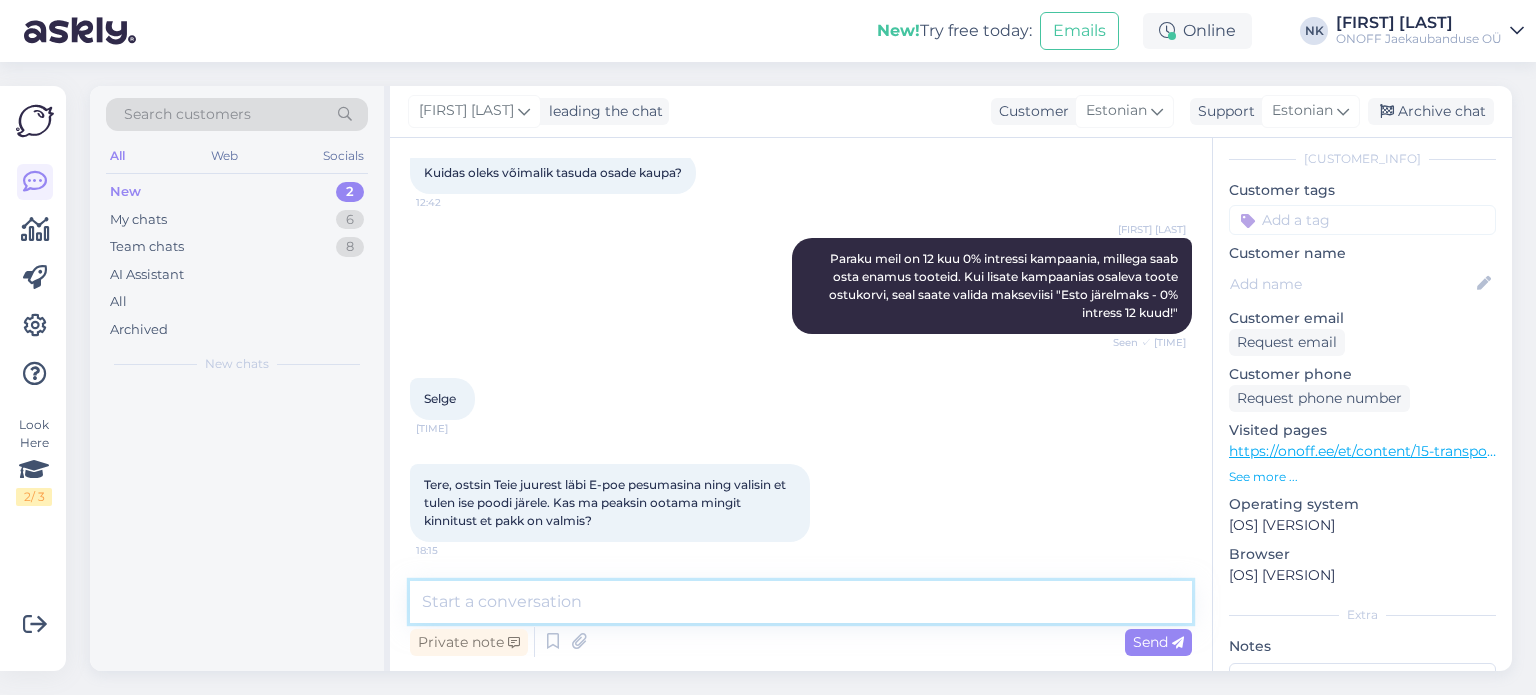 click at bounding box center (801, 602) 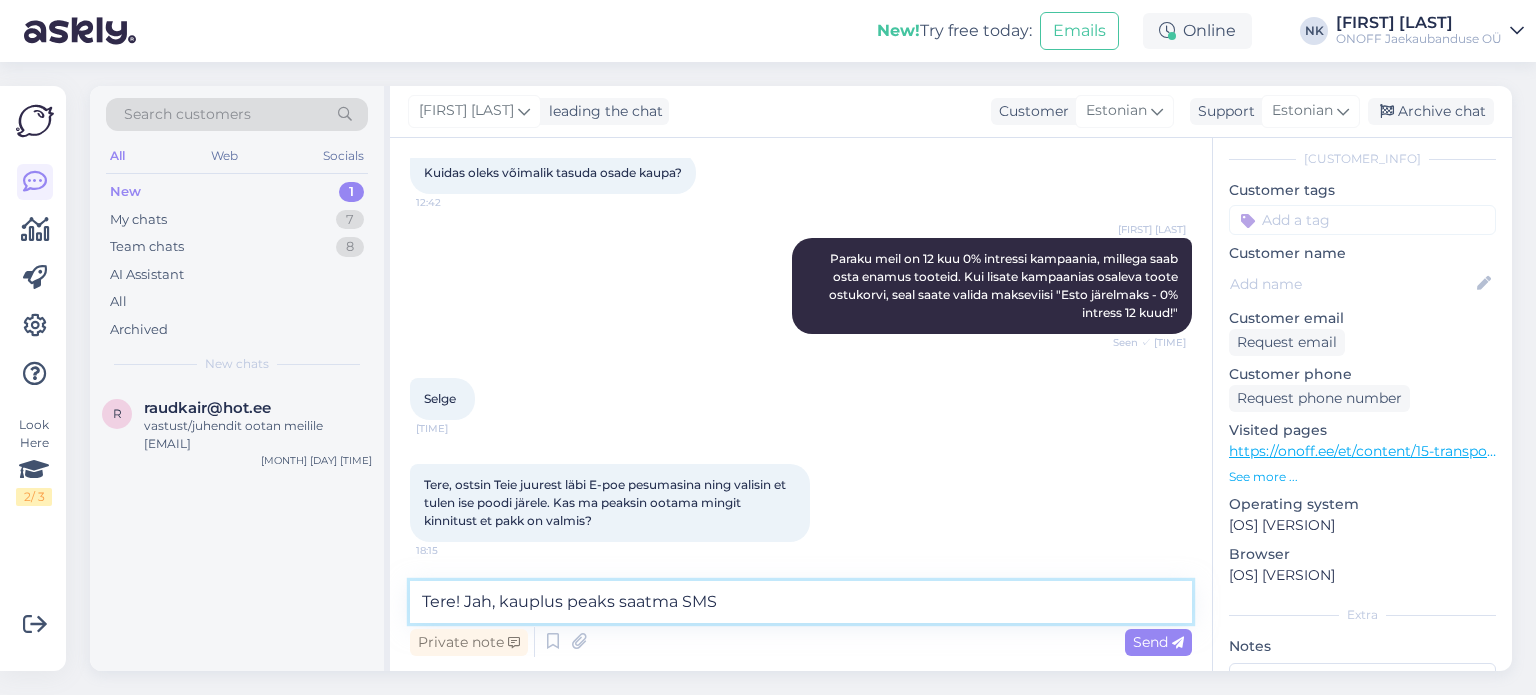 type on "Tere! Jah, kauplus peaks saatma SMSi" 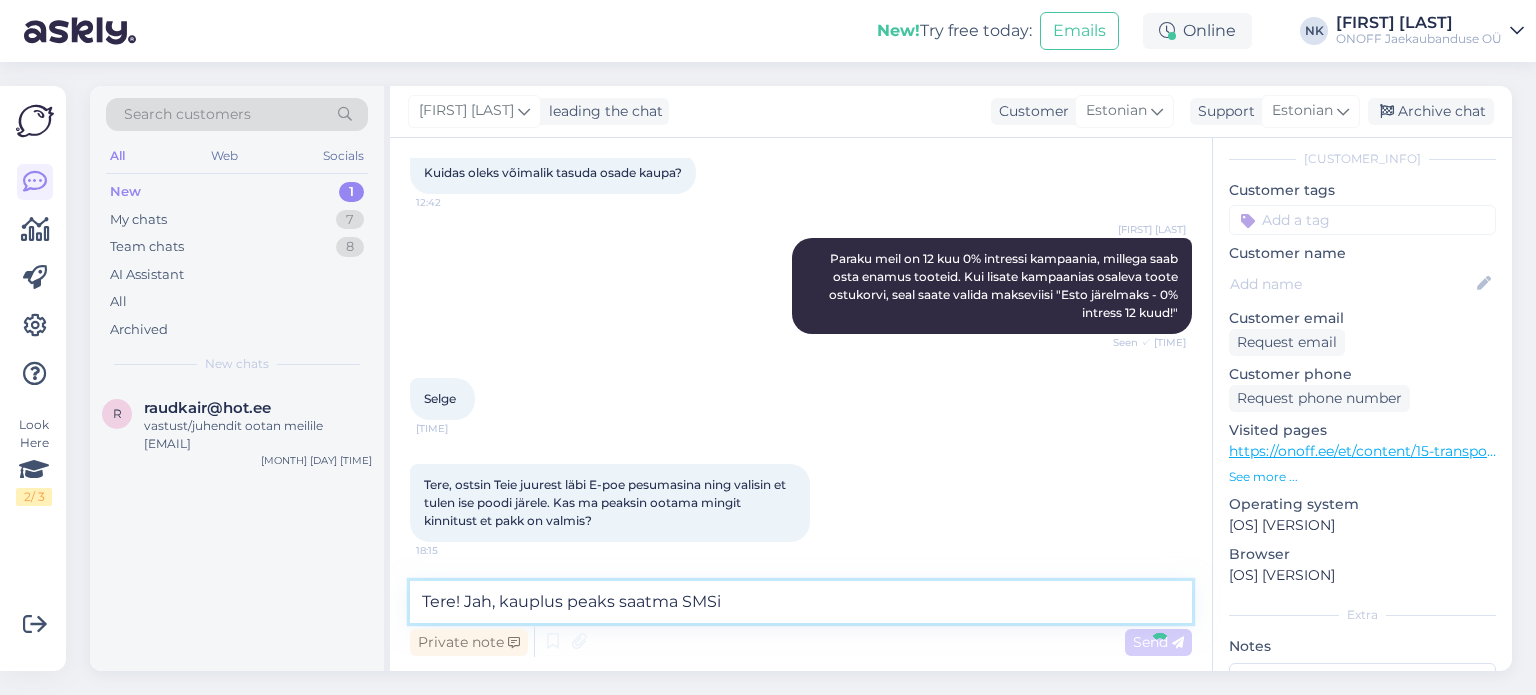 type 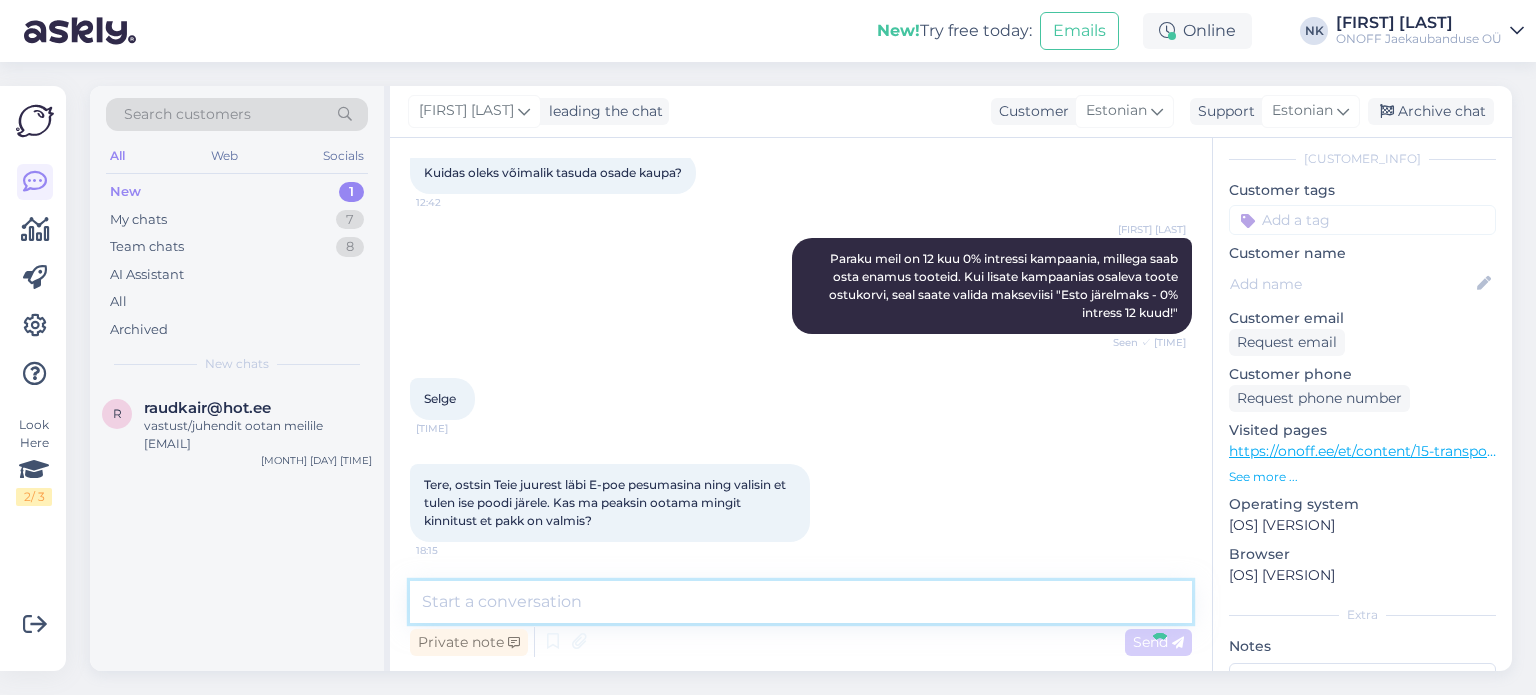 scroll, scrollTop: 388, scrollLeft: 0, axis: vertical 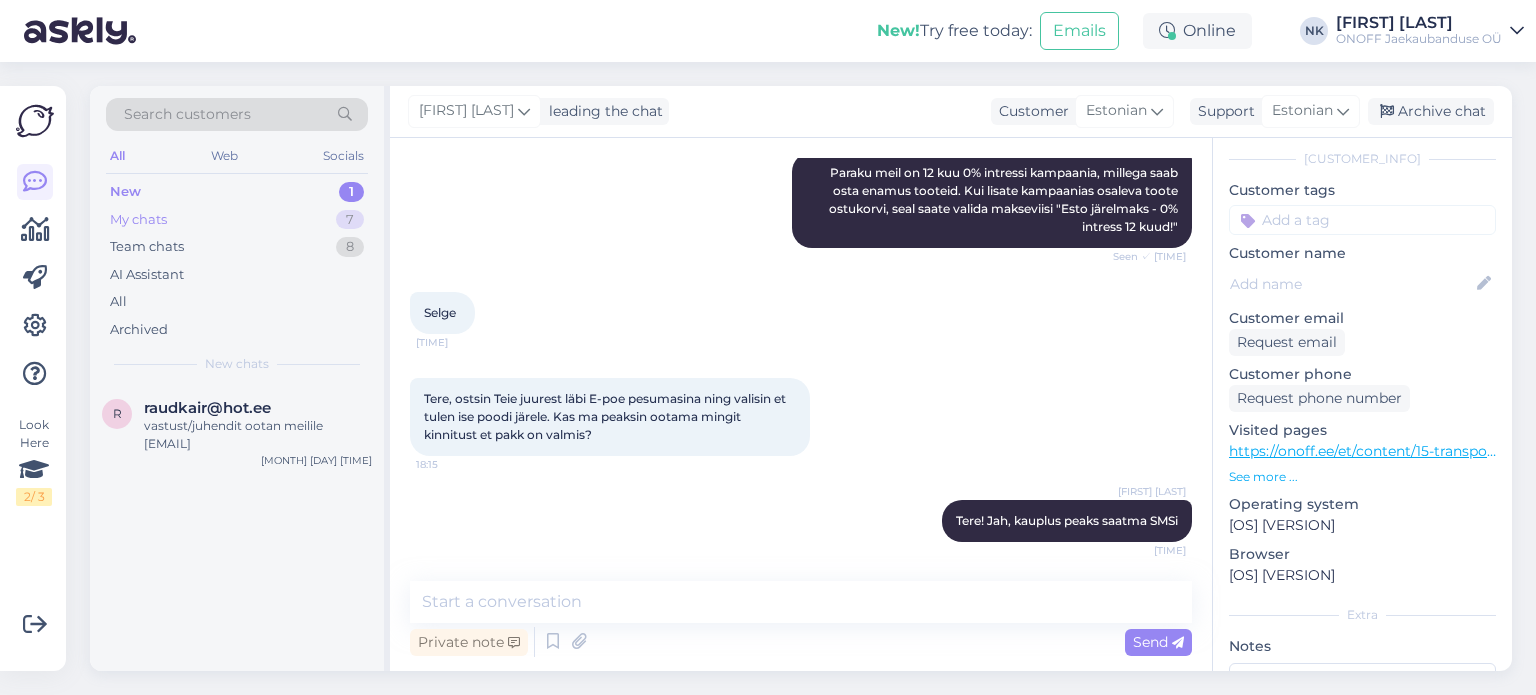click on "My chats 7" at bounding box center (237, 220) 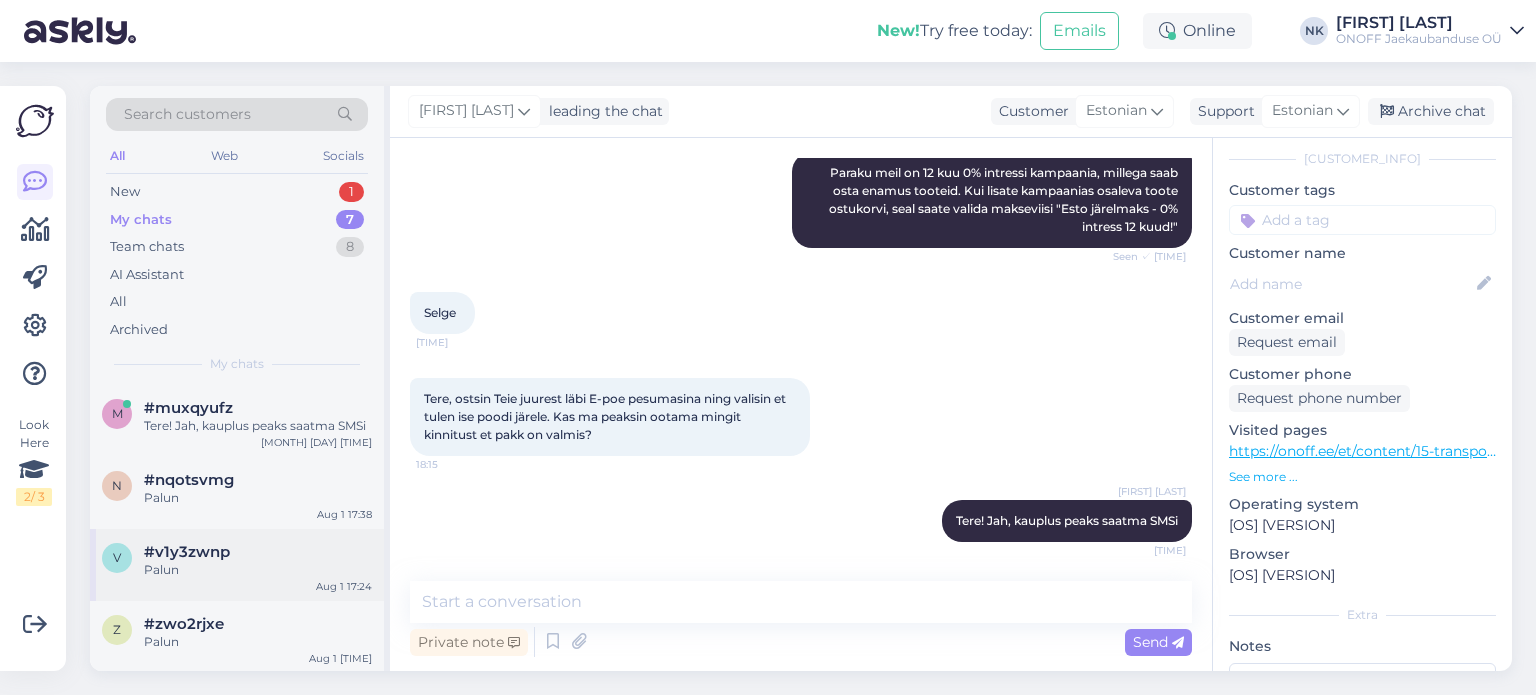 scroll, scrollTop: 271, scrollLeft: 0, axis: vertical 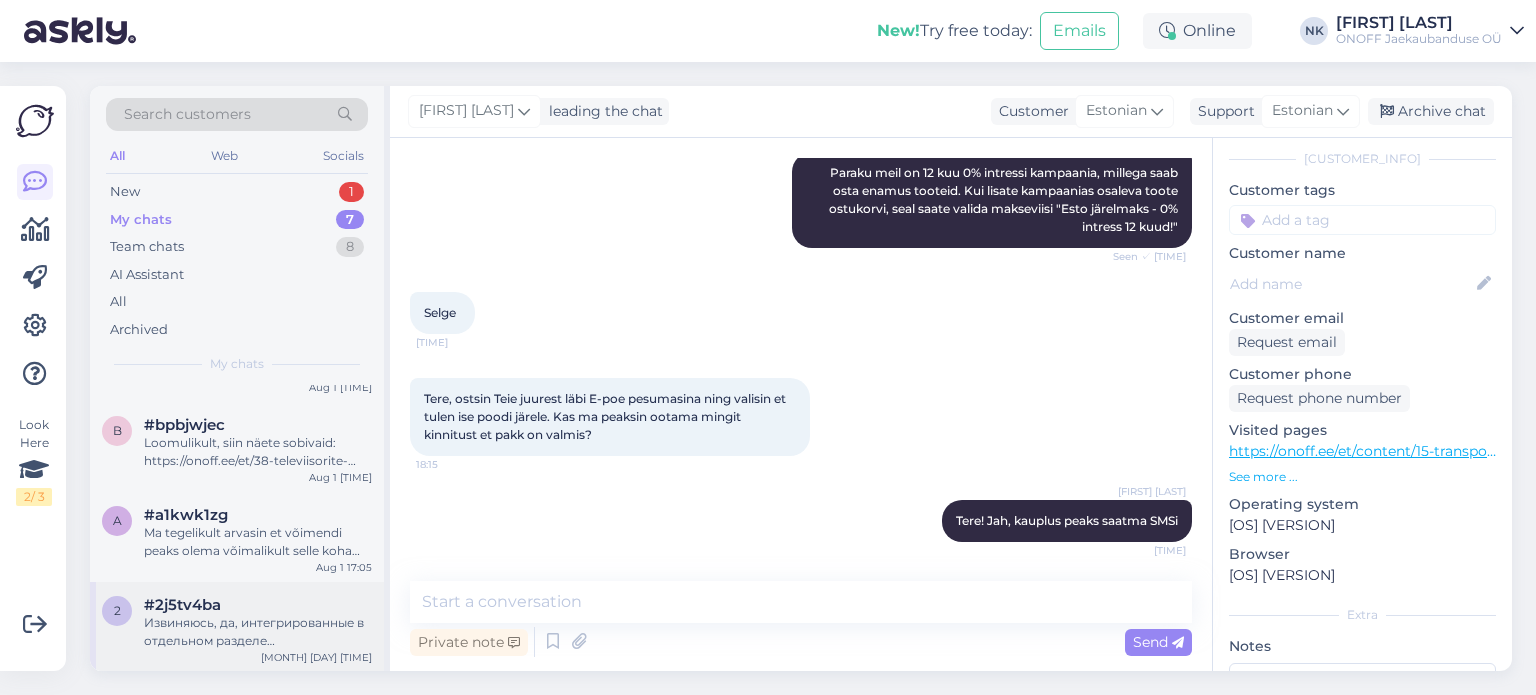 click on "2 #2j5tv4ba Извиняюсь, да, интегрированные в отдельном разделе
https://onoff.ee/et/232-int-noudepesumasinad Aug 1 16:44" at bounding box center (237, 627) 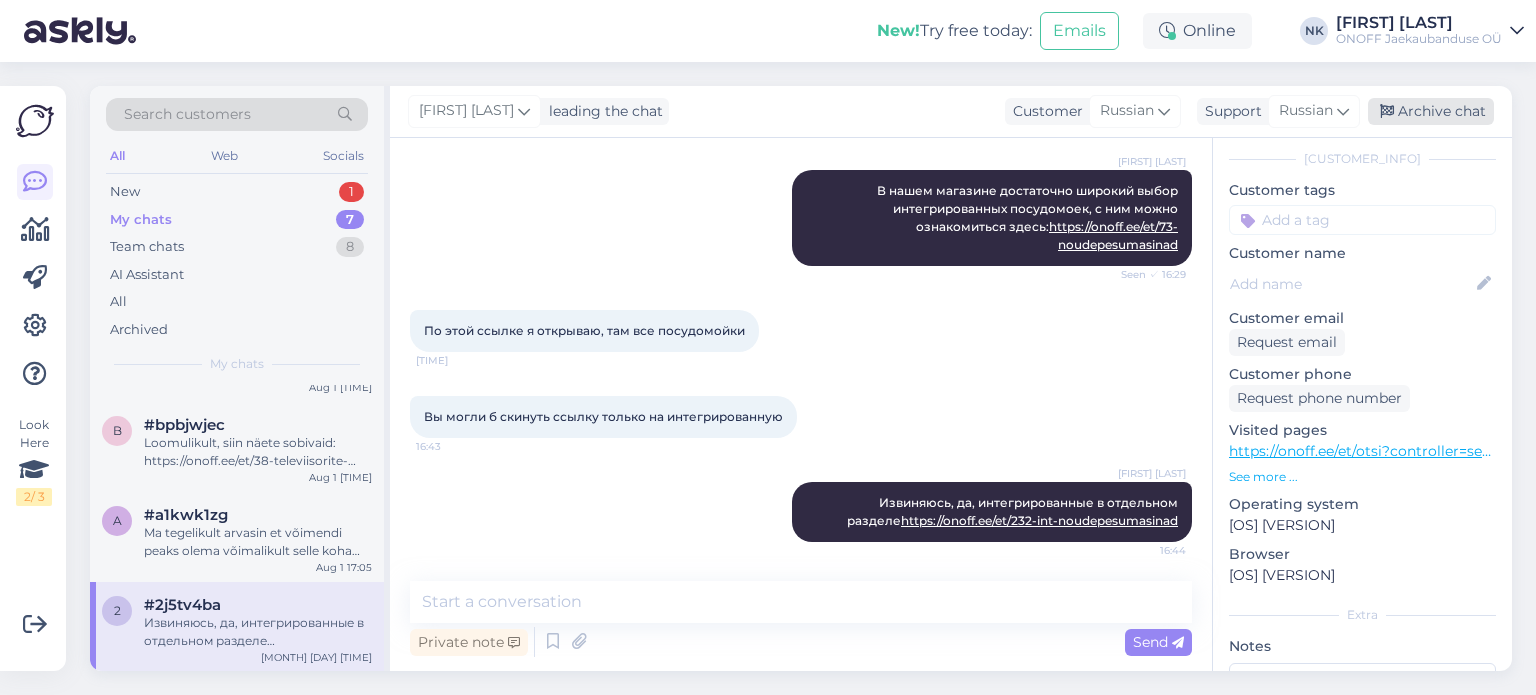 click on "Archive chat" at bounding box center (1431, 111) 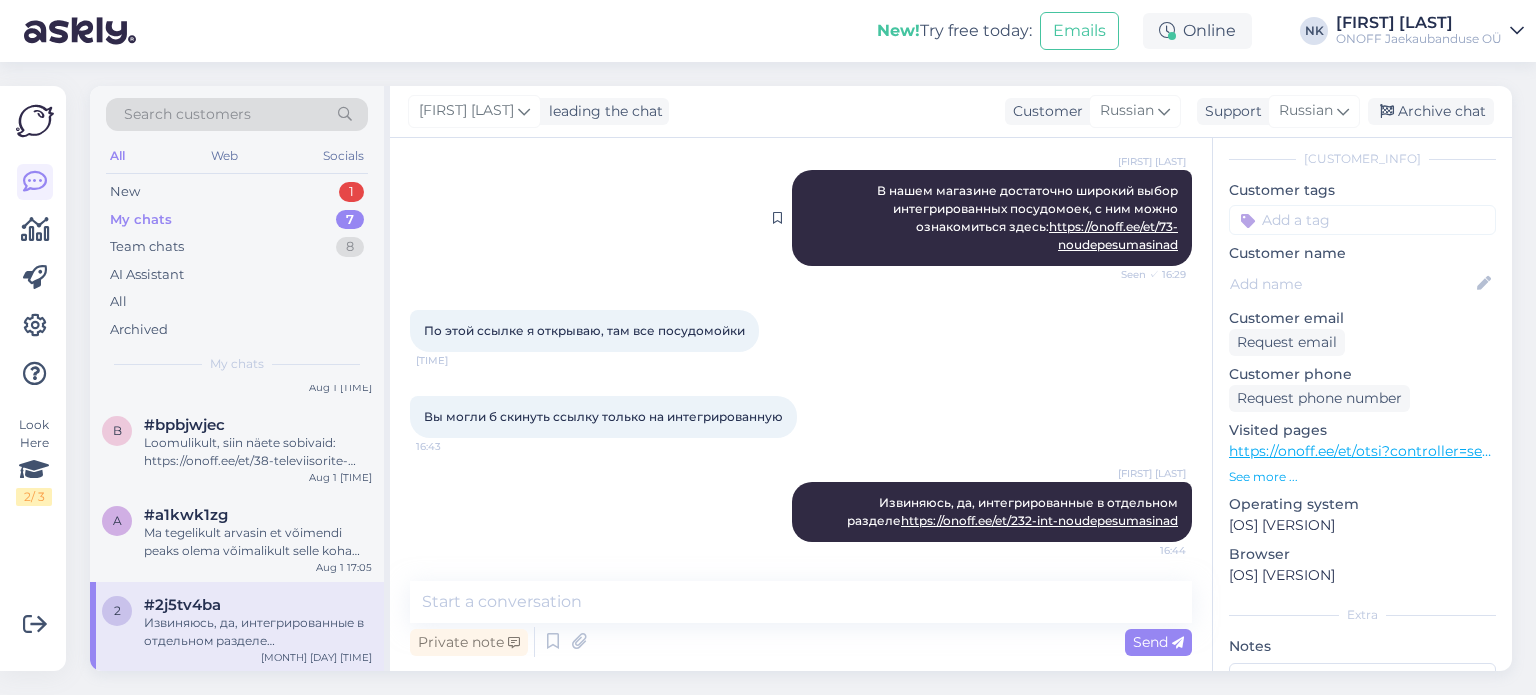 scroll, scrollTop: 0, scrollLeft: 0, axis: both 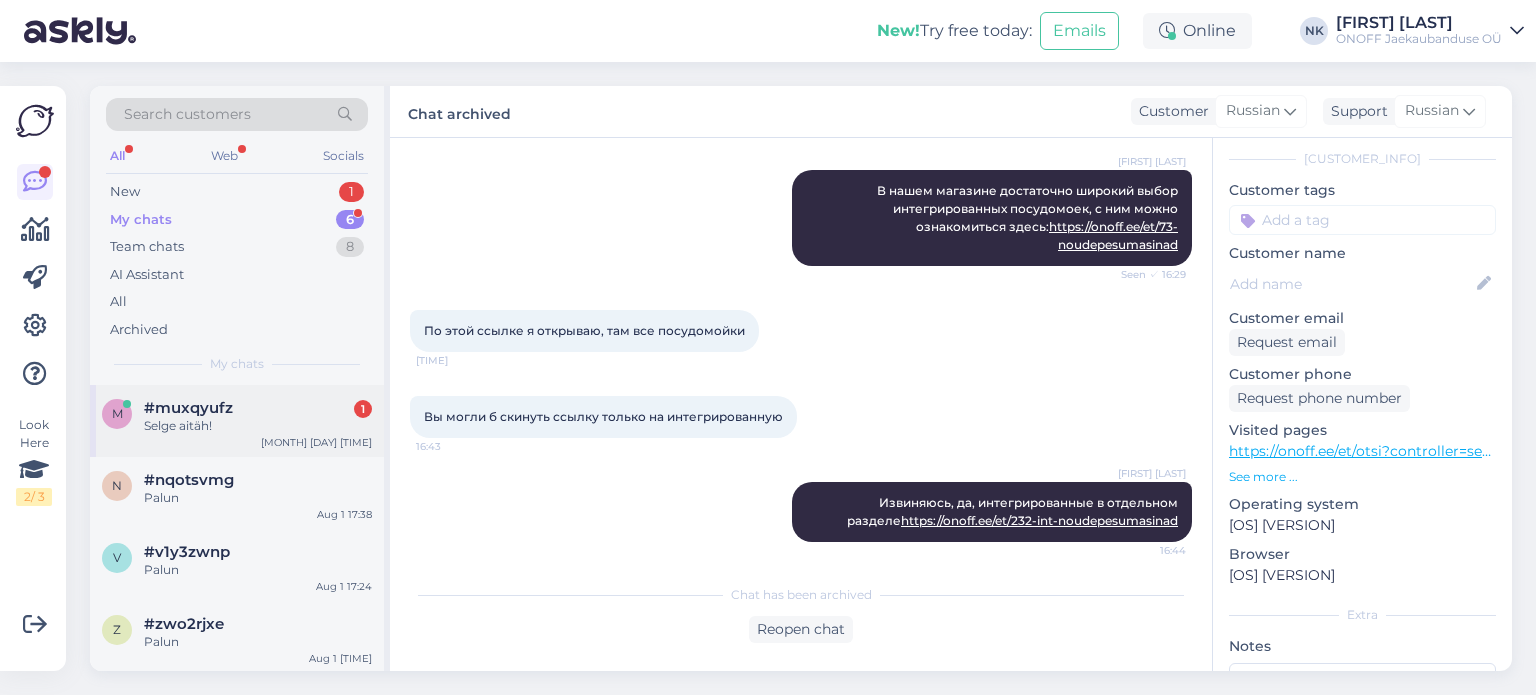 click on "#muxqyufz 1" at bounding box center (258, 408) 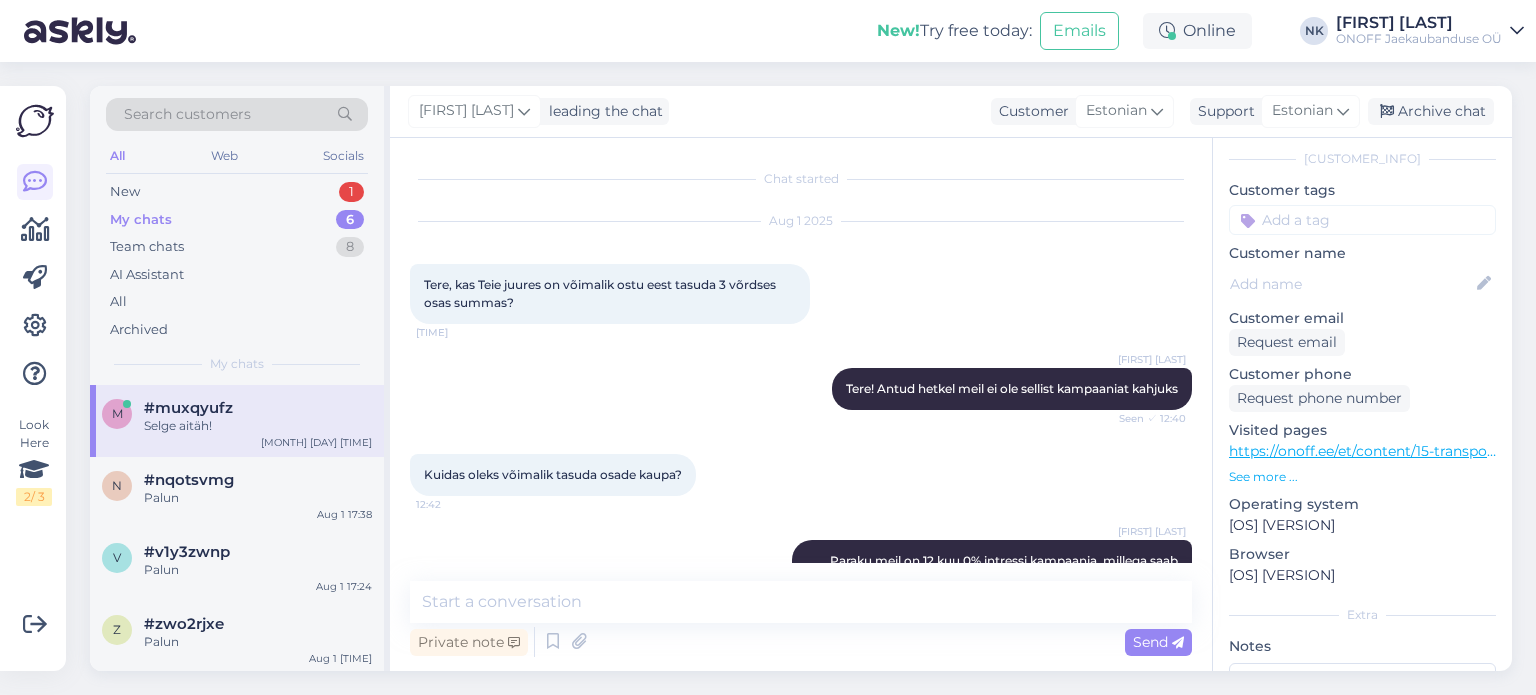 scroll, scrollTop: 474, scrollLeft: 0, axis: vertical 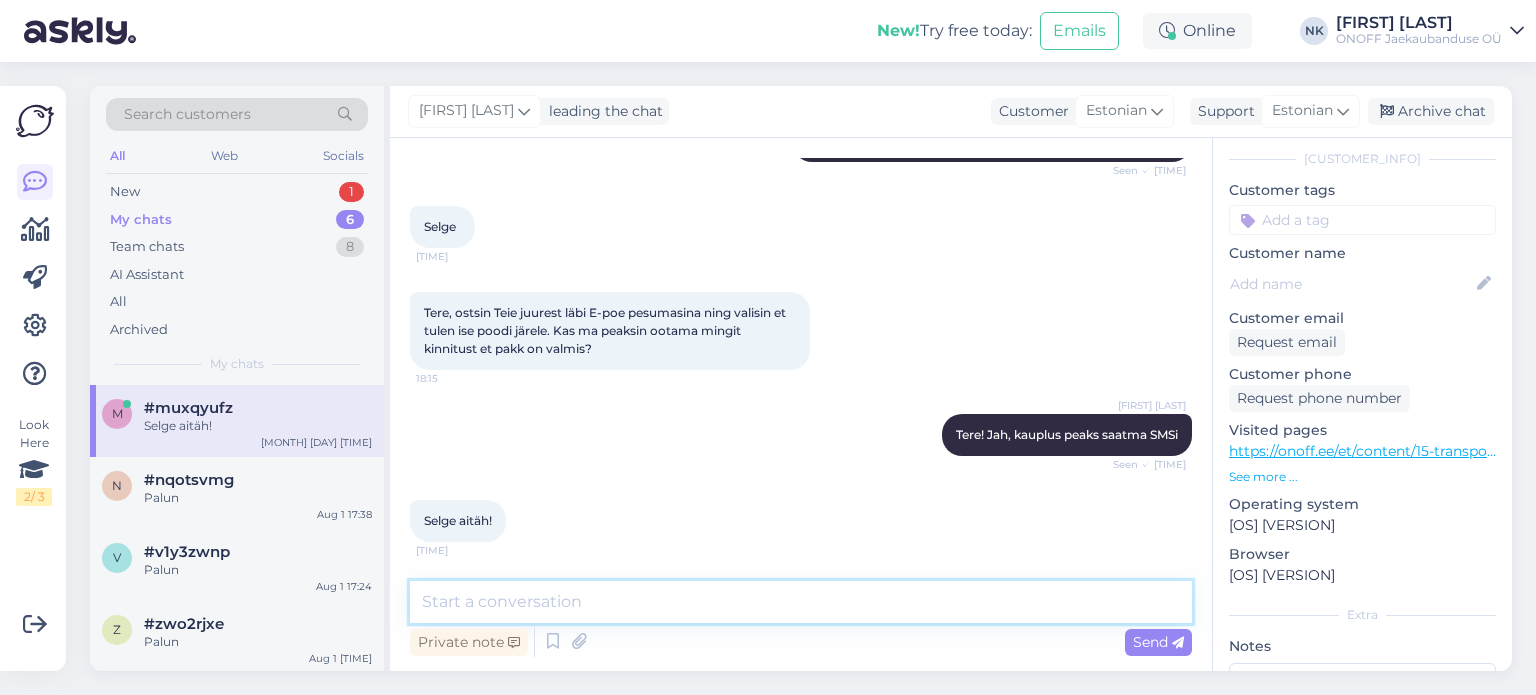 click at bounding box center [801, 602] 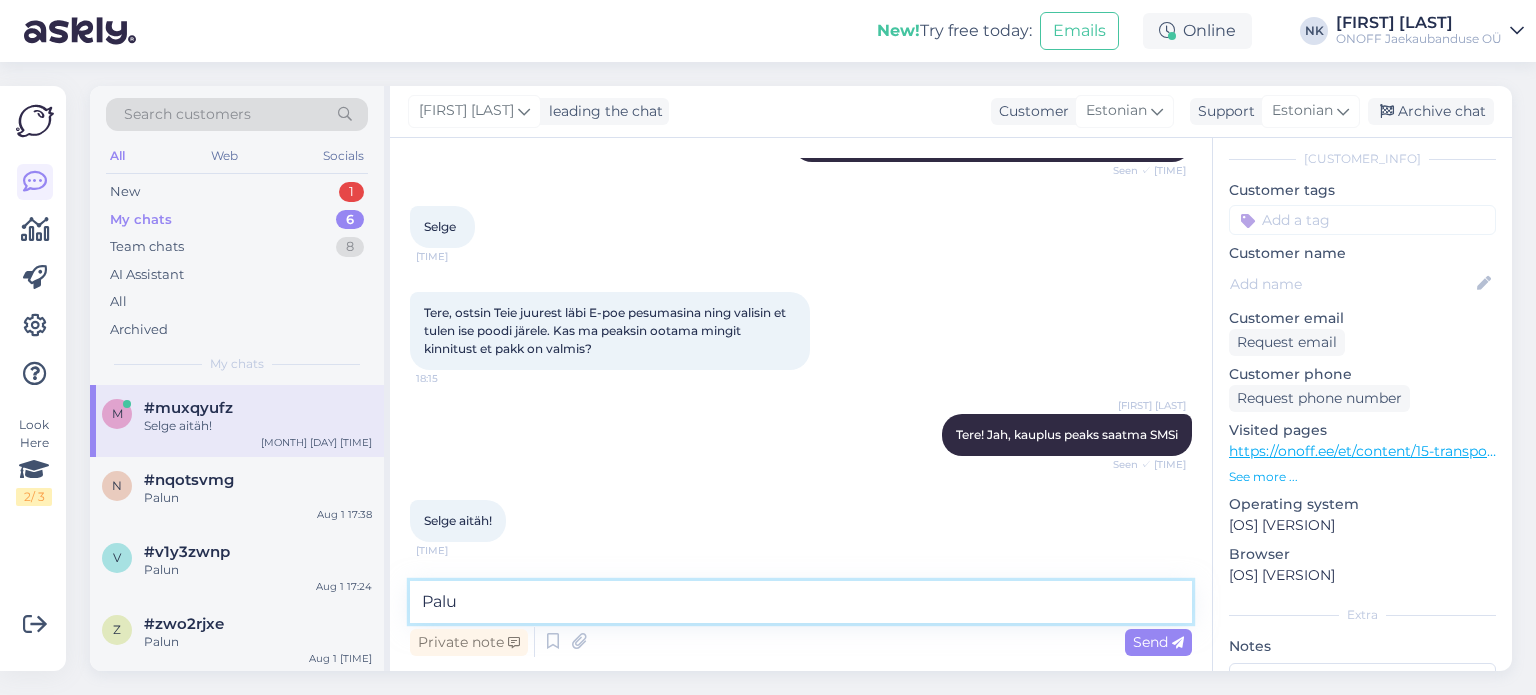 type on "Palun" 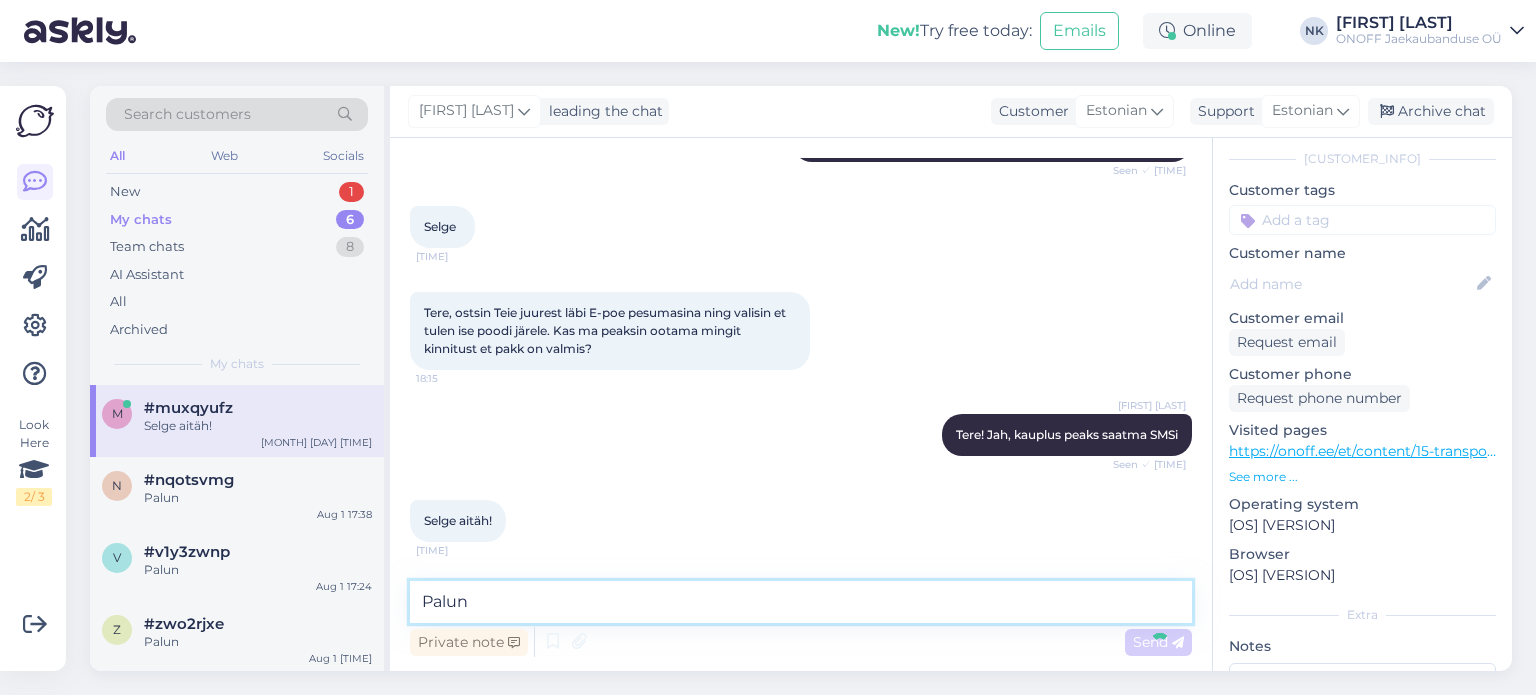 type 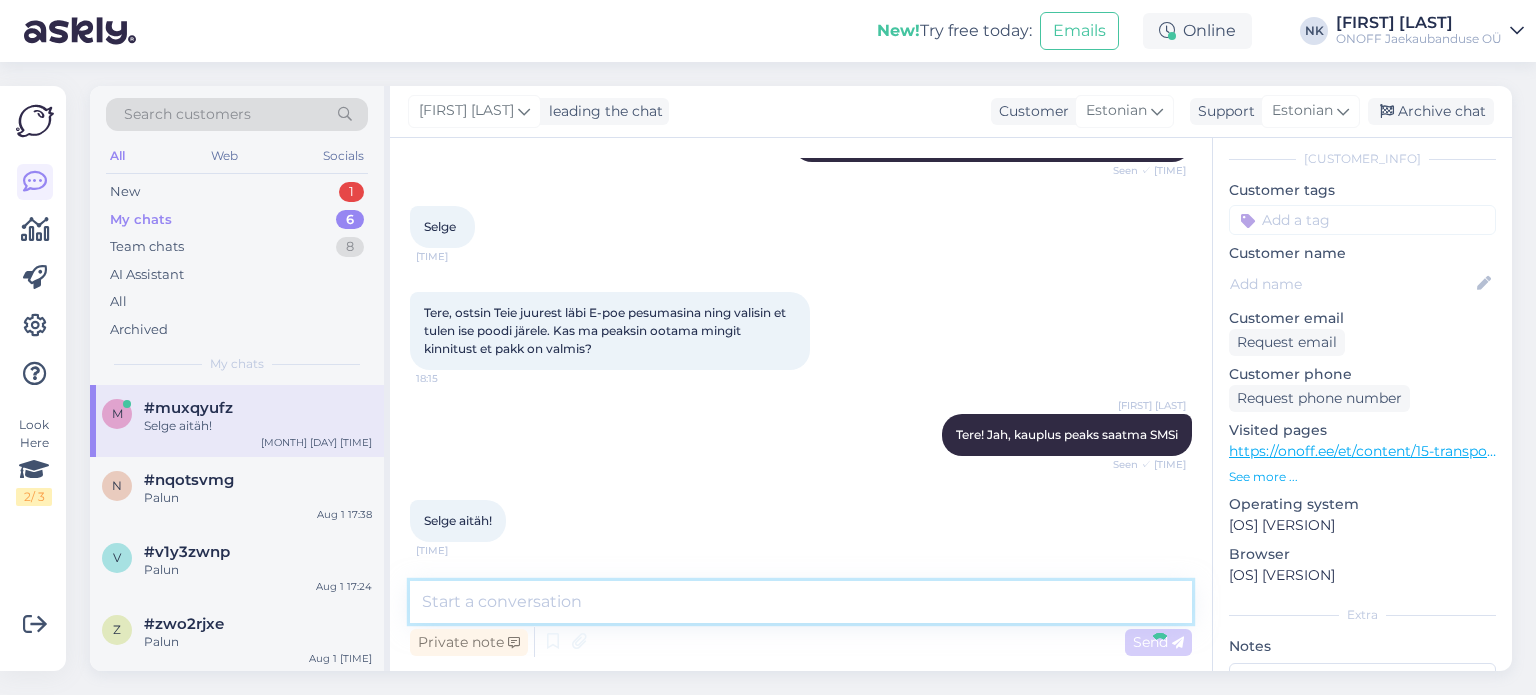 scroll, scrollTop: 560, scrollLeft: 0, axis: vertical 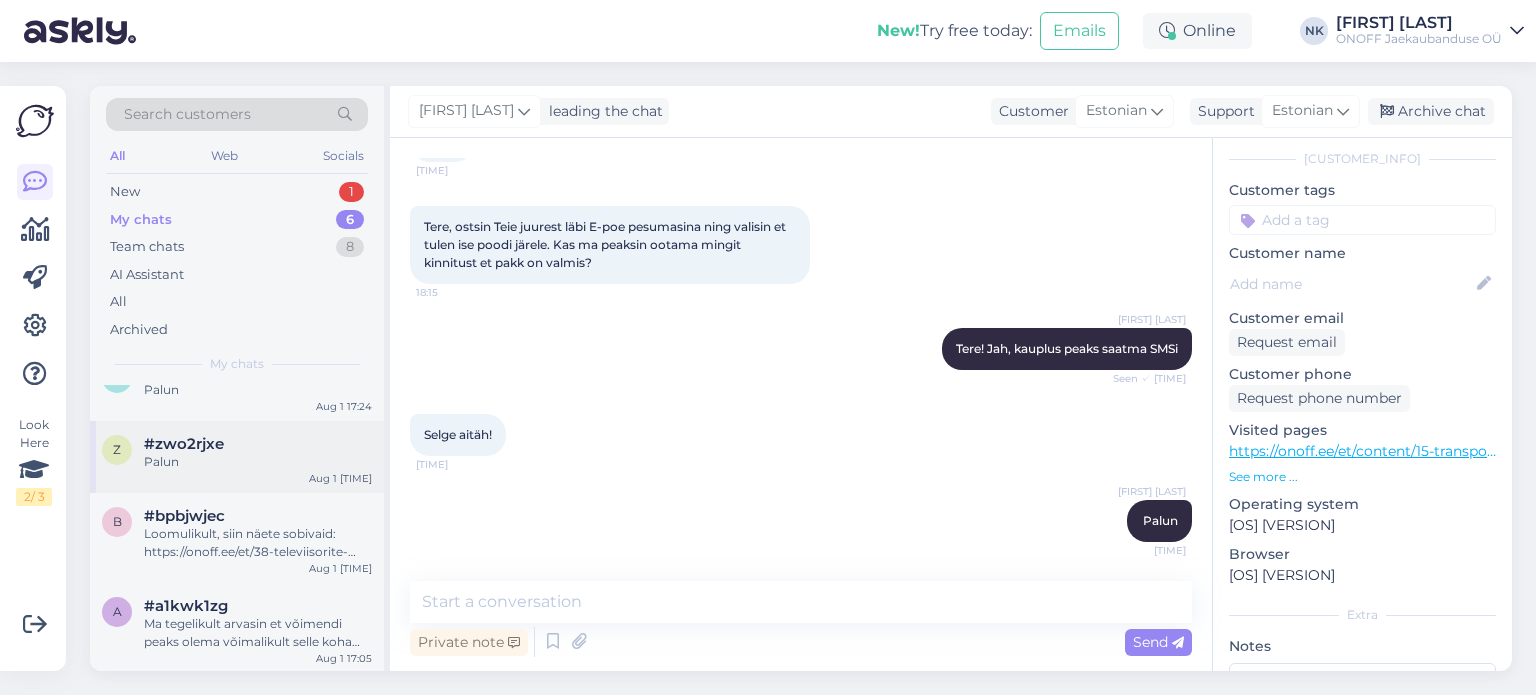 click on "a #a1kwk1zg Ma tegelikult arvasin et võimendi peaks olema võimalikult selle koha lähedal kuhu levi peaks ulatuma Aug 1 [TIME]" at bounding box center (237, 628) 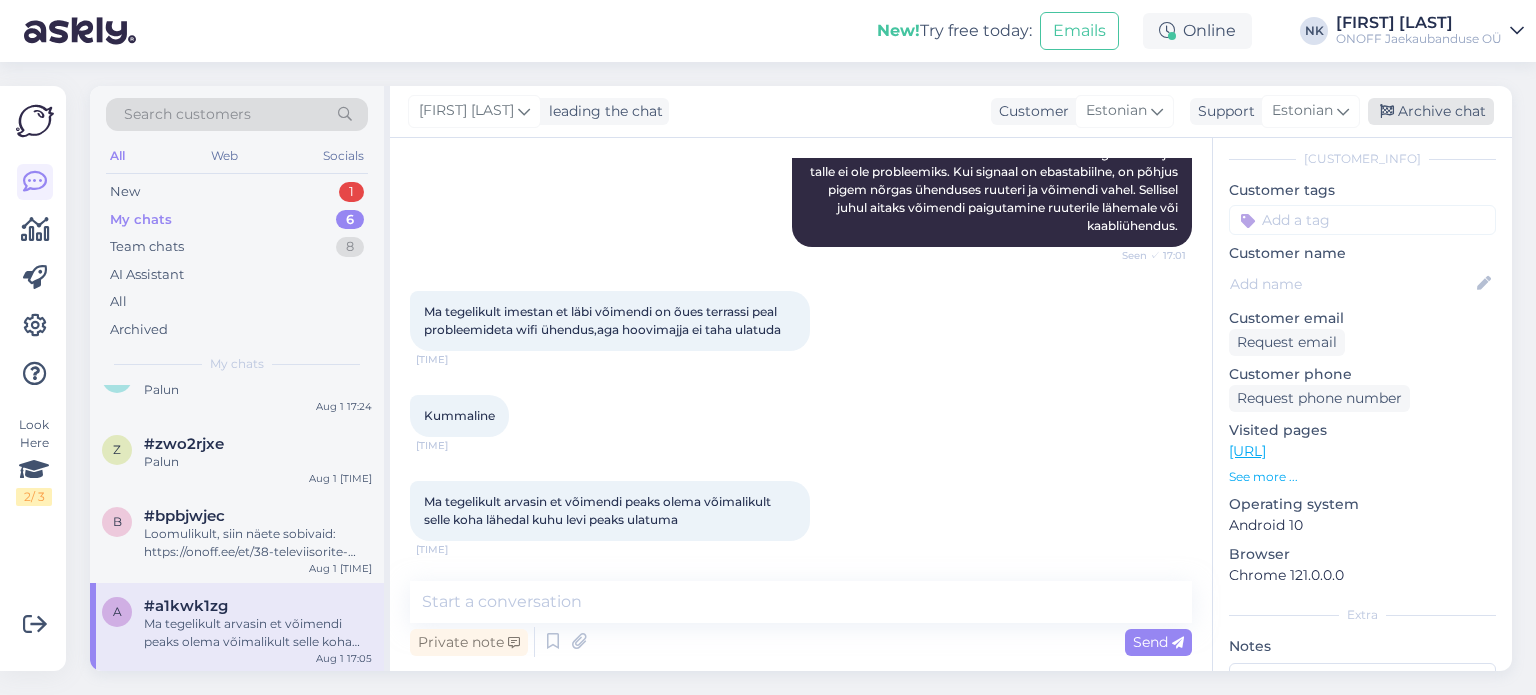 click on "Archive chat" at bounding box center (1431, 111) 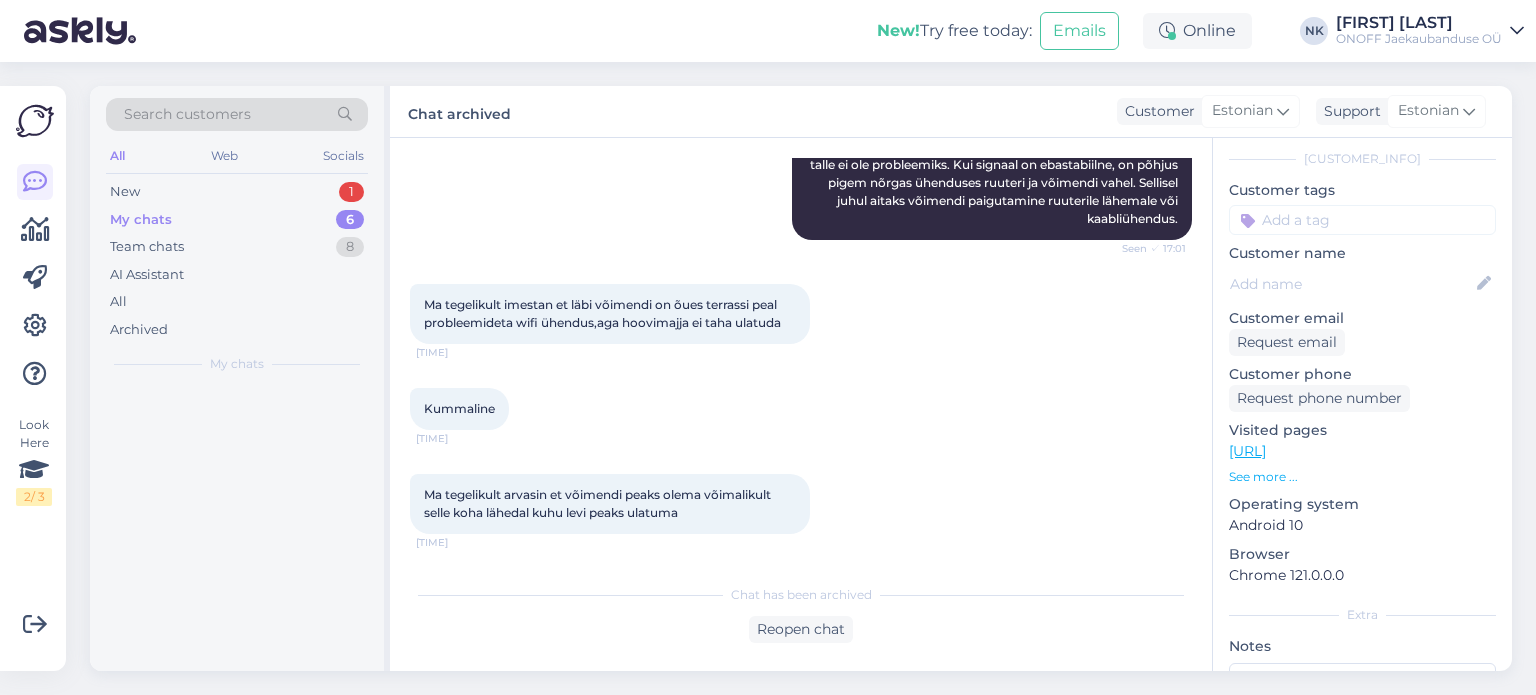 scroll, scrollTop: 0, scrollLeft: 0, axis: both 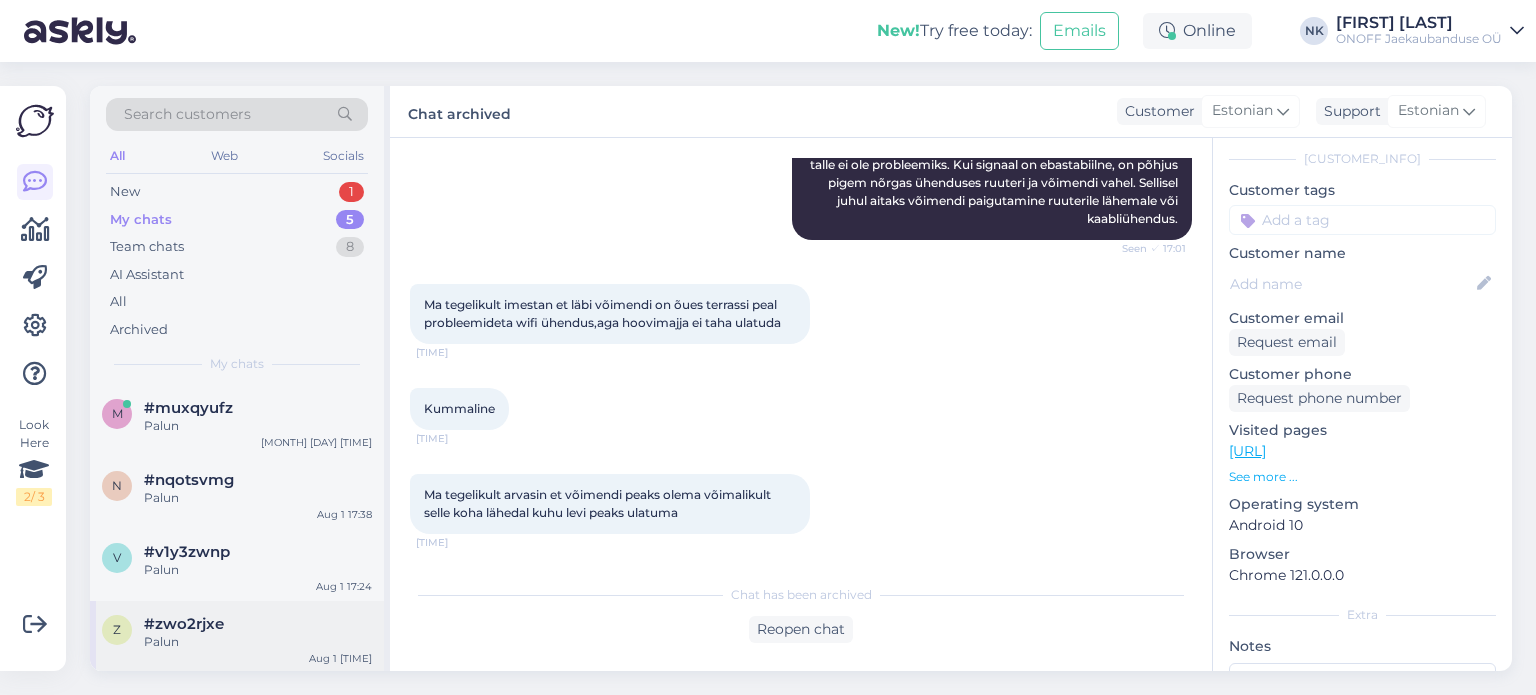 click on "[CODE] [CODE] [TIME]" at bounding box center [237, 637] 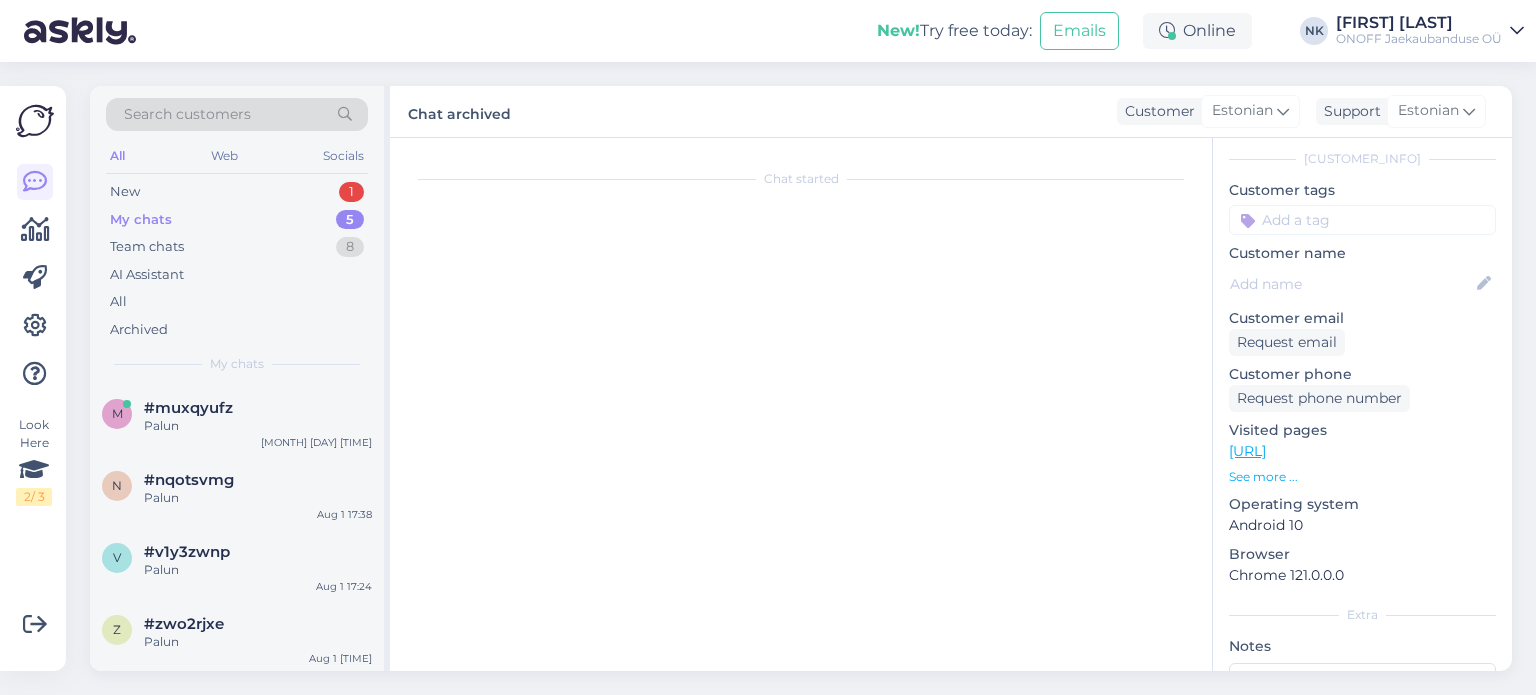 scroll, scrollTop: 420, scrollLeft: 0, axis: vertical 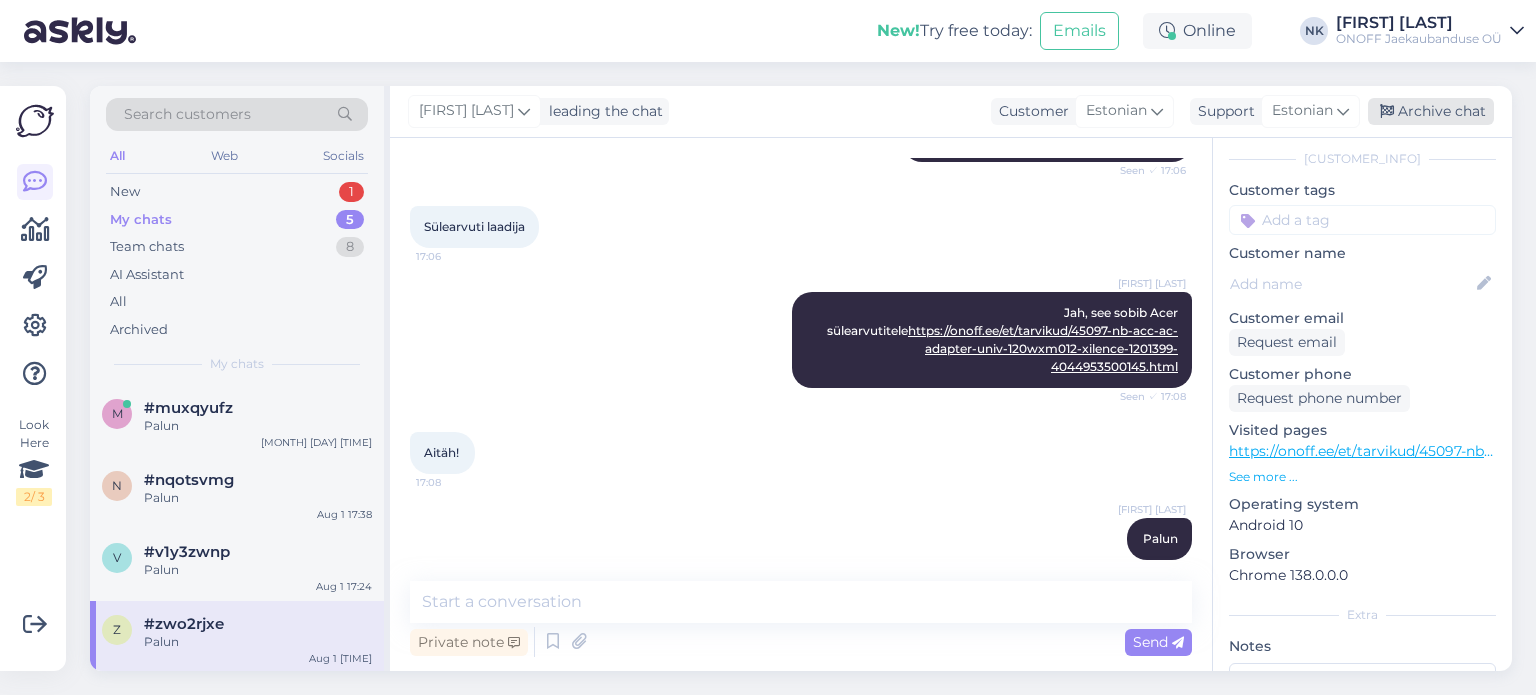 click on "Archive chat" at bounding box center [1431, 111] 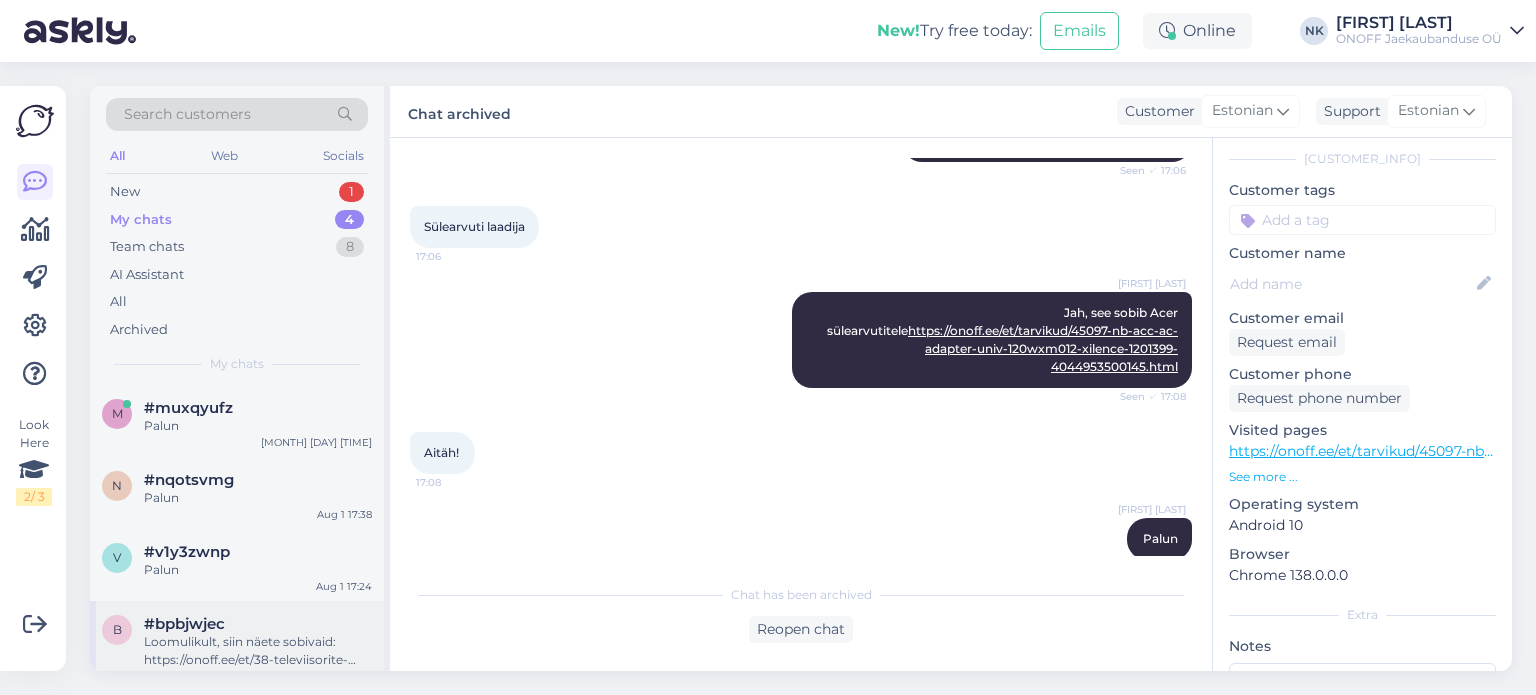 click on "#bpbjwjec" at bounding box center [258, 624] 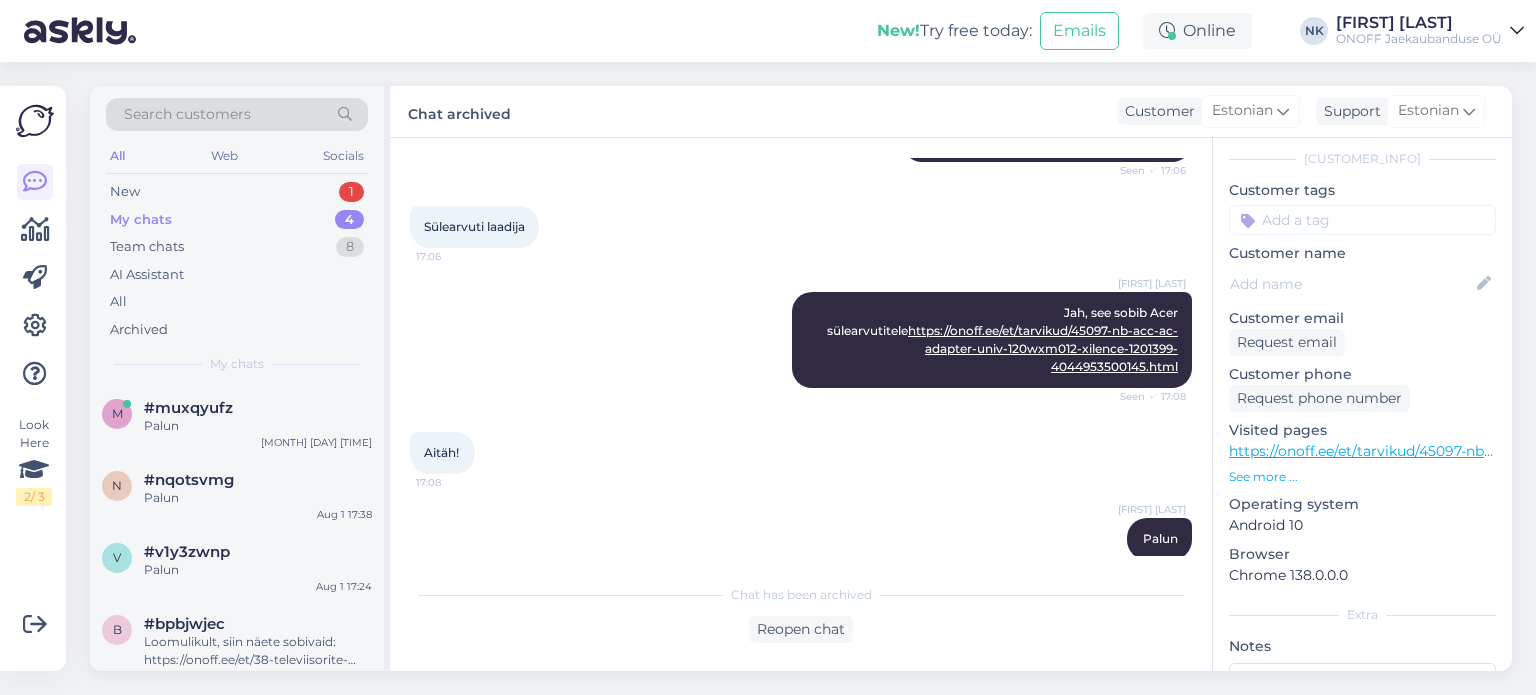 scroll, scrollTop: 1108, scrollLeft: 0, axis: vertical 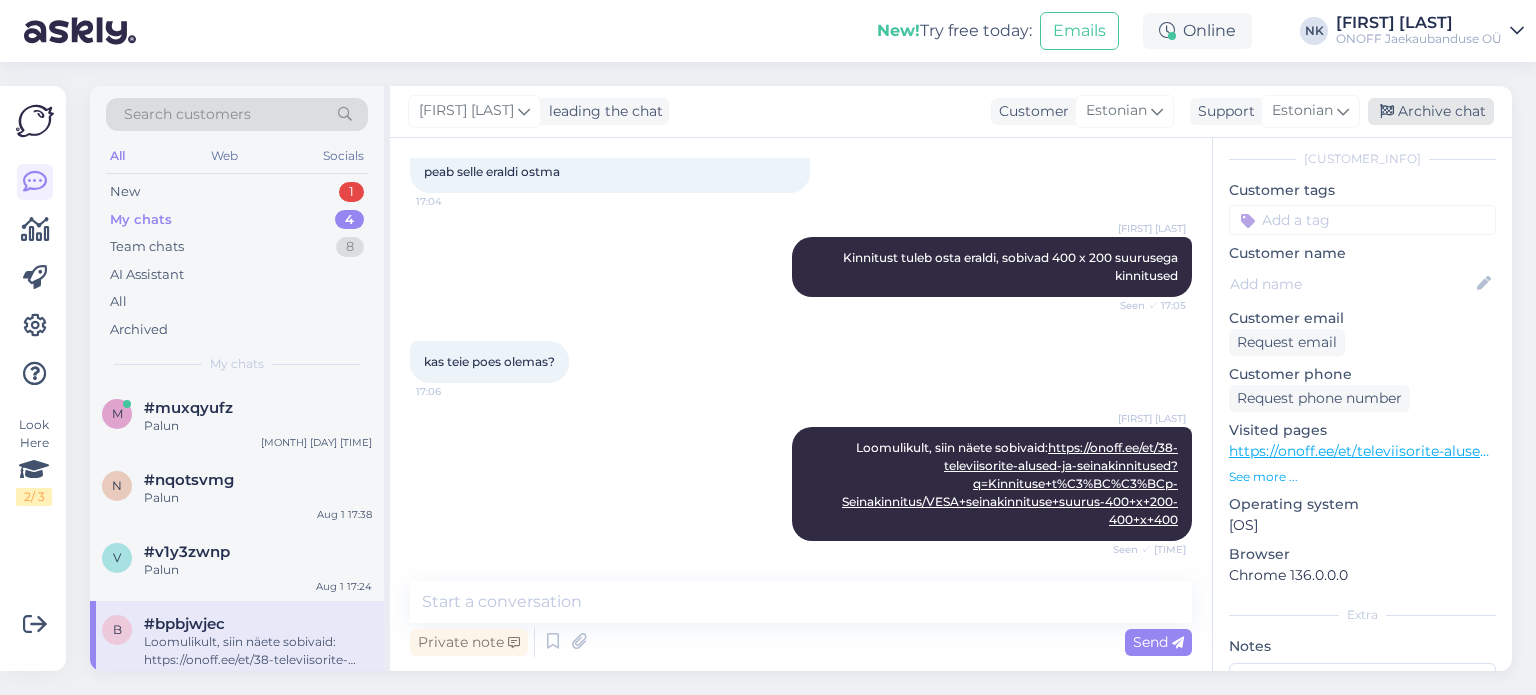 click on "Archive chat" at bounding box center (1431, 111) 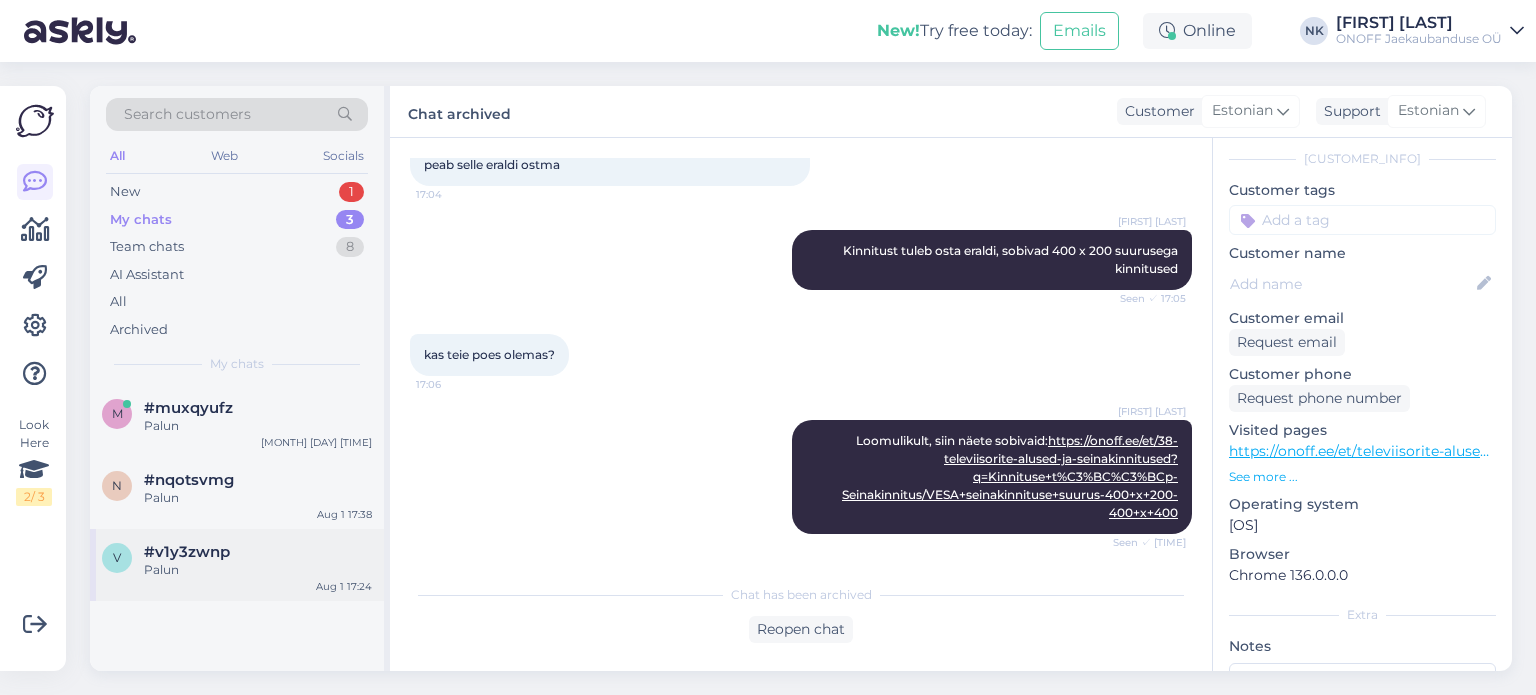 click on "Palun" at bounding box center (258, 570) 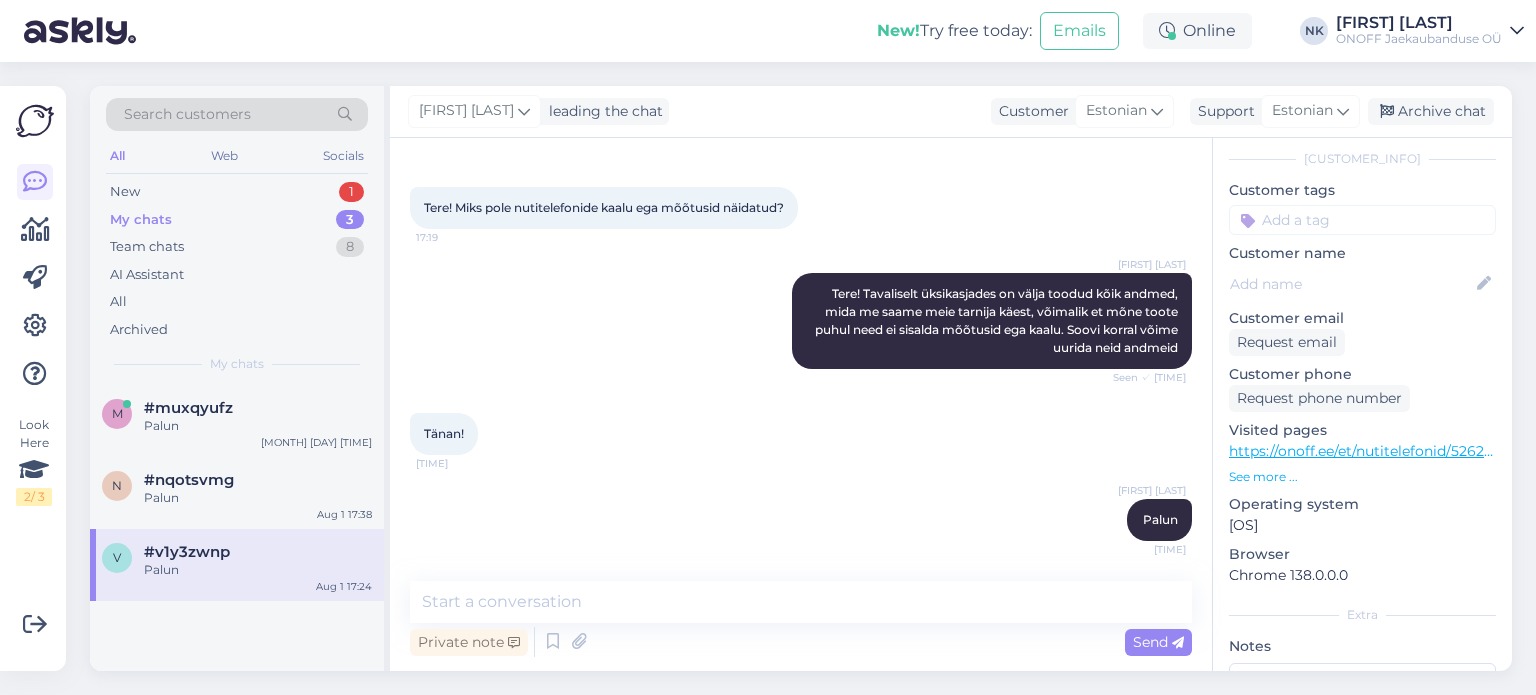 scroll, scrollTop: 76, scrollLeft: 0, axis: vertical 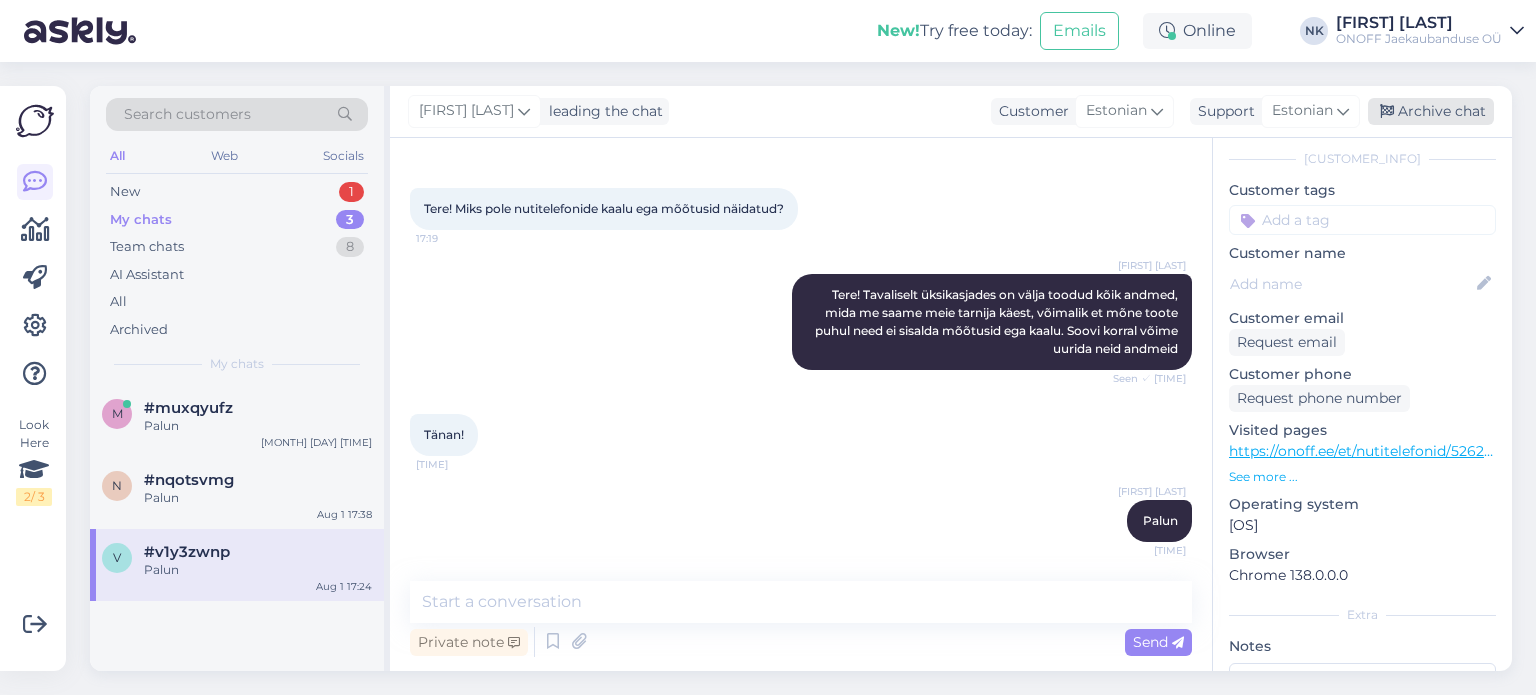 click on "Archive chat" at bounding box center [1431, 111] 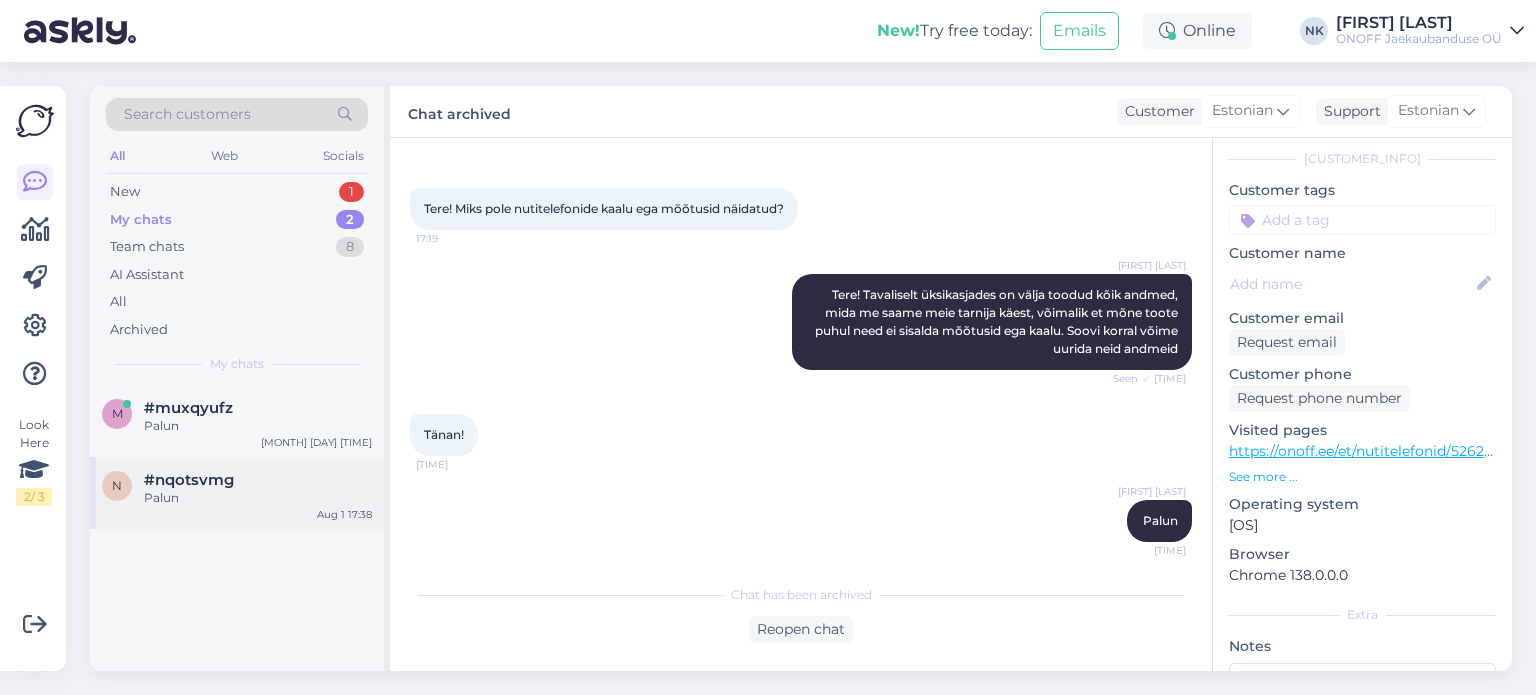 click on "Palun" at bounding box center (258, 498) 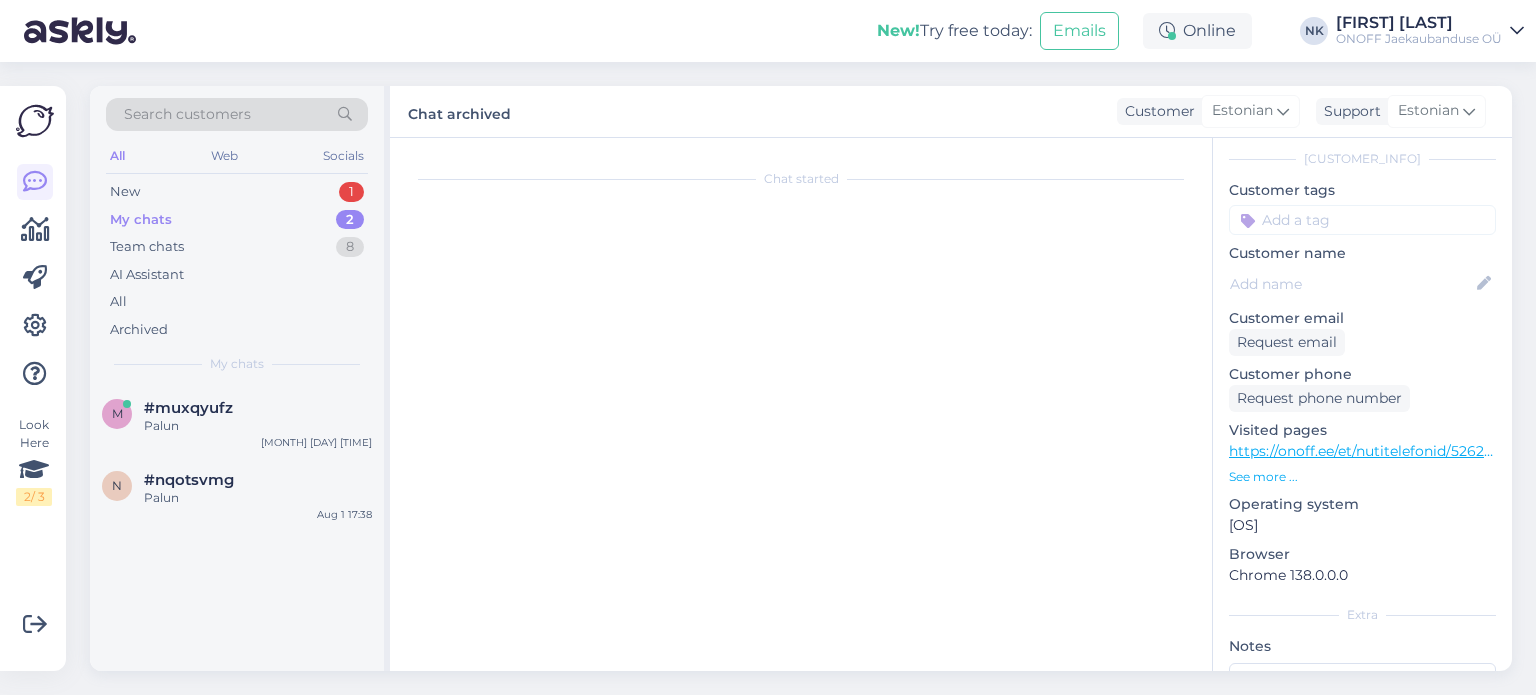 scroll, scrollTop: 108, scrollLeft: 0, axis: vertical 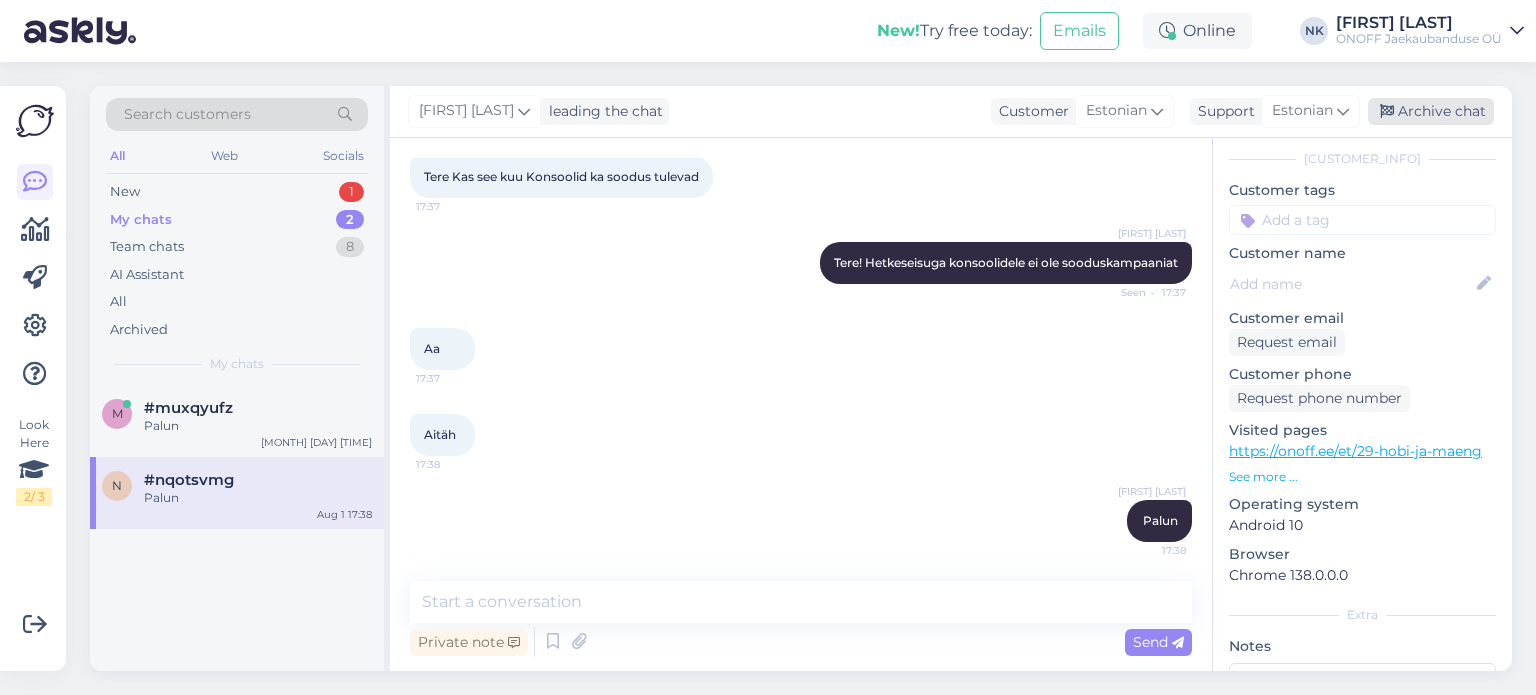 click on "Archive chat" at bounding box center (1431, 111) 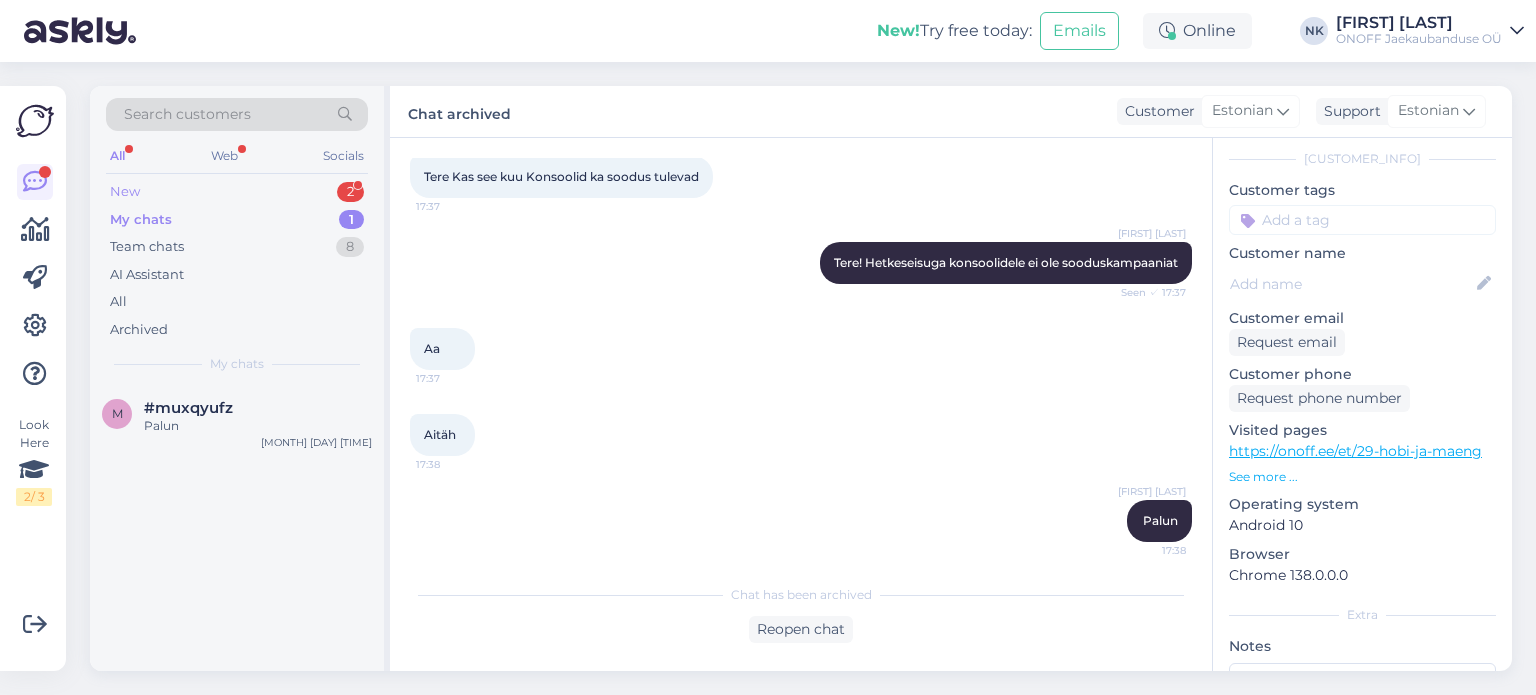 click on "New 2" at bounding box center (237, 192) 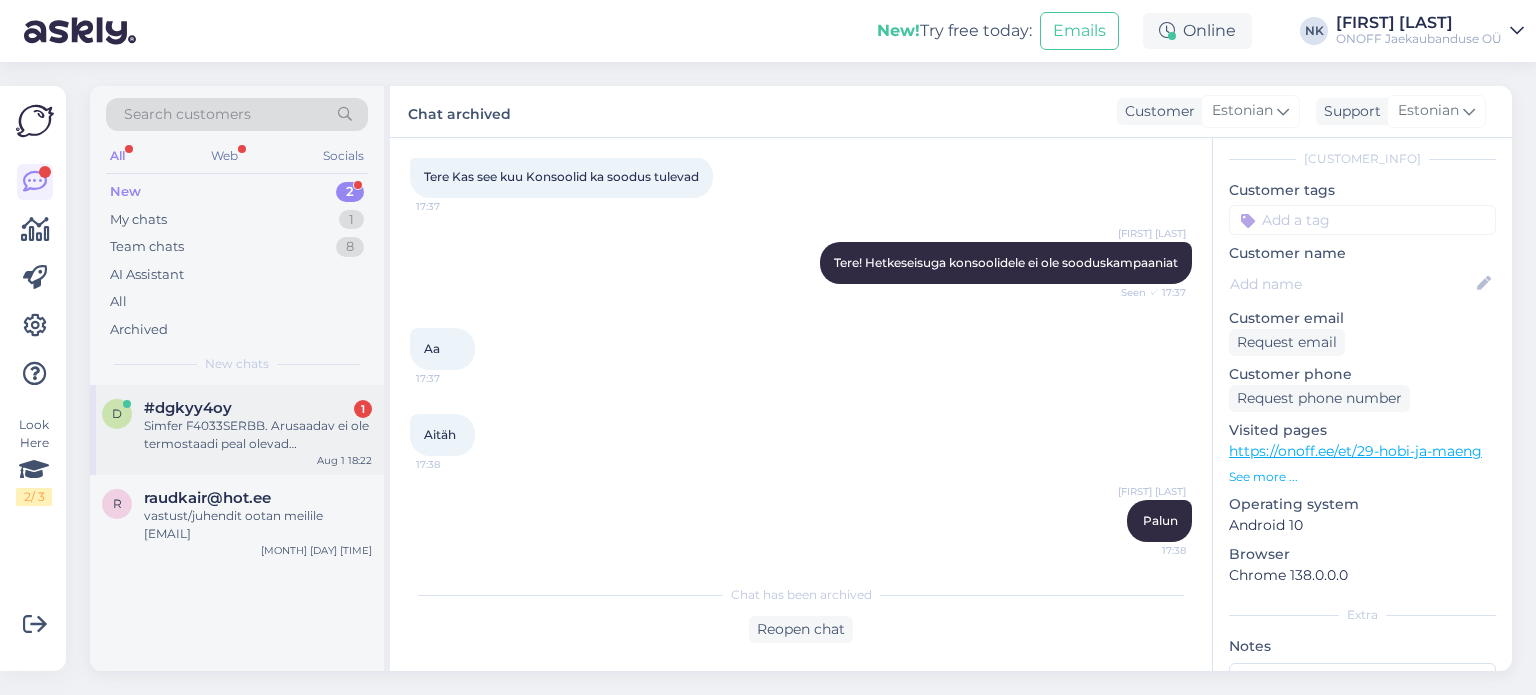 click on "#dgkyy4oy" at bounding box center [188, 408] 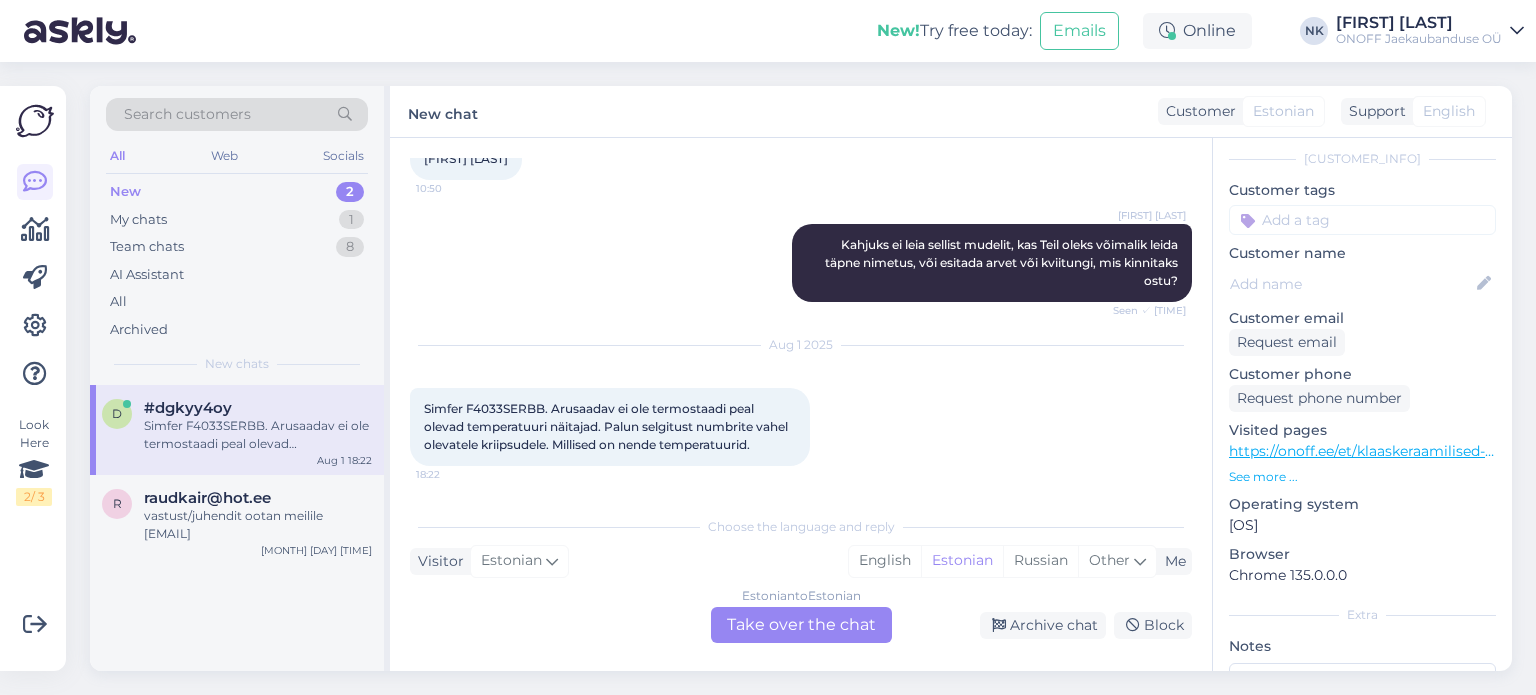 scroll, scrollTop: 785, scrollLeft: 0, axis: vertical 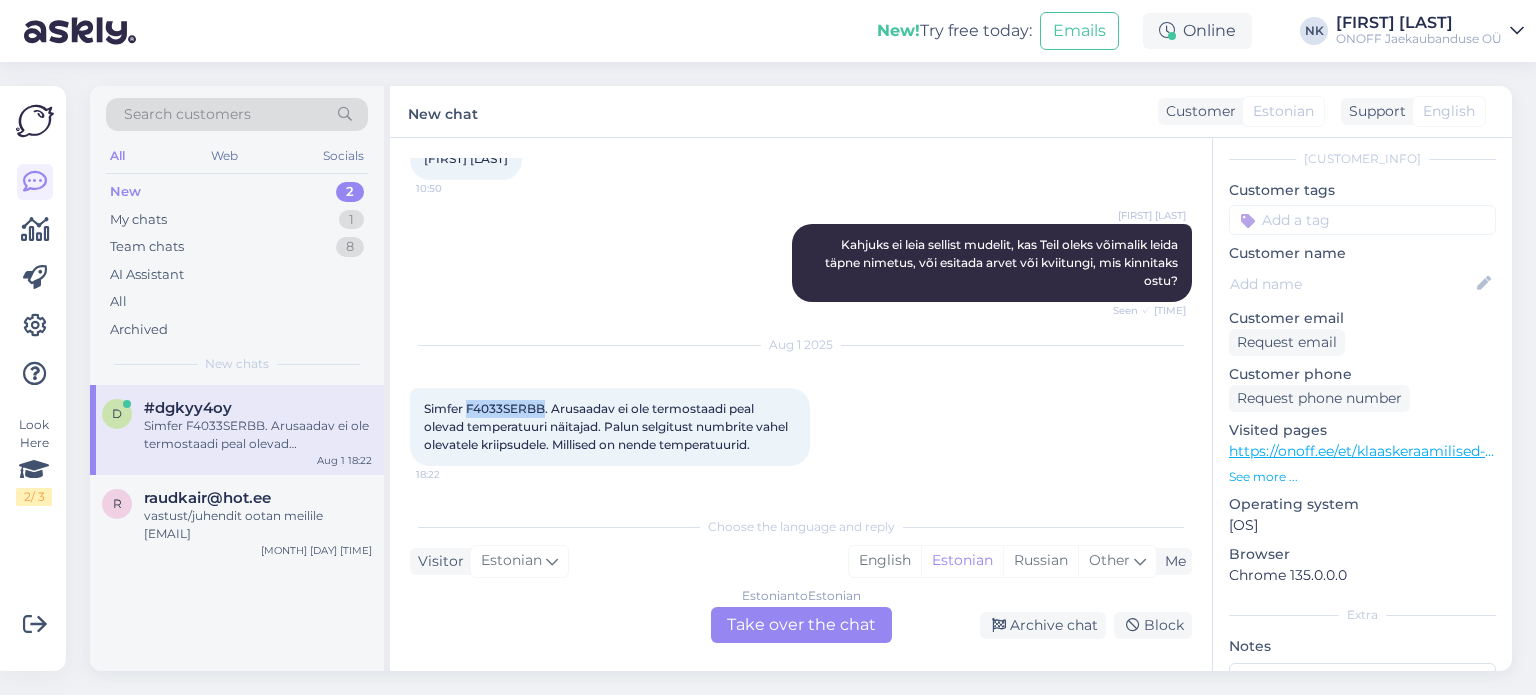 click on "Simfer F4033SERBB. Arusaadav ei ole termostaadi peal olevad temperatuuri näitajad. Palun selgitust numbrite vahel olevatele kriipsudele. Millised on nende temperatuurid." at bounding box center [607, 426] 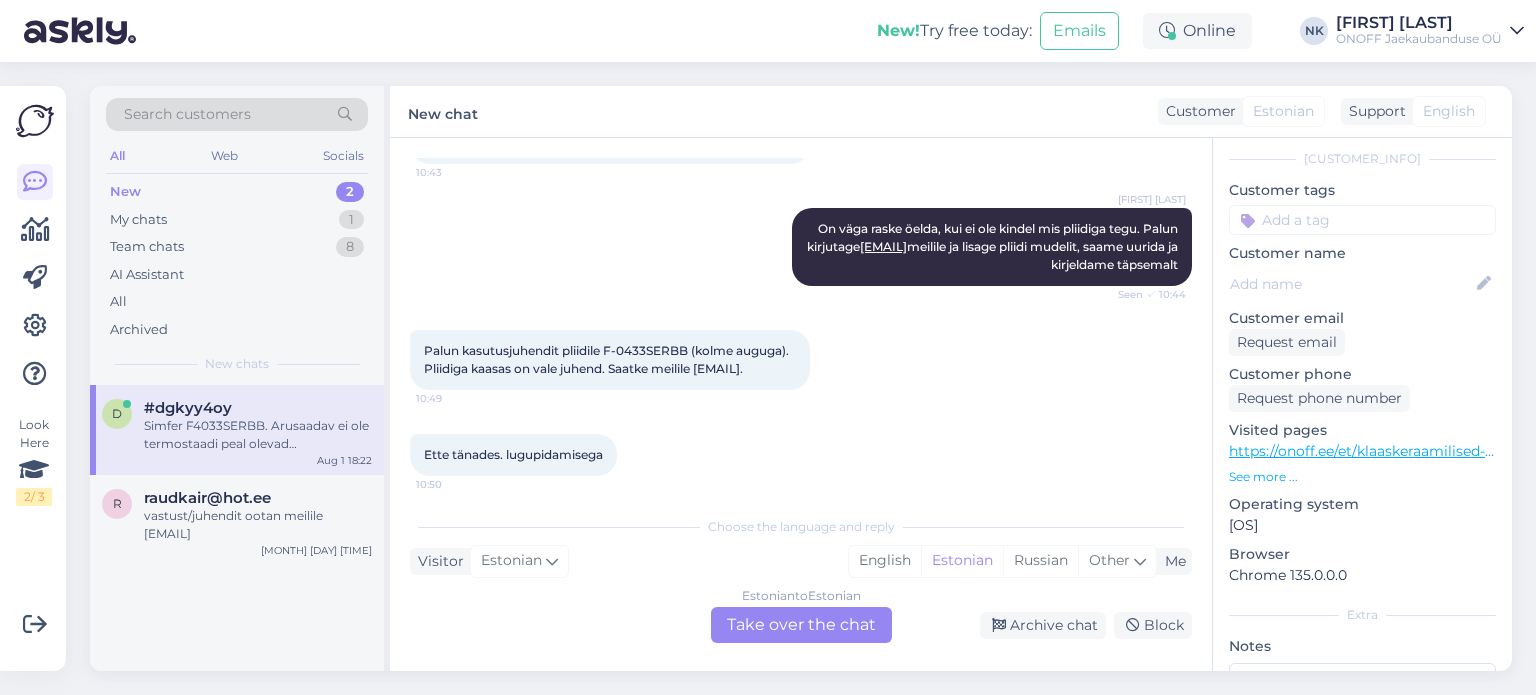 scroll, scrollTop: 385, scrollLeft: 0, axis: vertical 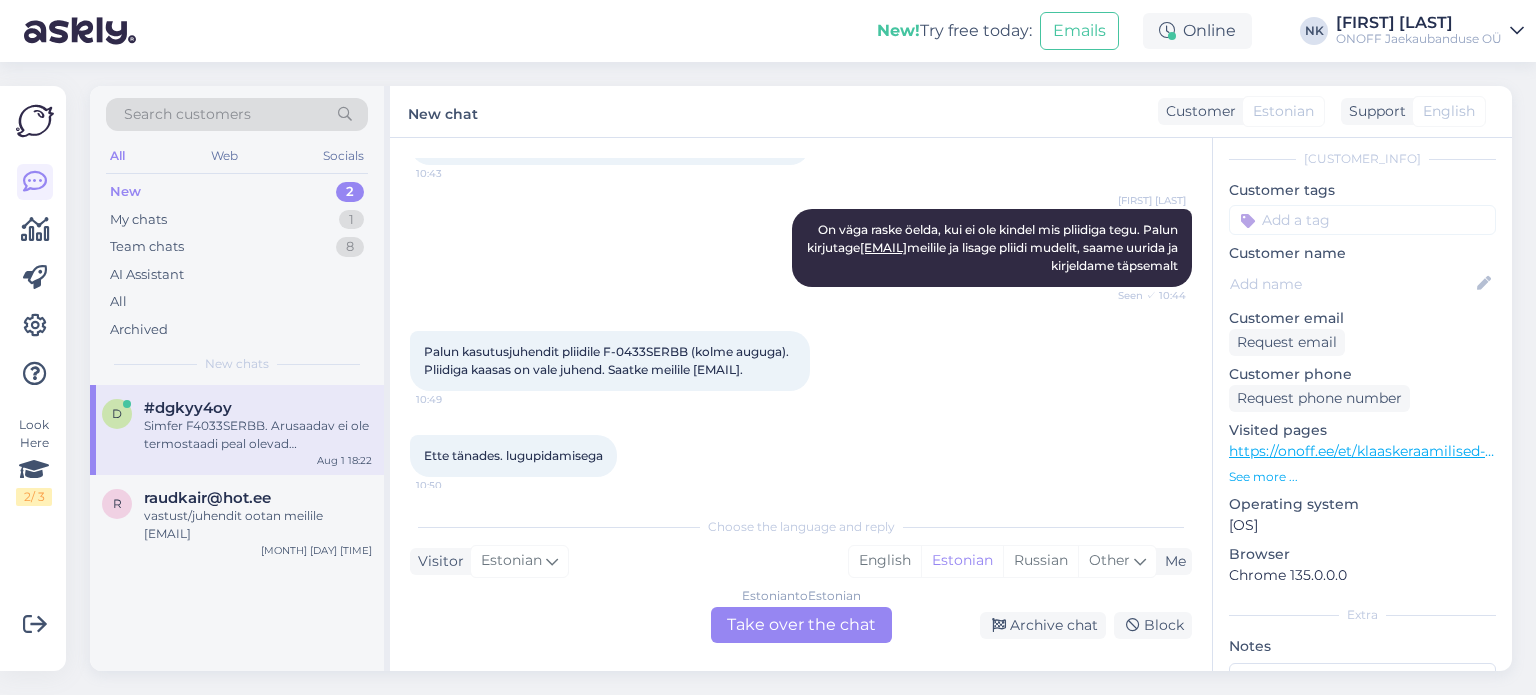 click on "[FIRST] [LAST] On väga raske öelda, kui ei ole kindel mis pliidiga tegu. Palun kirjutage  [EMAIL] meilile ja lisage pliidi mudelit, saame uurida ja kirjeldame täpsemalt Seen ✓ 10:44" at bounding box center (801, 248) 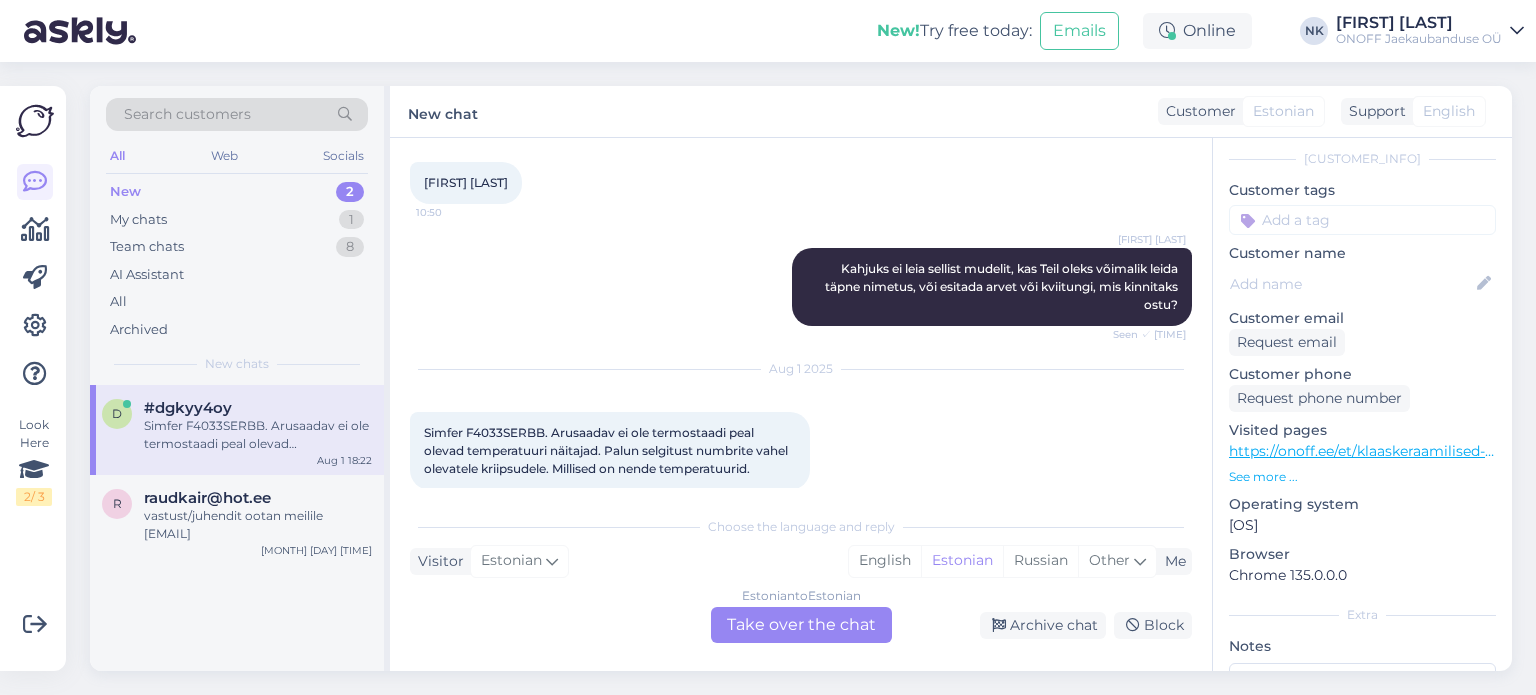 scroll, scrollTop: 785, scrollLeft: 0, axis: vertical 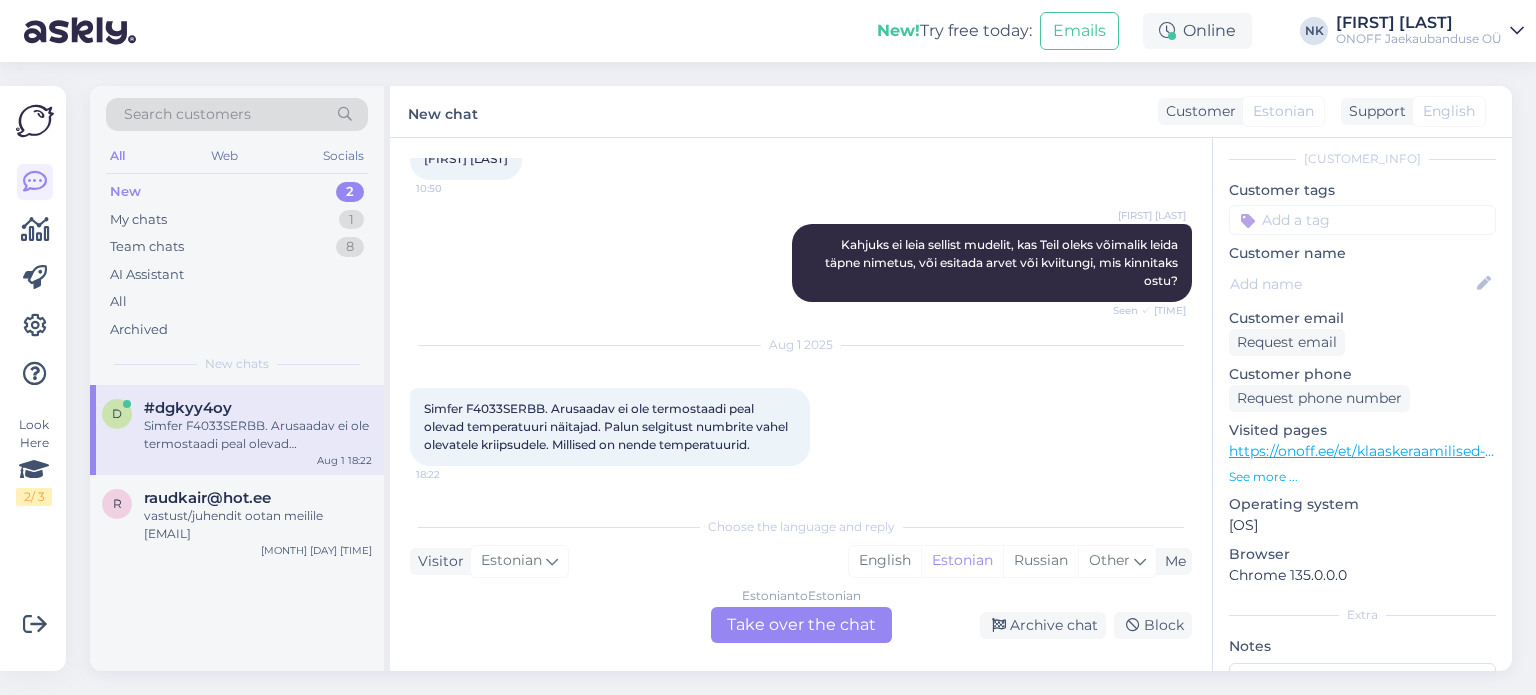 click on "Estonian  to  Estonian Take over the chat" at bounding box center [801, 625] 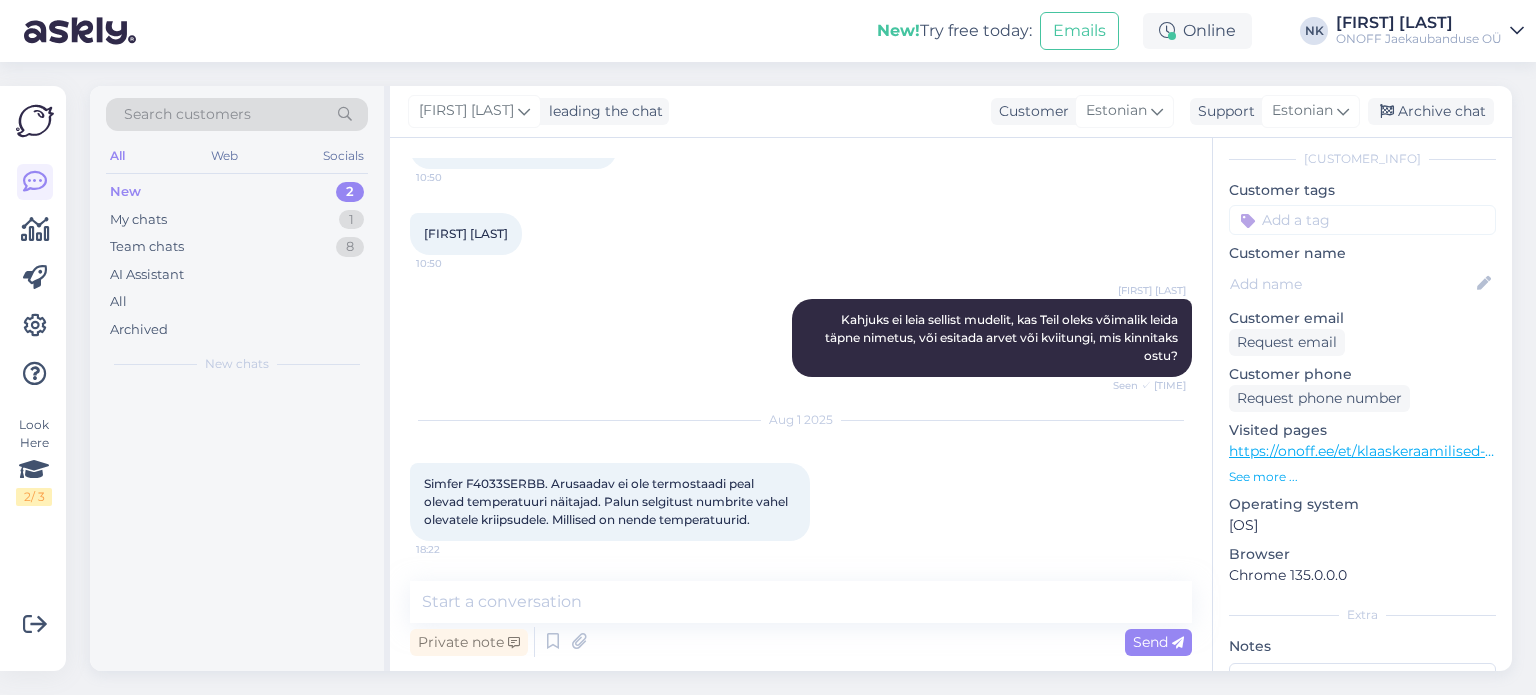 scroll, scrollTop: 710, scrollLeft: 0, axis: vertical 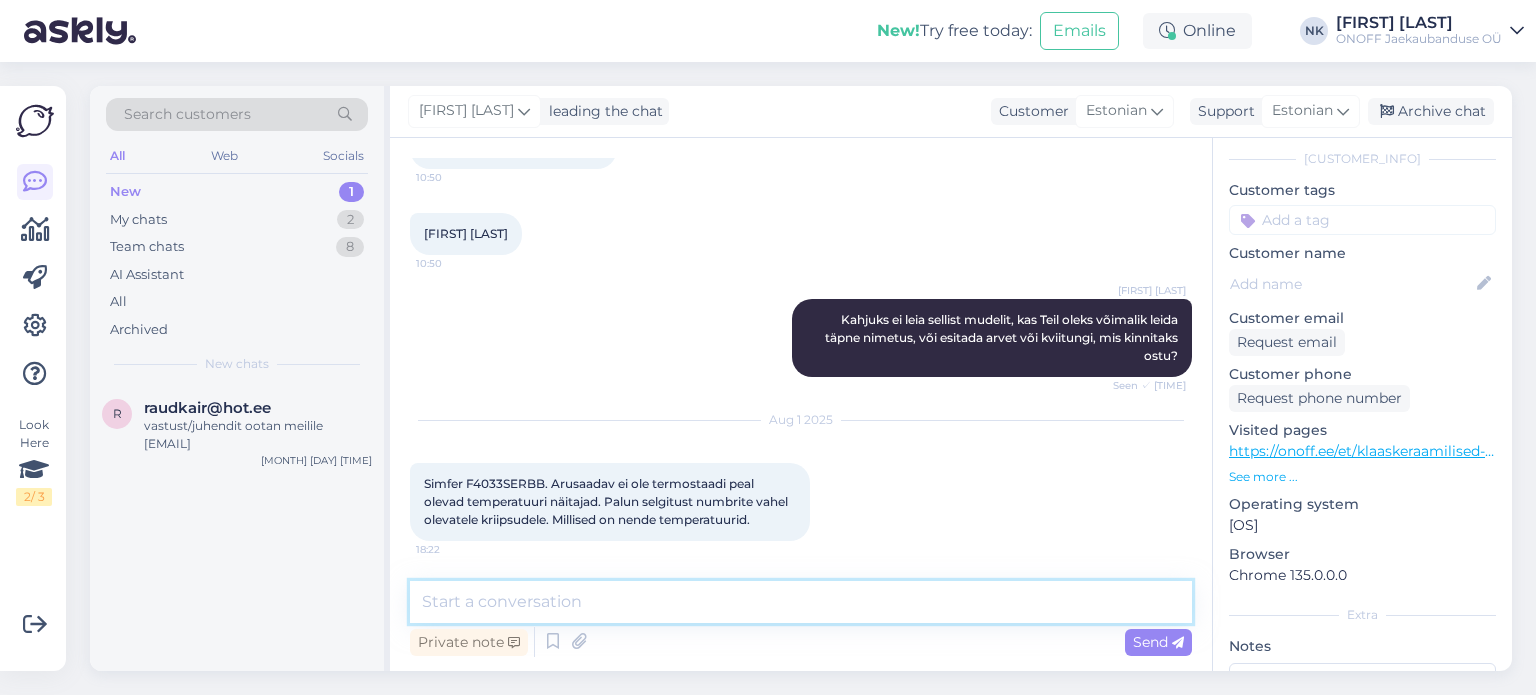 click at bounding box center [801, 602] 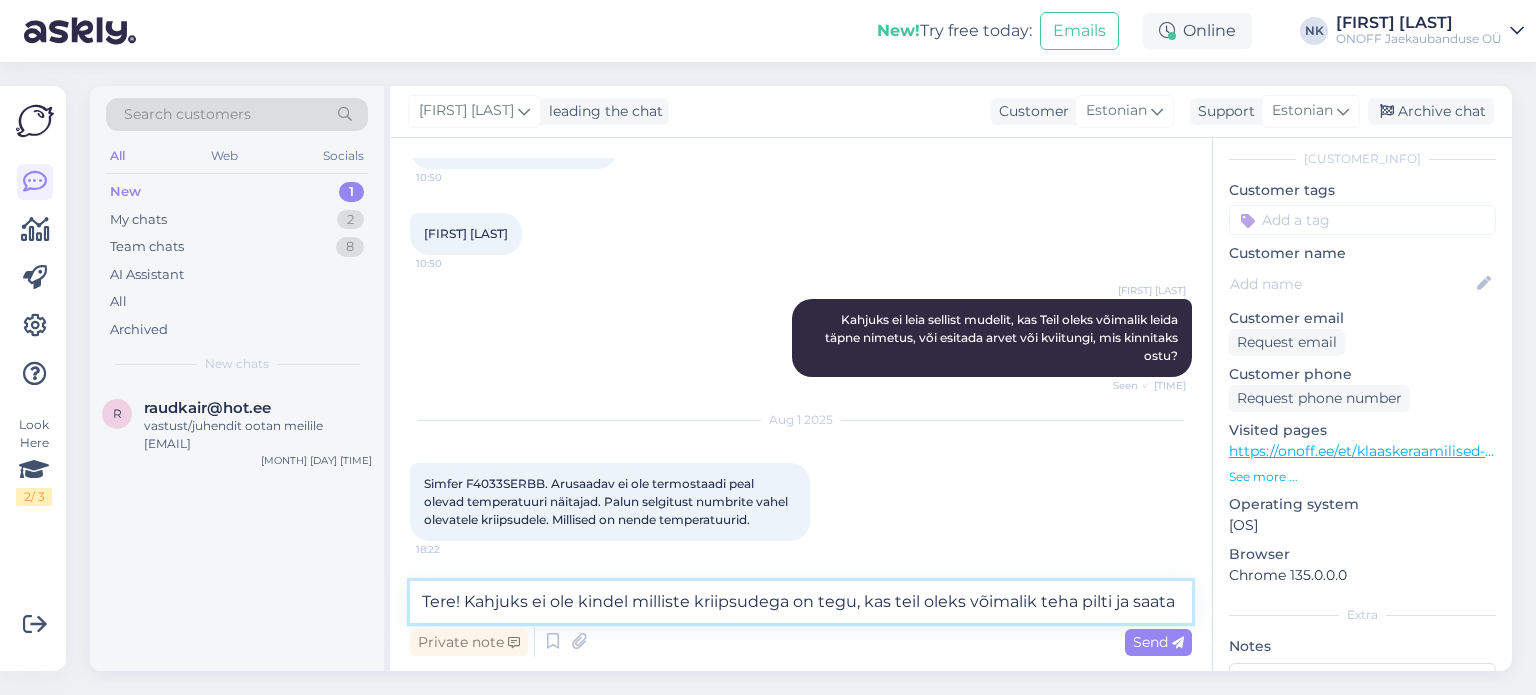 scroll, scrollTop: 734, scrollLeft: 0, axis: vertical 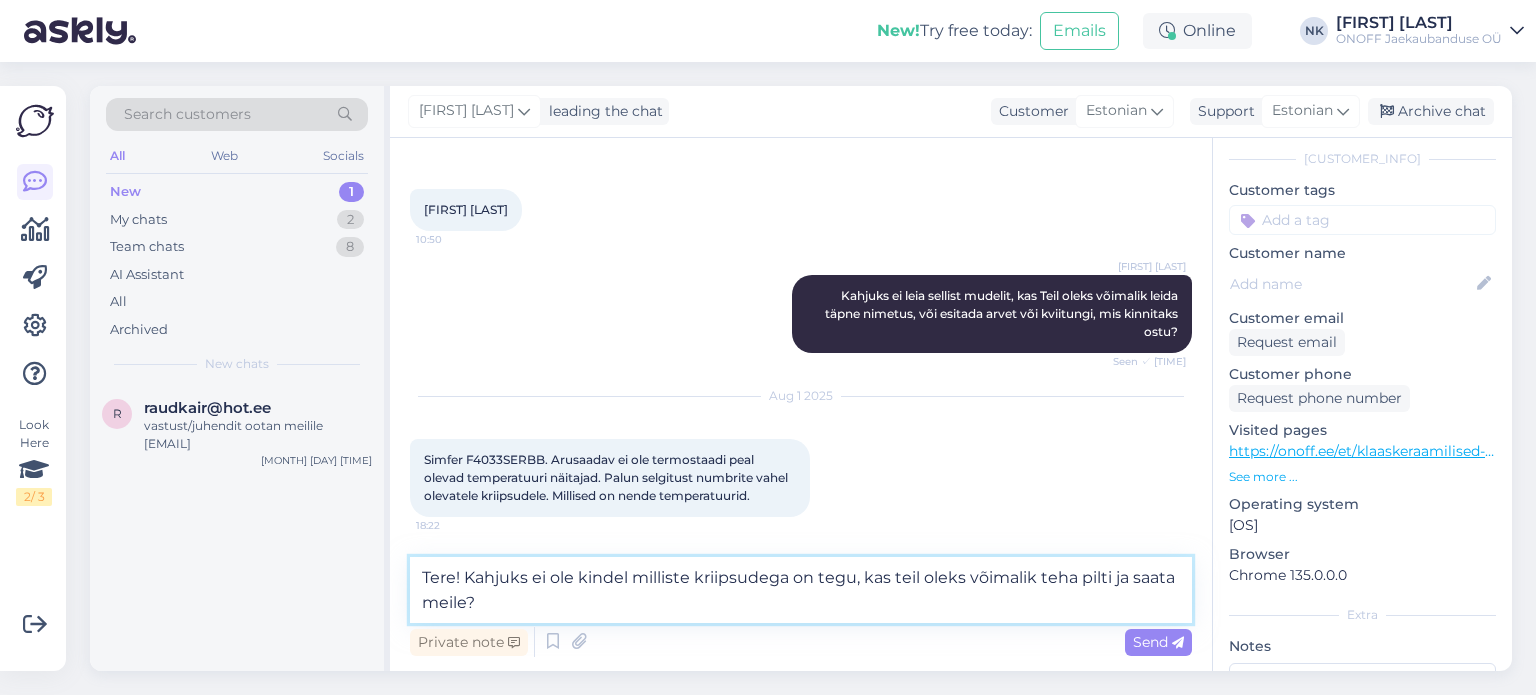 drag, startPoint x: 856, startPoint y: 583, endPoint x: 686, endPoint y: 584, distance: 170.00294 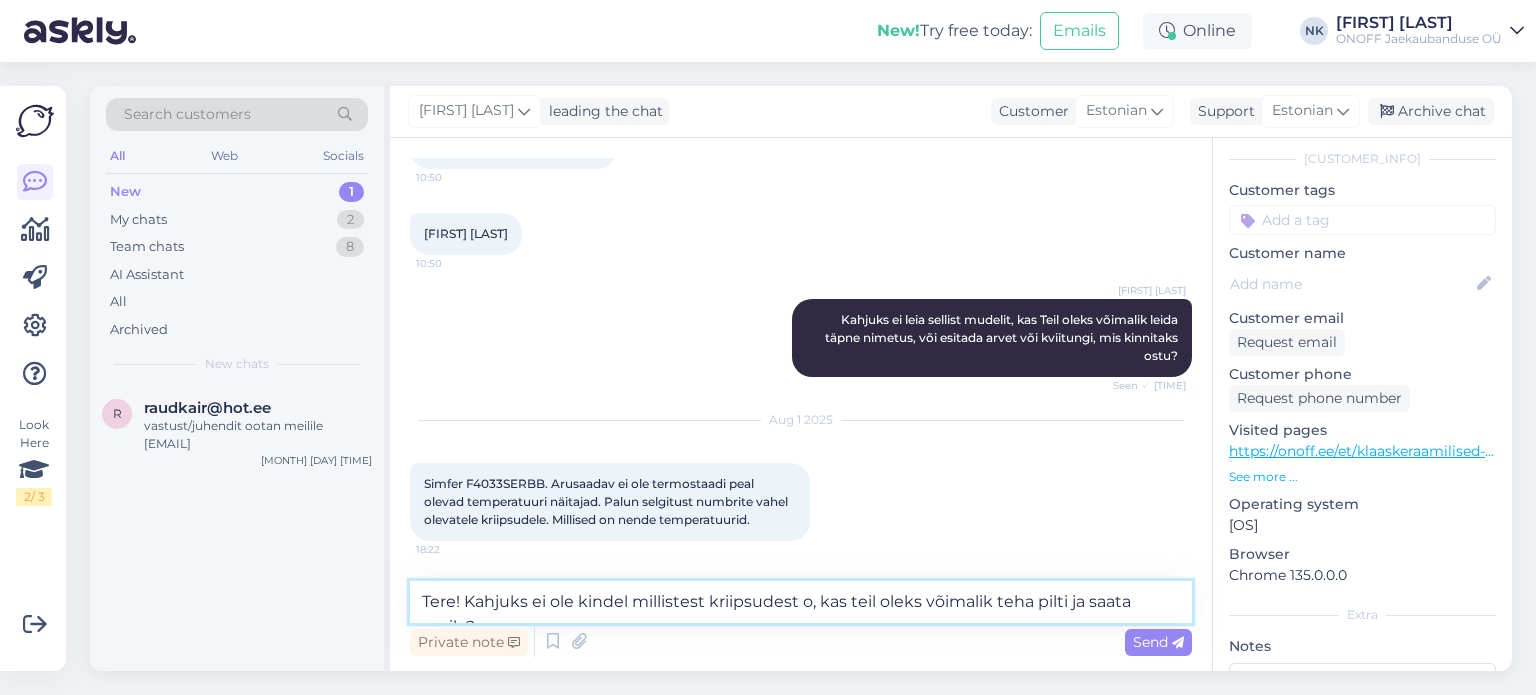 scroll, scrollTop: 734, scrollLeft: 0, axis: vertical 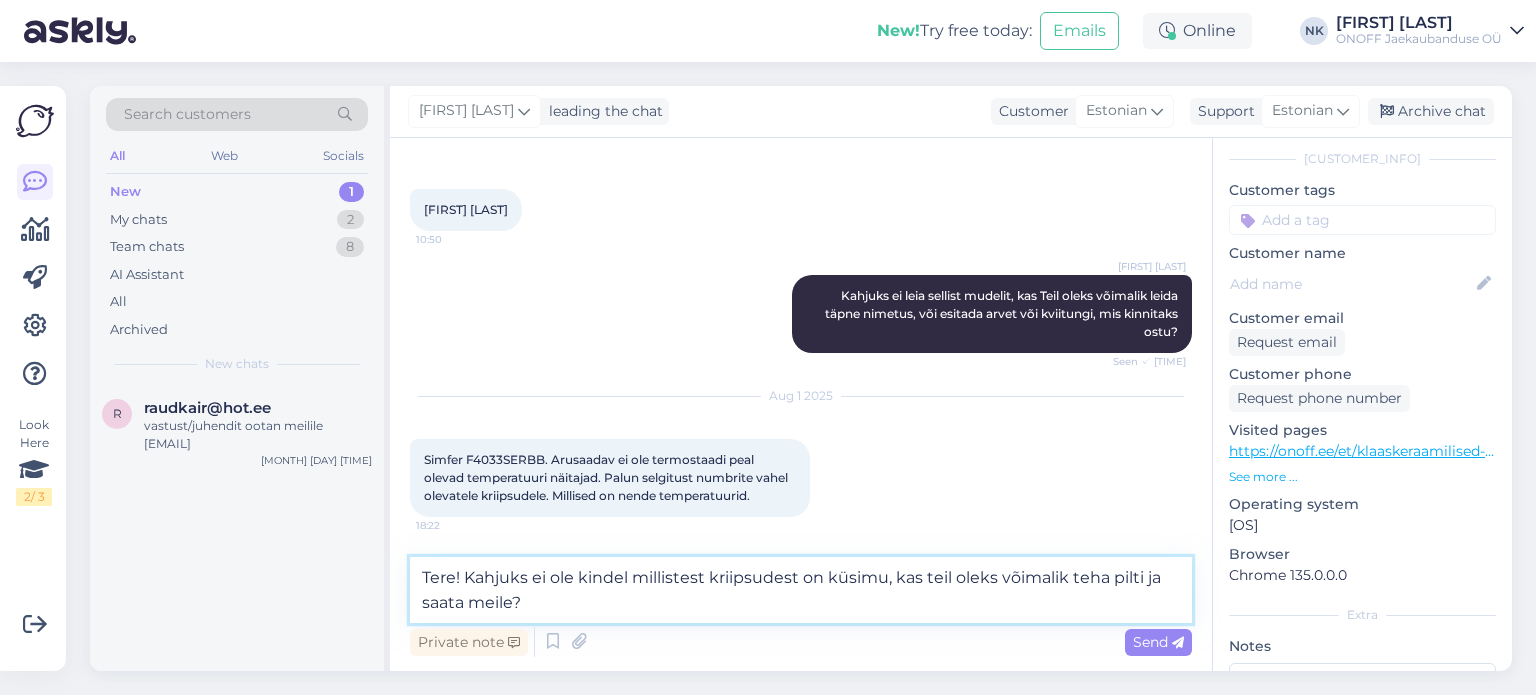 type on "Tere! Kahjuks ei ole kindel millistest kriipsudest on küsimus, kas teil oleks võimalik teha pilti ja saata meile?" 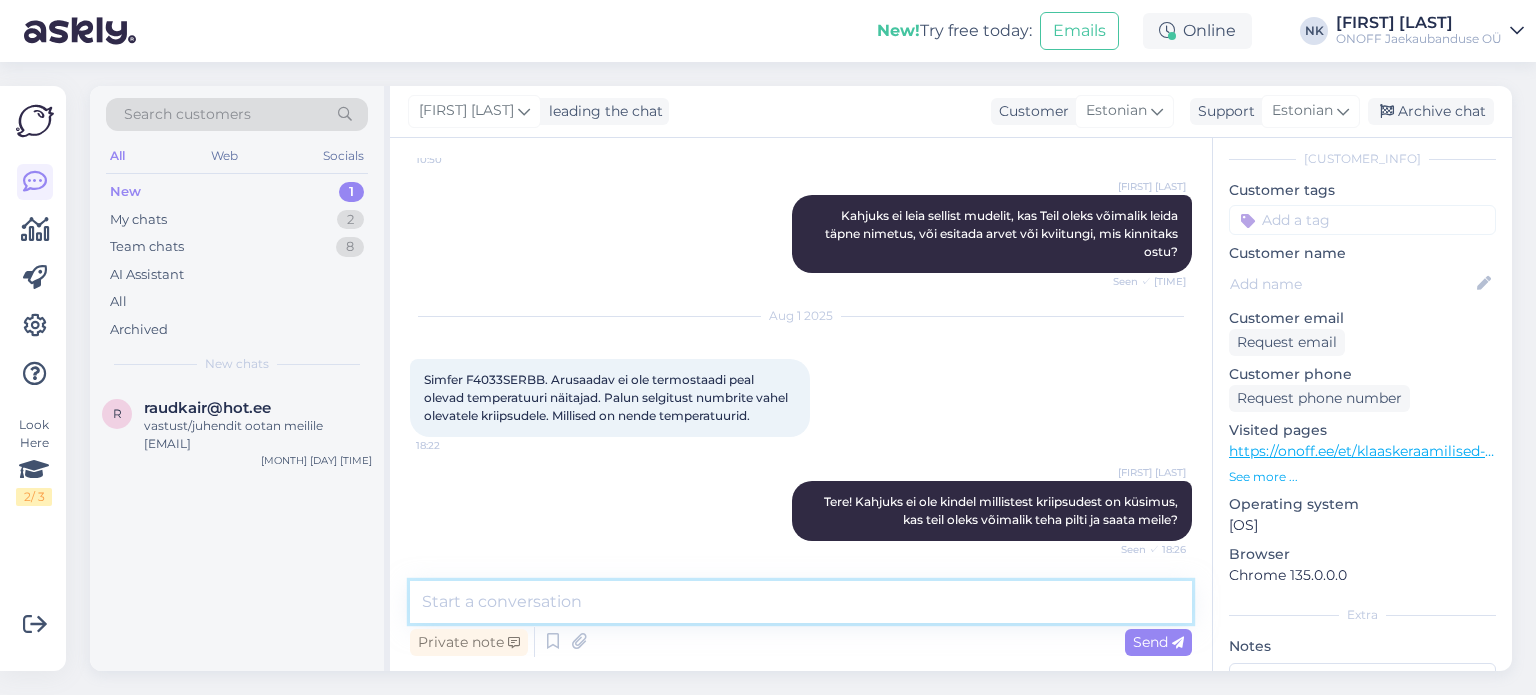 scroll, scrollTop: 1026, scrollLeft: 0, axis: vertical 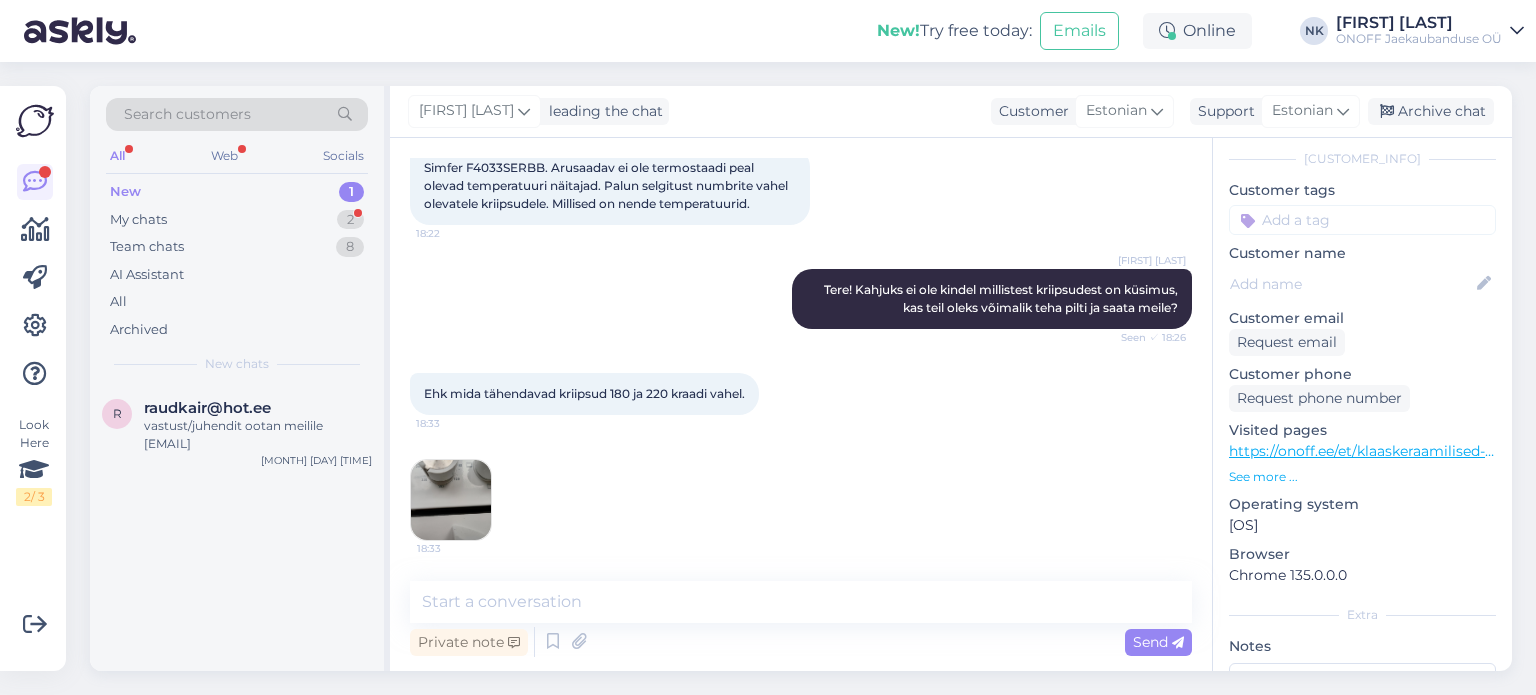 click at bounding box center [451, 500] 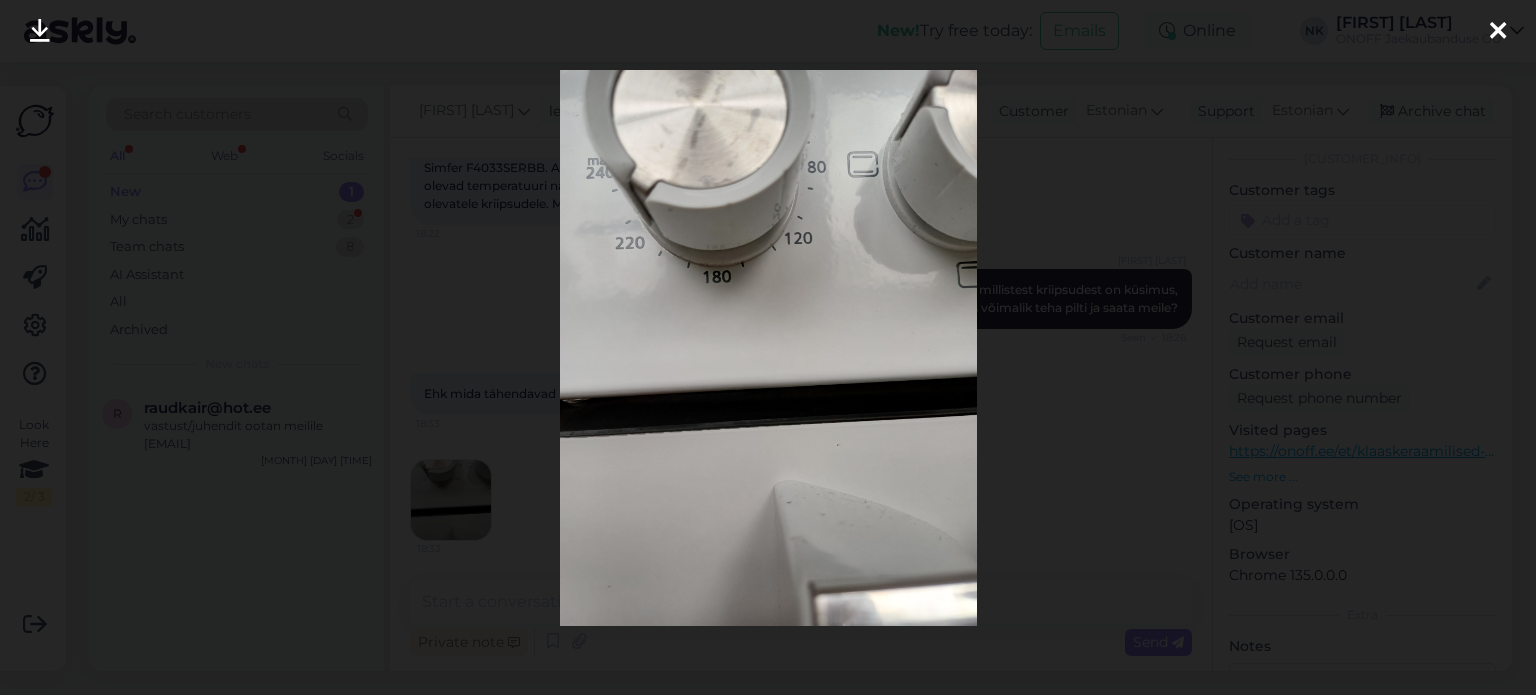 click at bounding box center (768, 347) 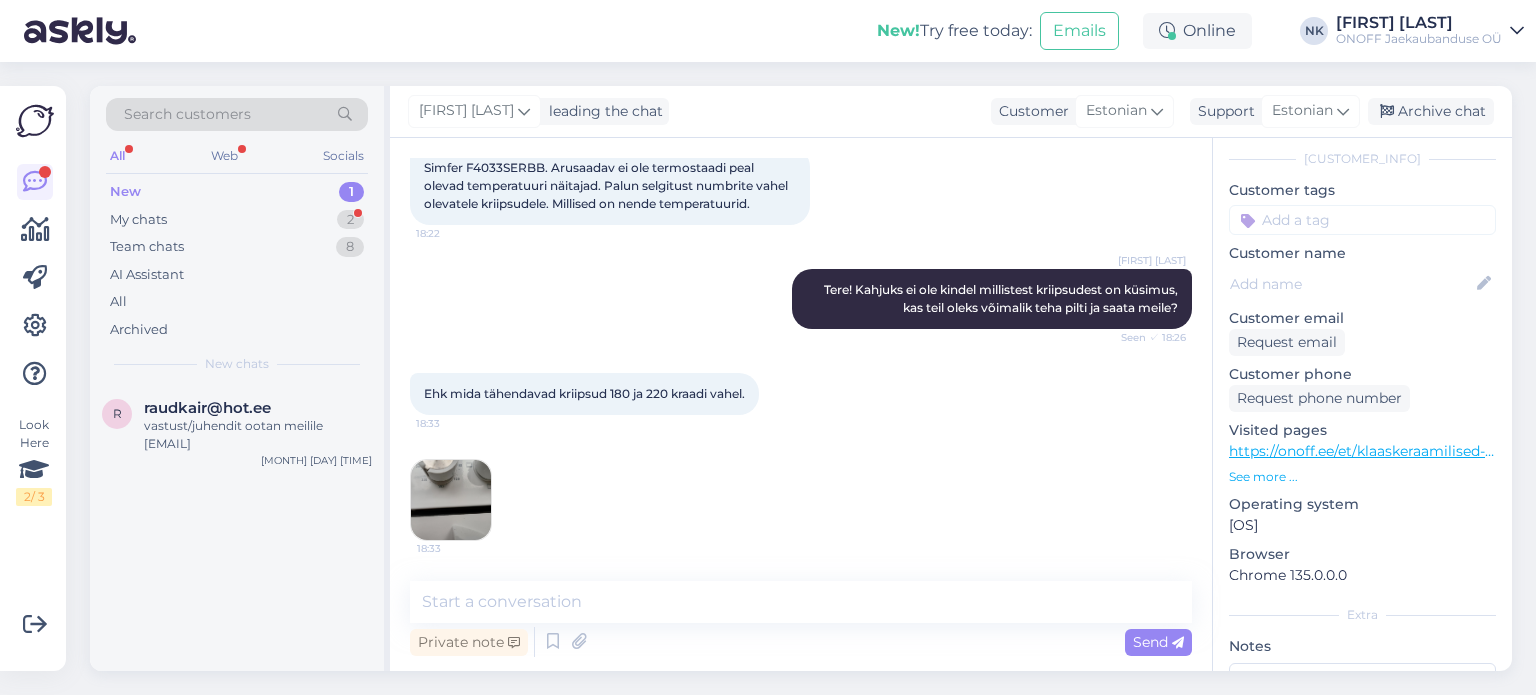 click at bounding box center [451, 500] 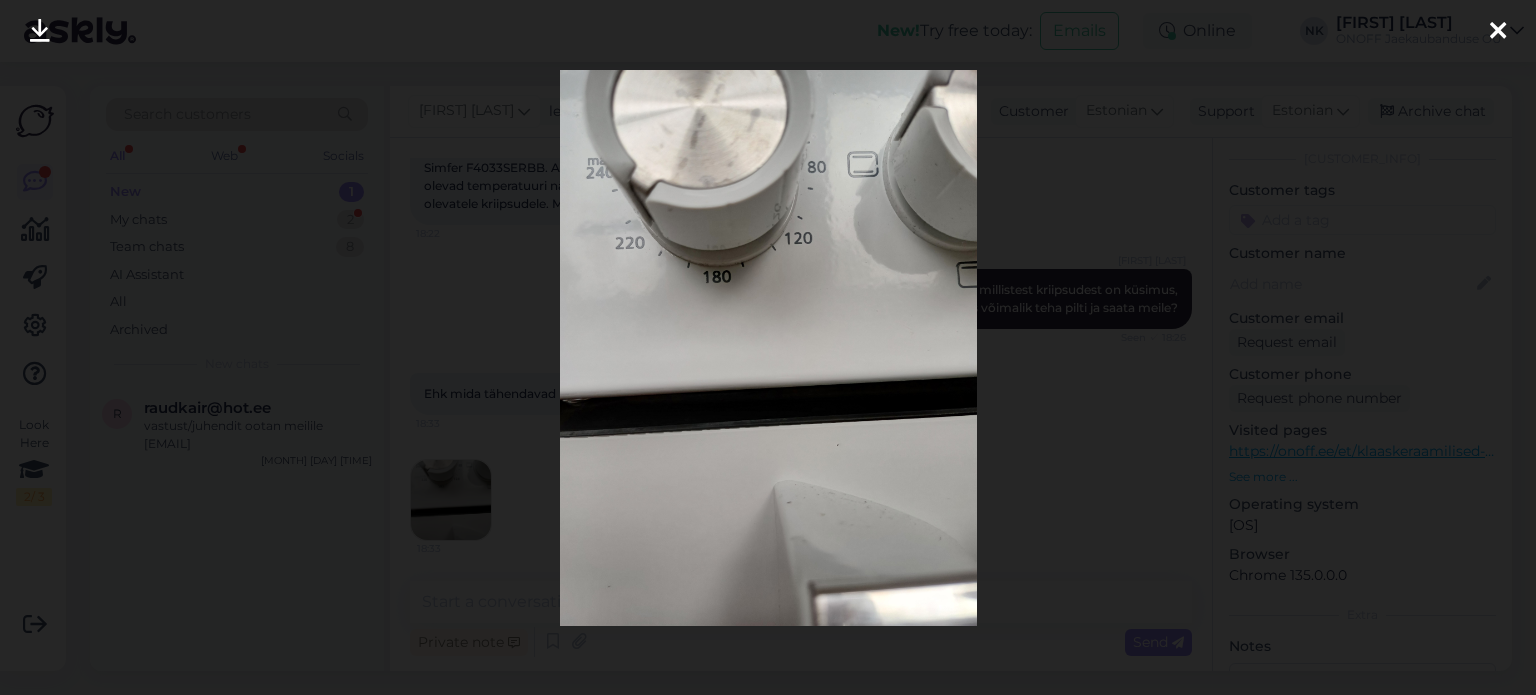 click at bounding box center [768, 347] 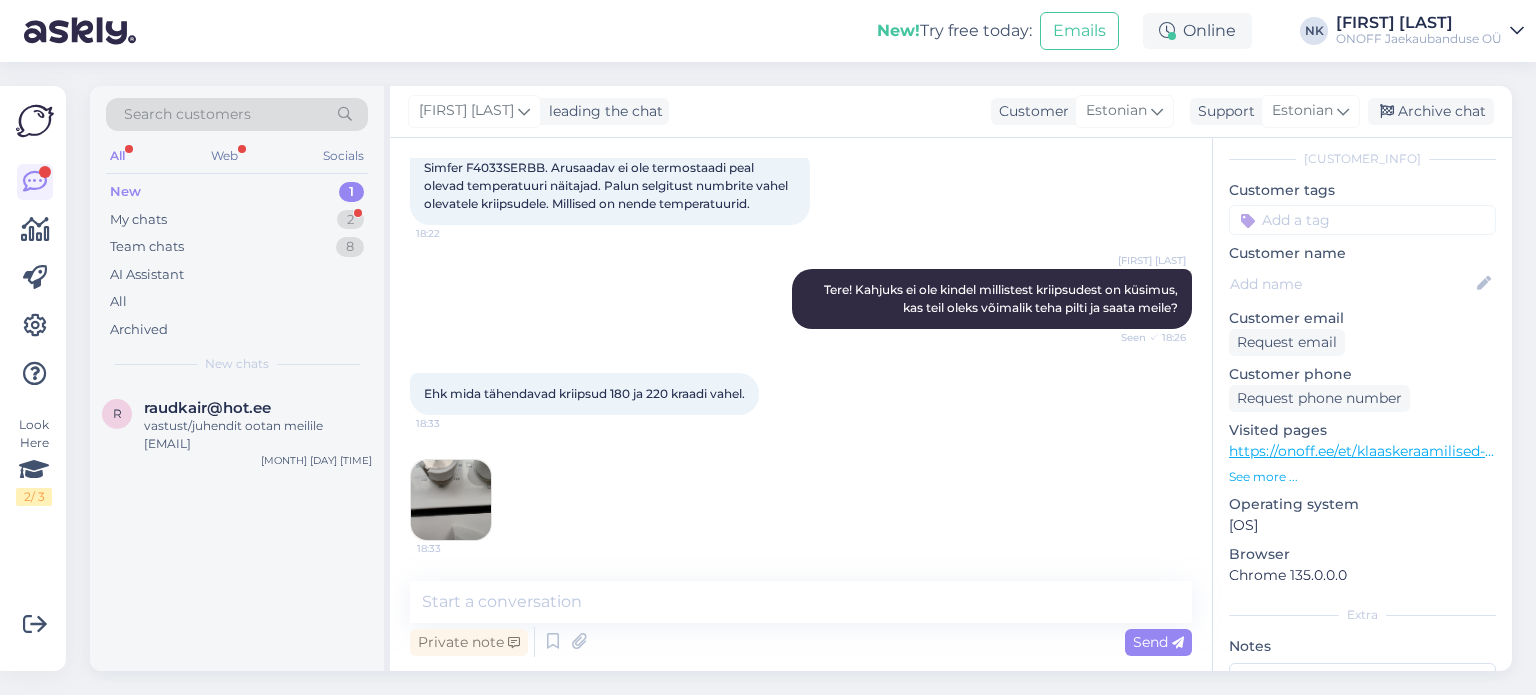 click on "Ehk mida tähendavad kriipsud 180 ja 220 kraadi vahel.  18:33  18:33" at bounding box center [801, 457] 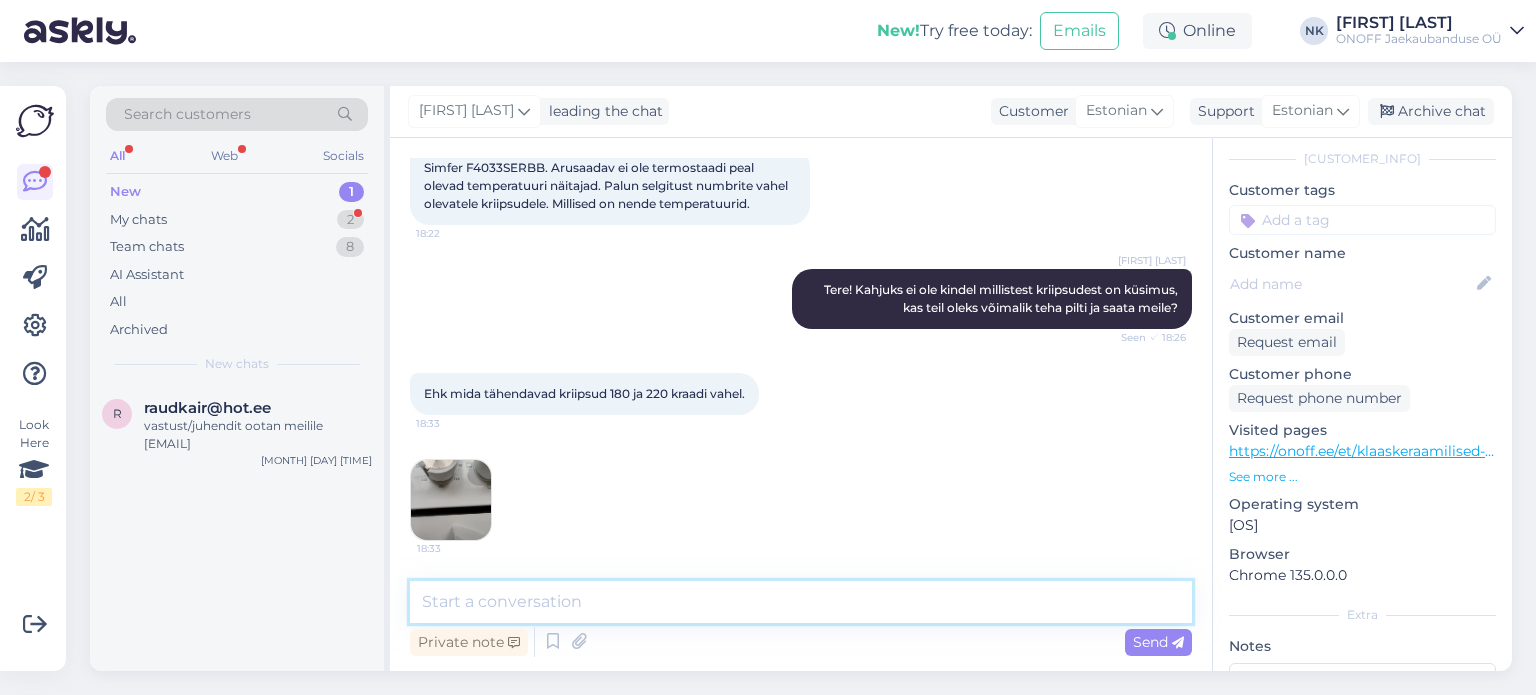 click at bounding box center [801, 602] 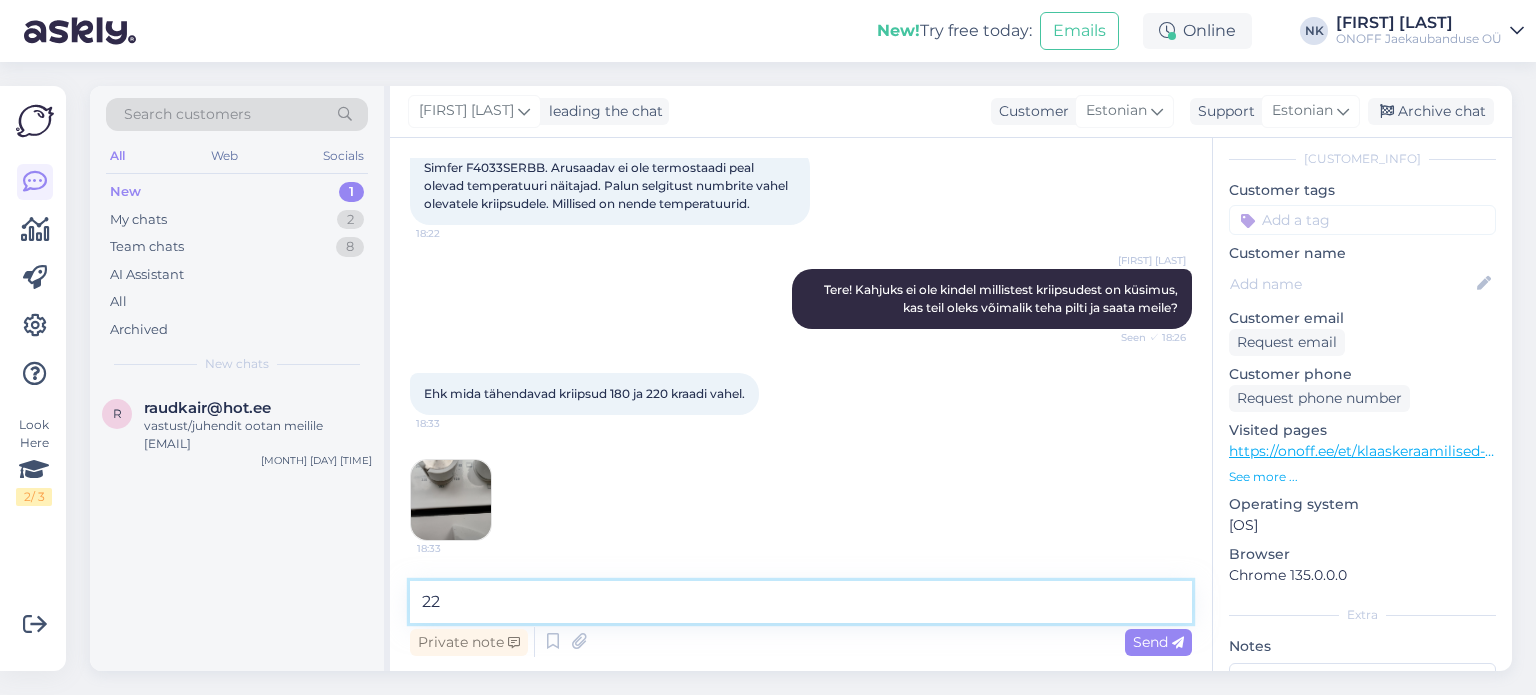 type on "2" 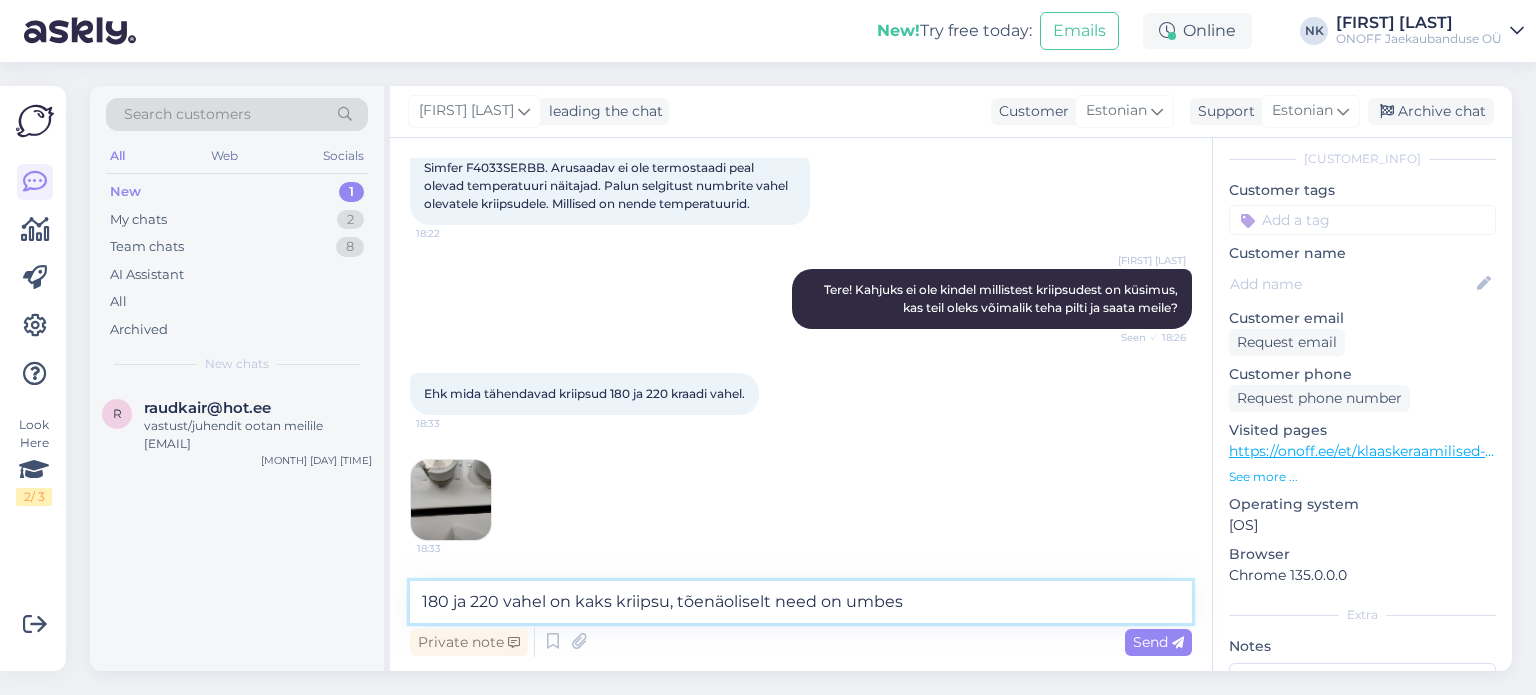 scroll, scrollTop: 1112, scrollLeft: 0, axis: vertical 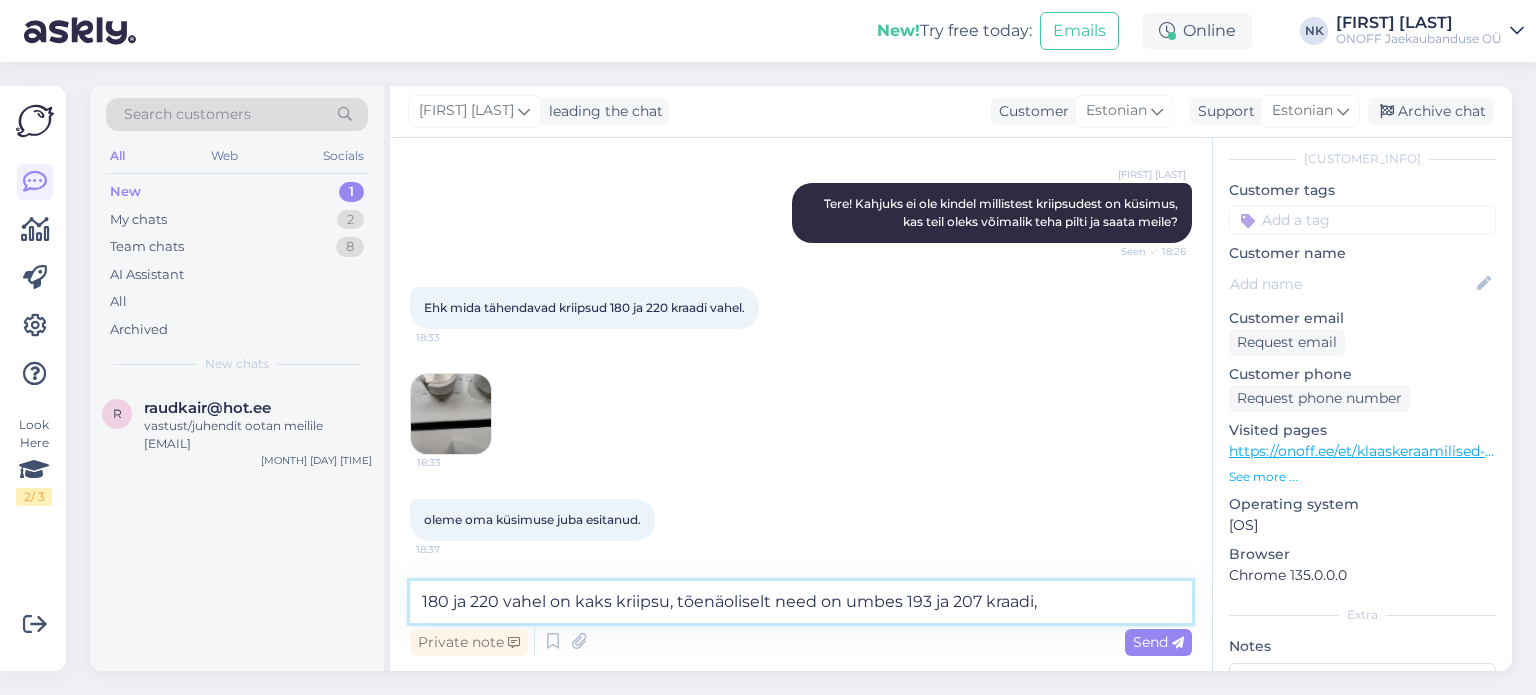 type on "180 ja 220 vahel on kaks kriipsu, tõenäoliselt need on umbes 193 ja 207 kraadi" 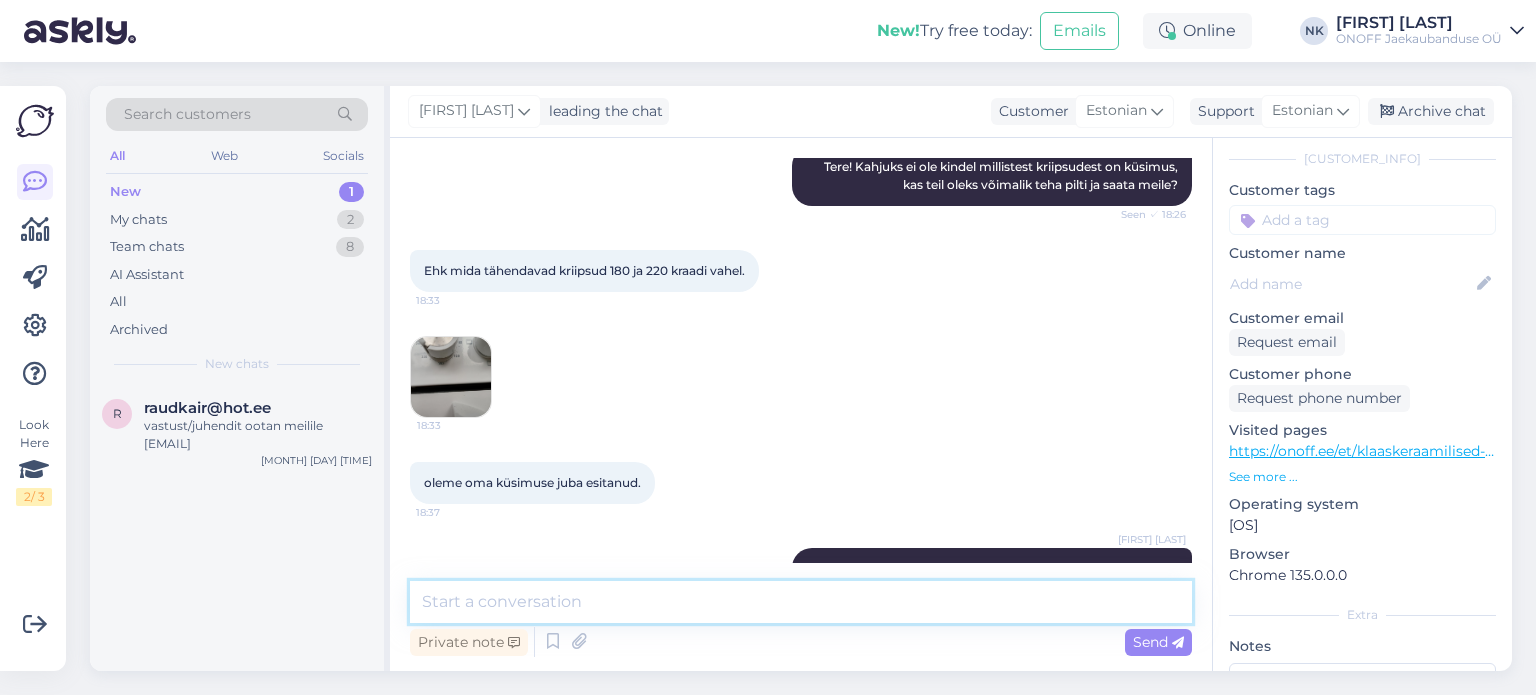 scroll, scrollTop: 1216, scrollLeft: 0, axis: vertical 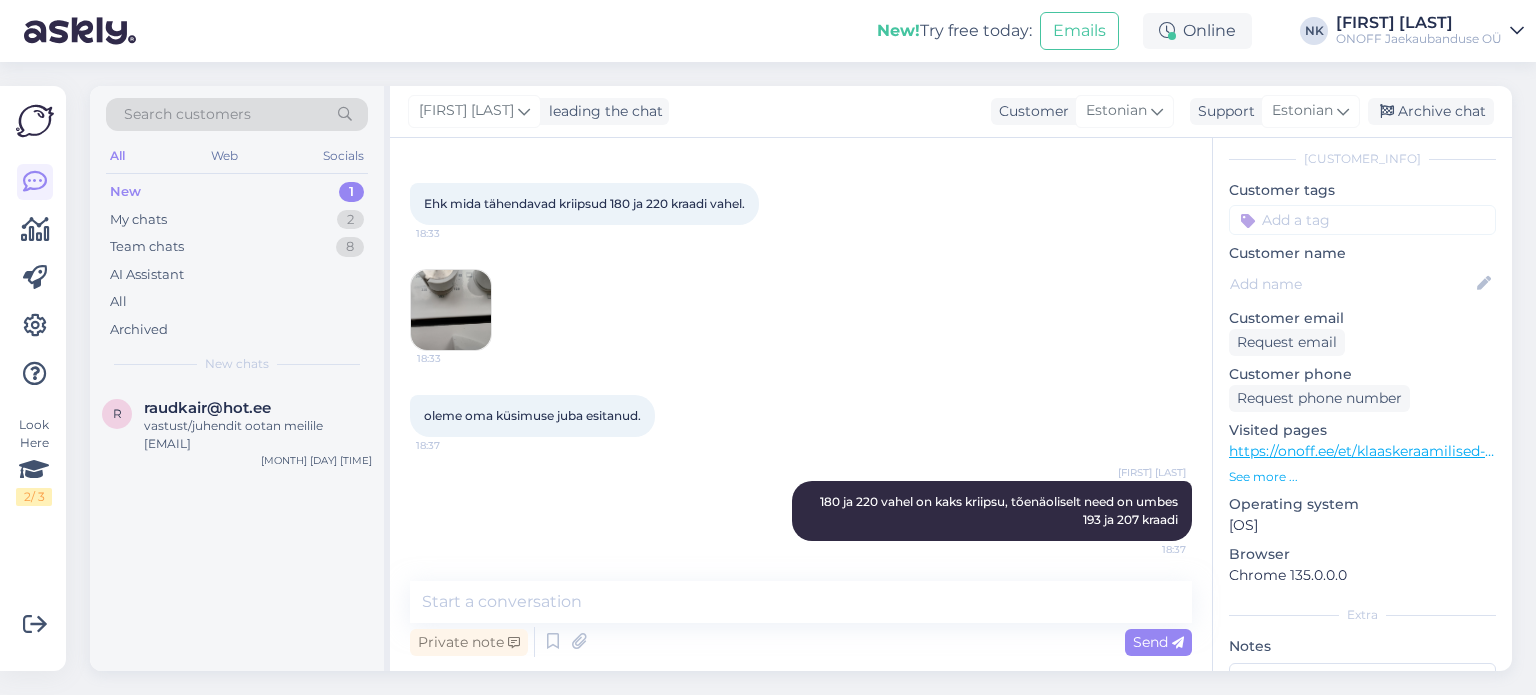 click at bounding box center [451, 310] 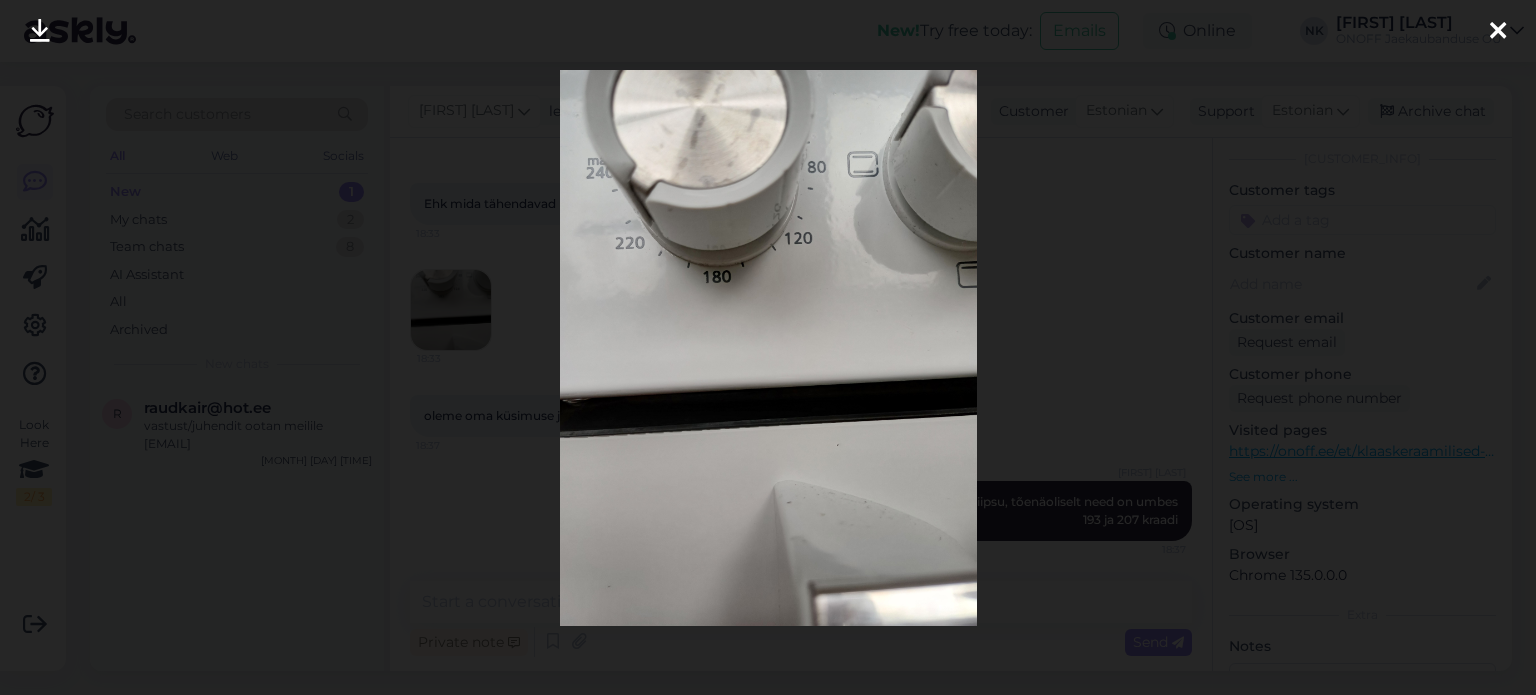 click at bounding box center [768, 347] 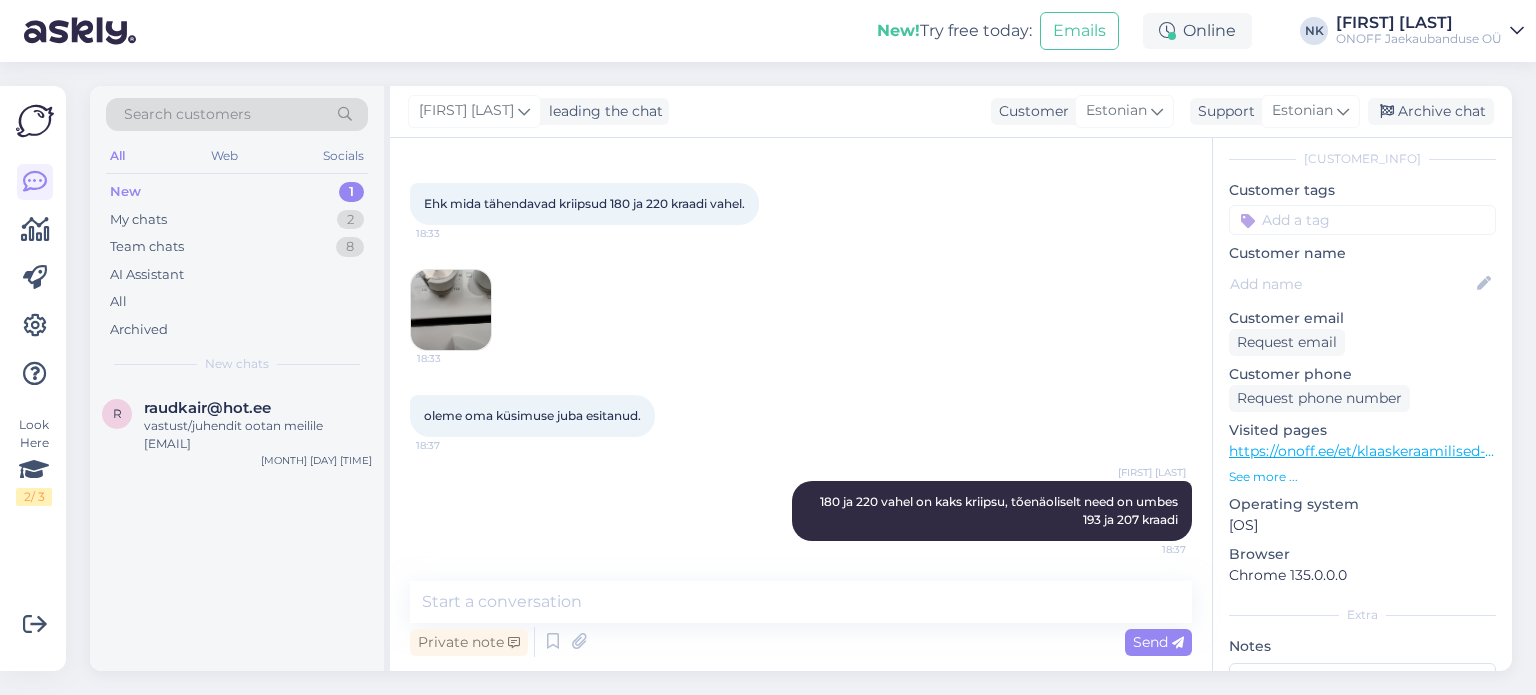 click at bounding box center [451, 310] 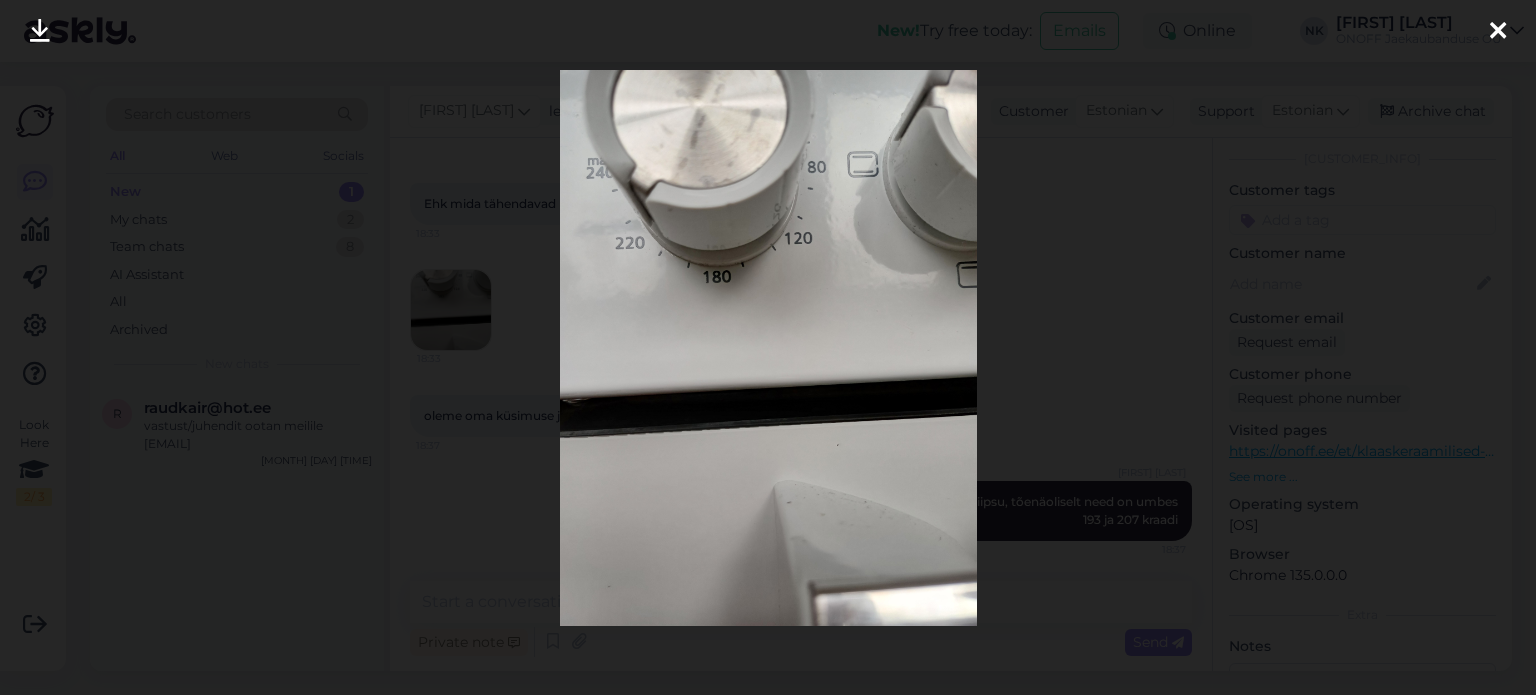 click at bounding box center (768, 347) 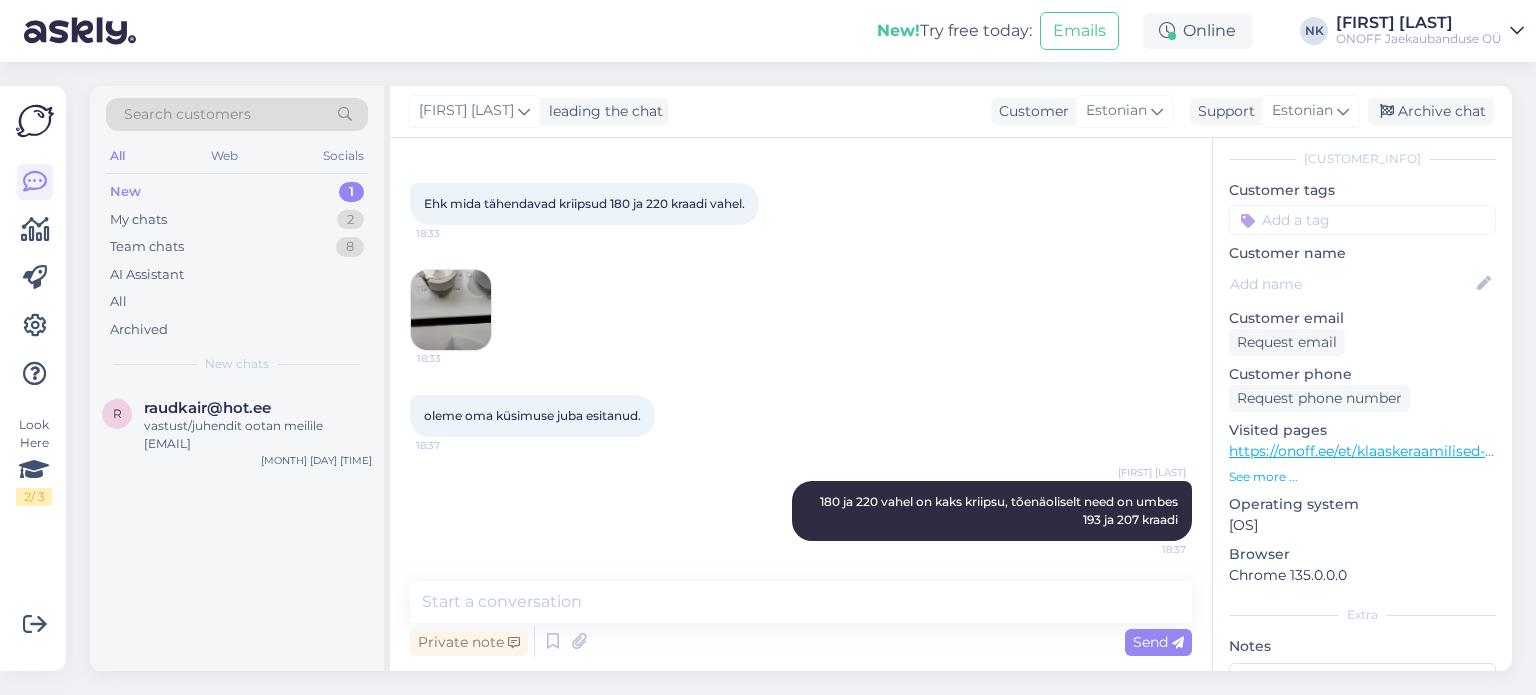 click at bounding box center [451, 310] 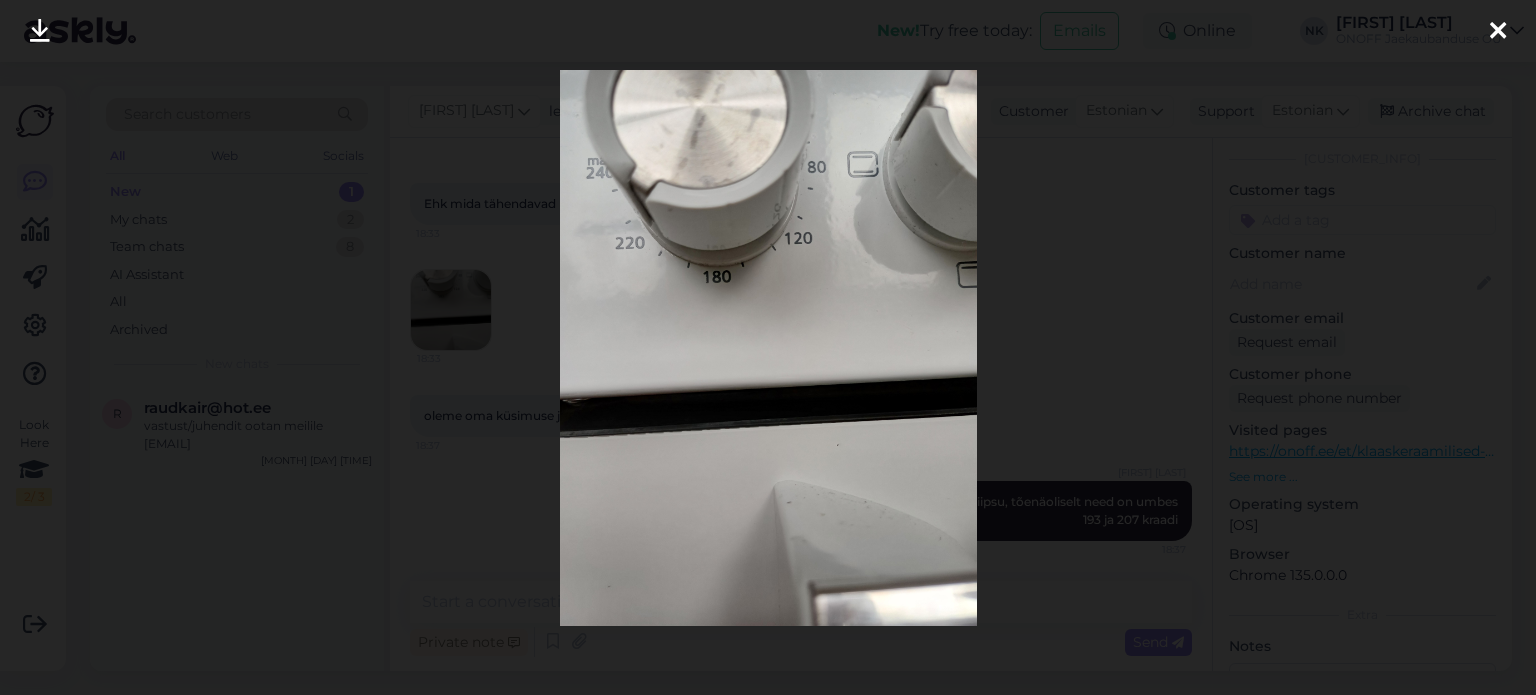 click at bounding box center [768, 347] 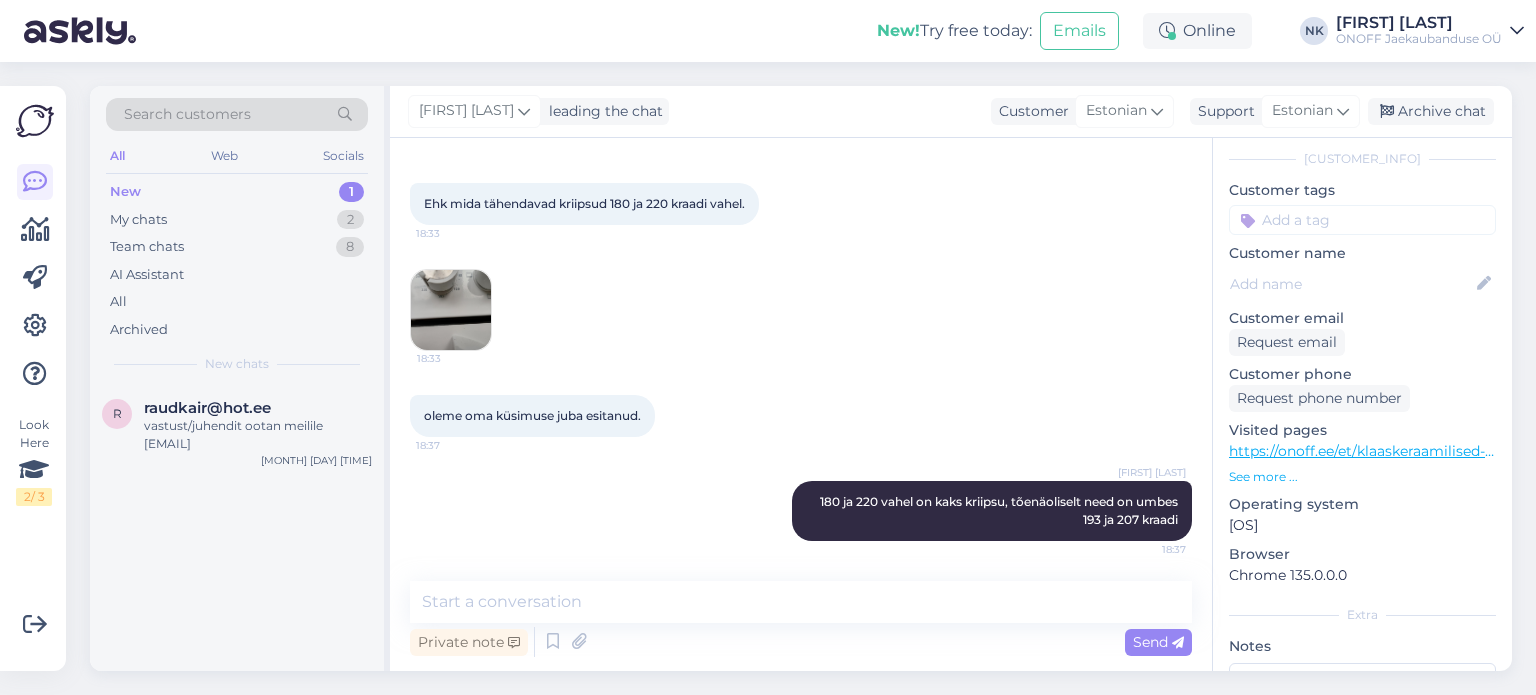 click at bounding box center [451, 310] 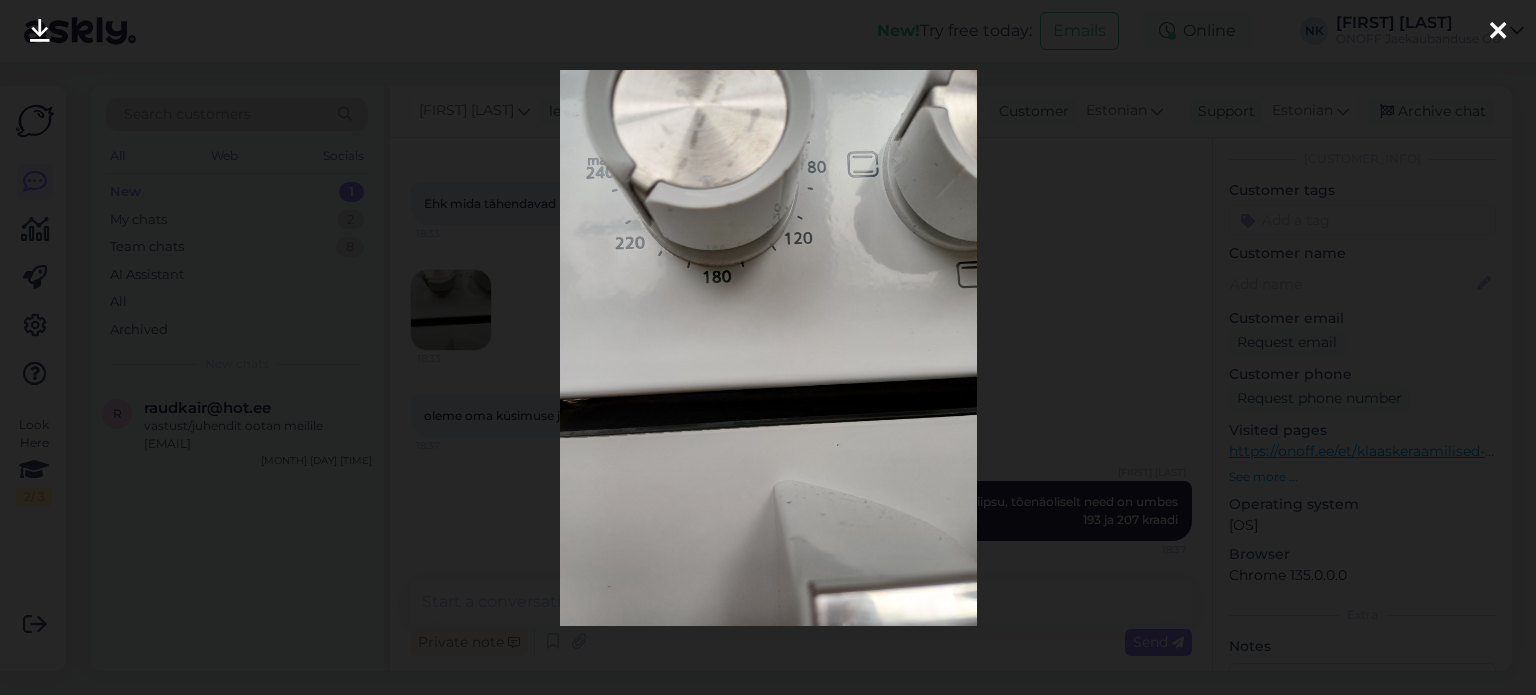 click at bounding box center [768, 347] 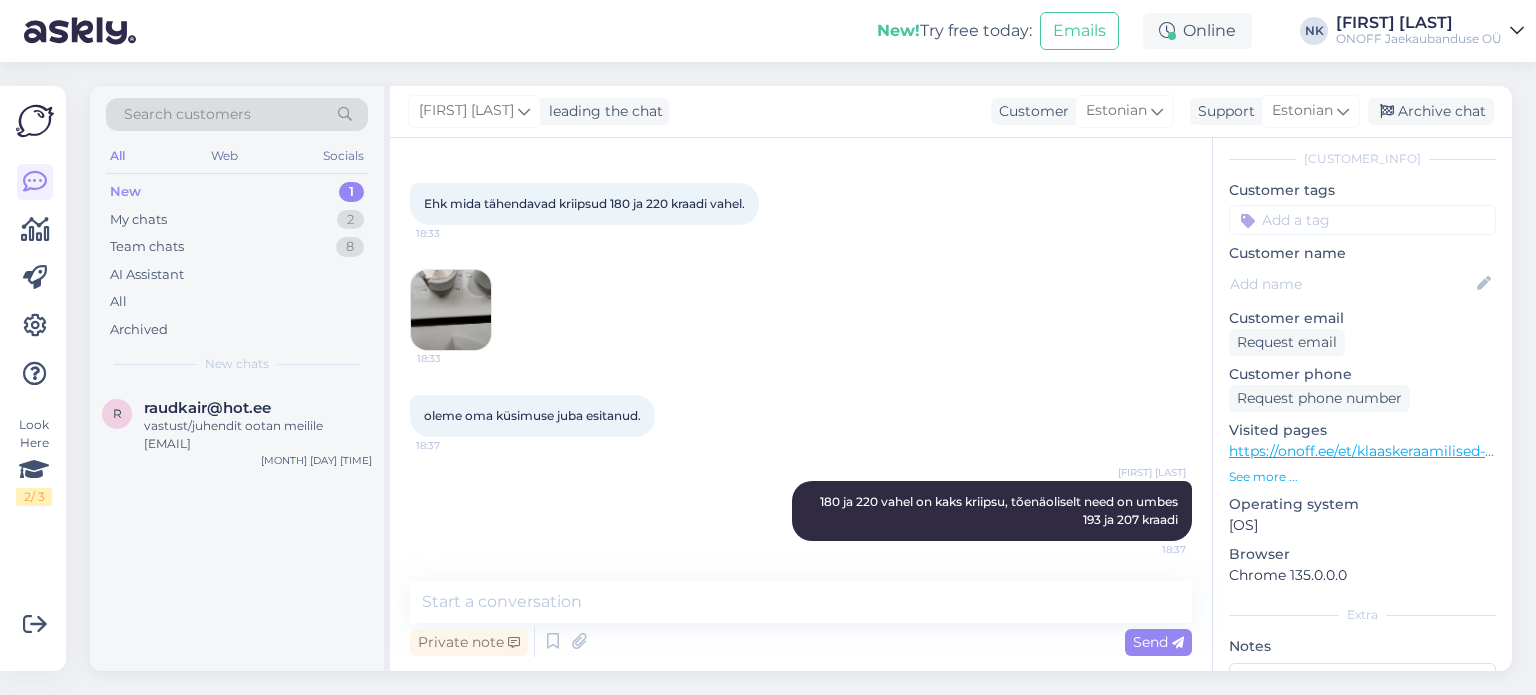 click at bounding box center [451, 310] 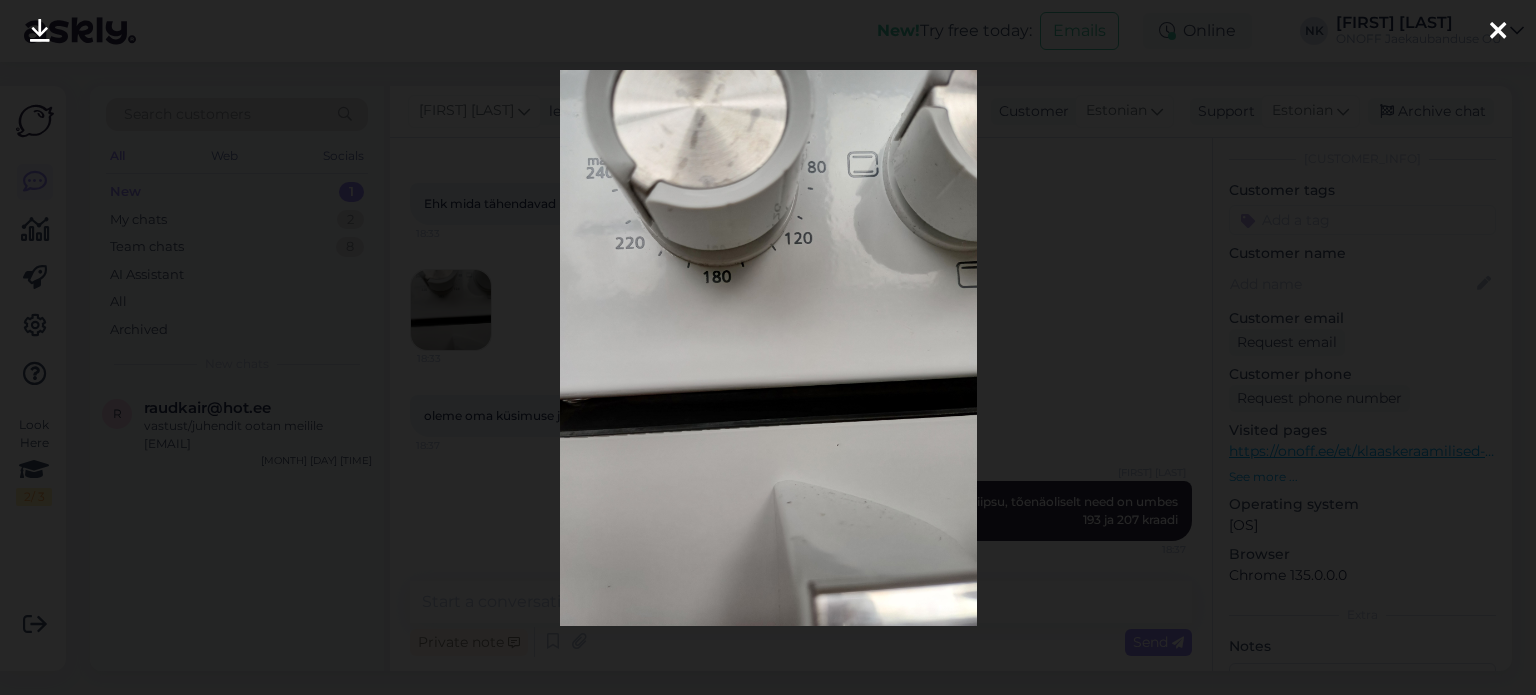 click at bounding box center (768, 347) 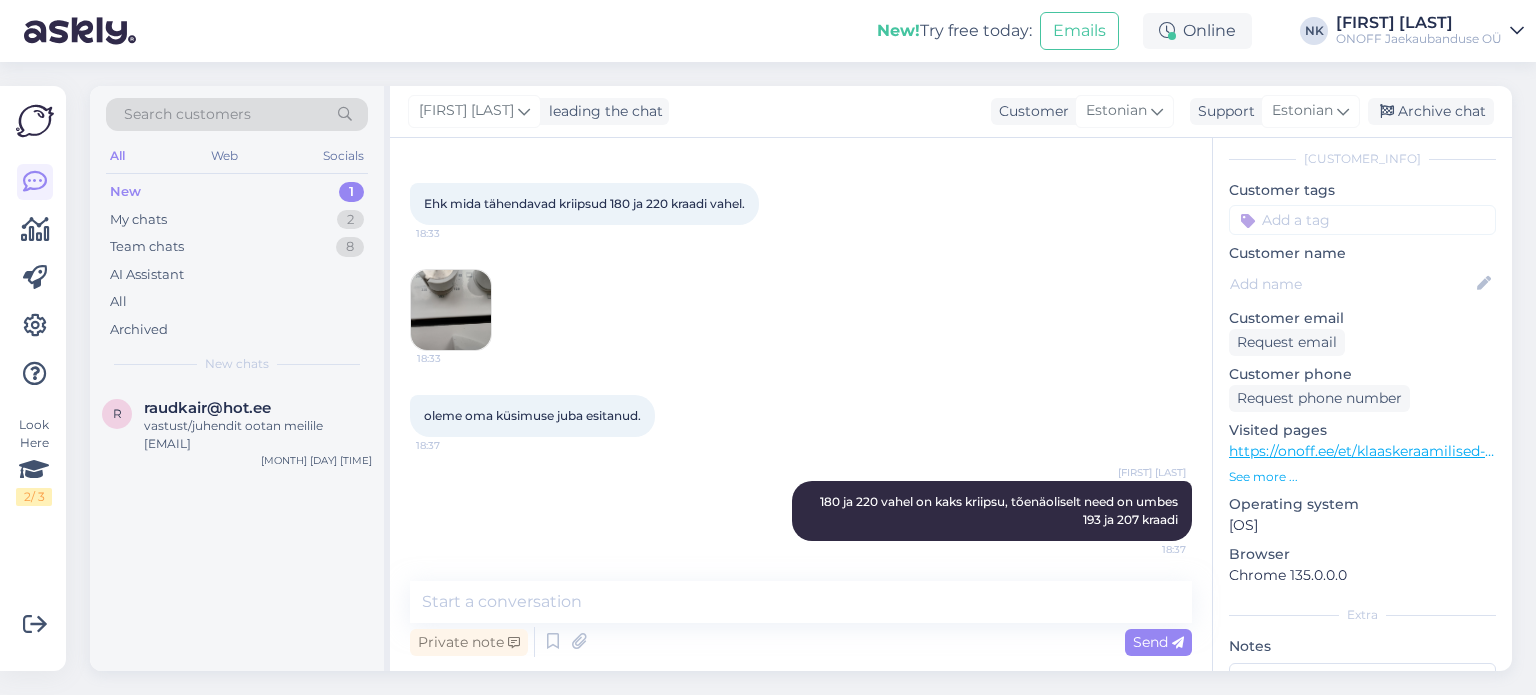 click at bounding box center [451, 310] 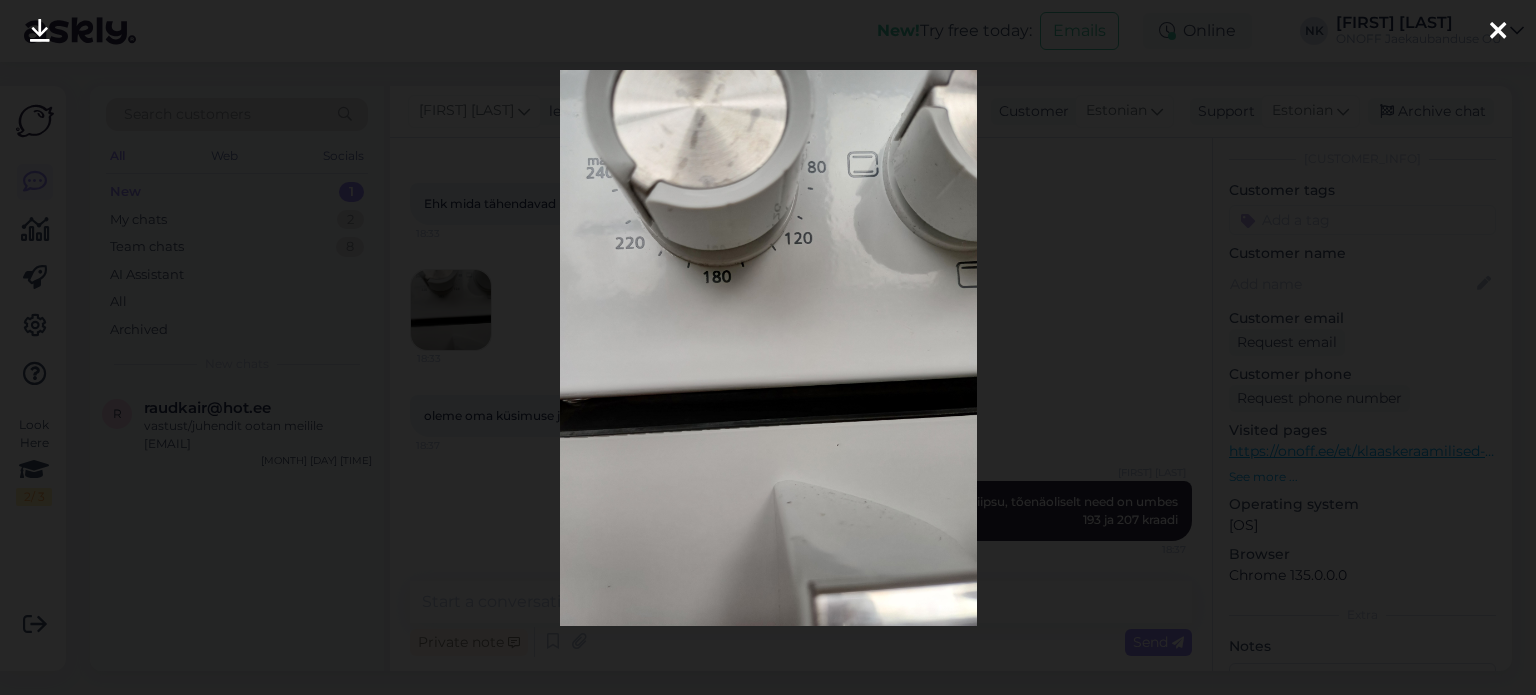 click at bounding box center (768, 347) 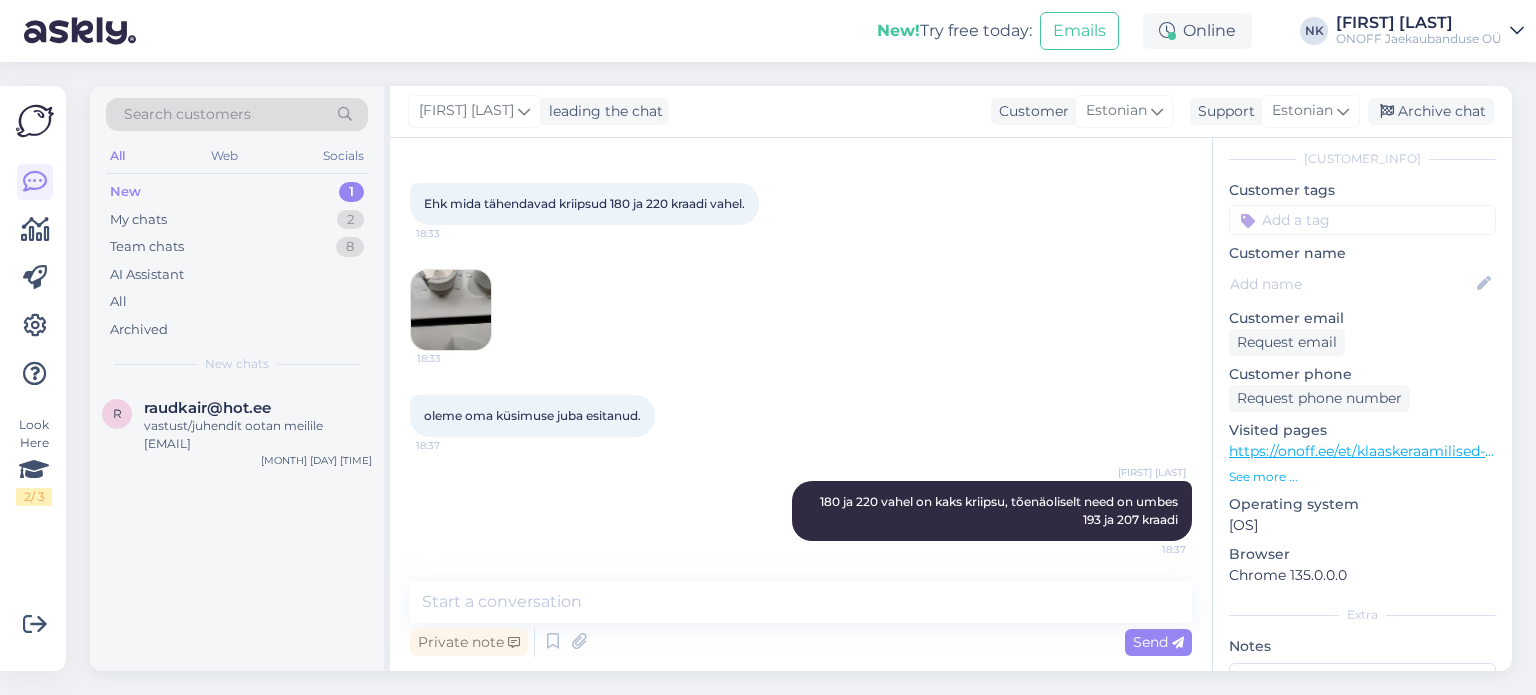 click at bounding box center (451, 310) 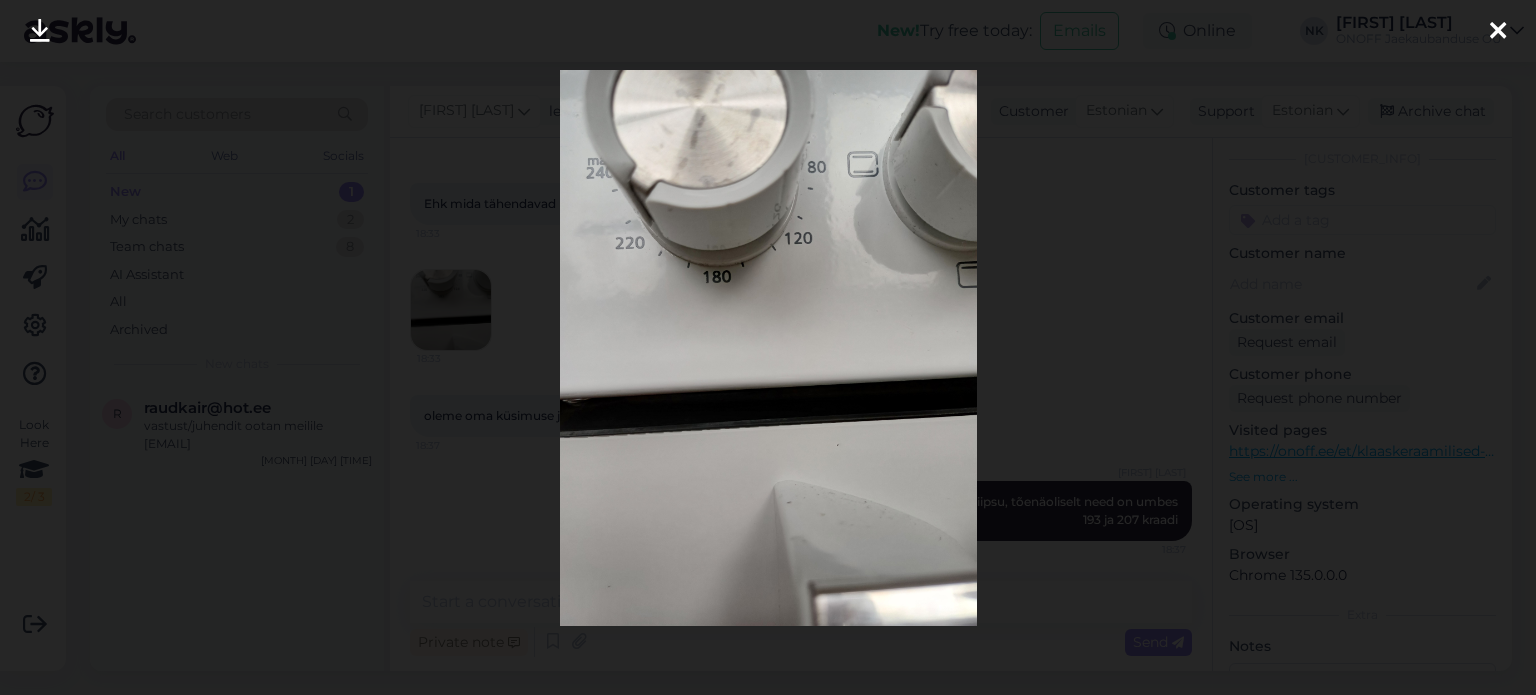 click at bounding box center [768, 347] 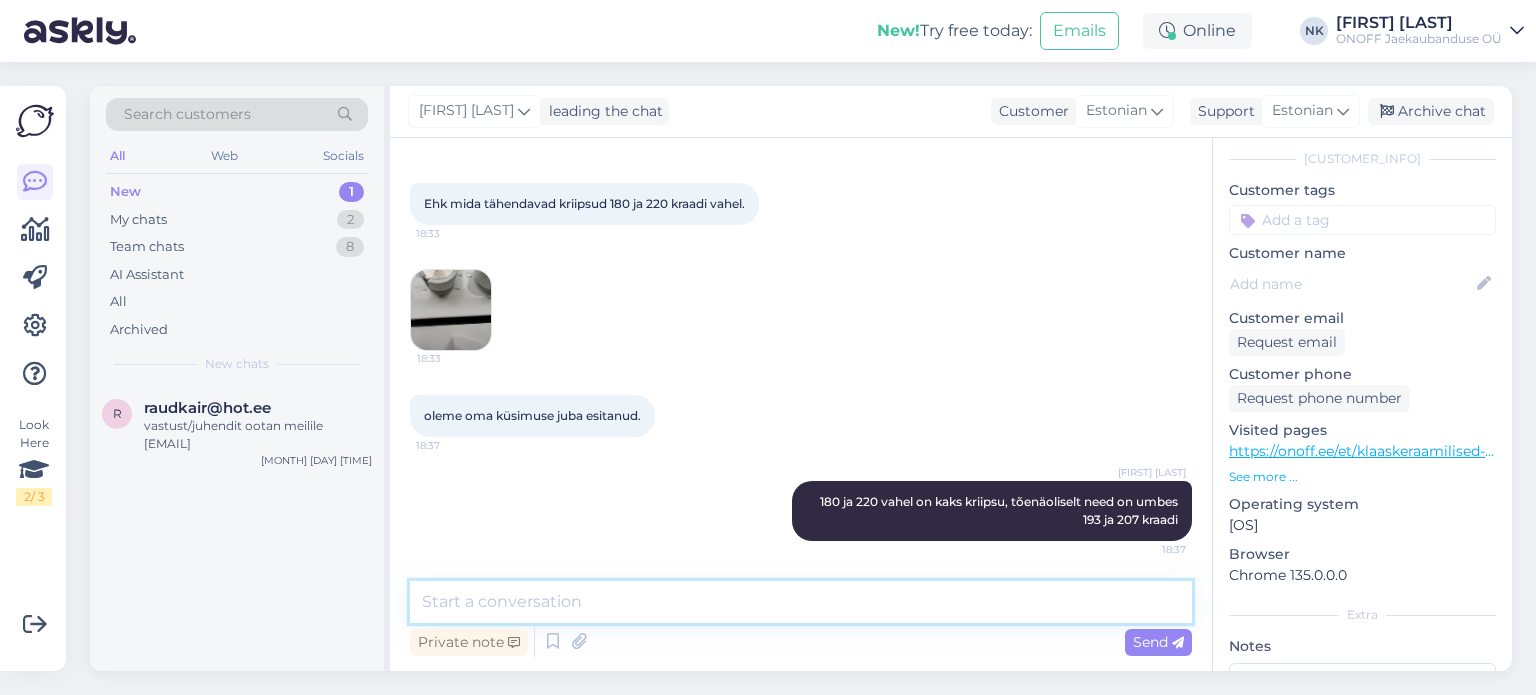 click at bounding box center [801, 602] 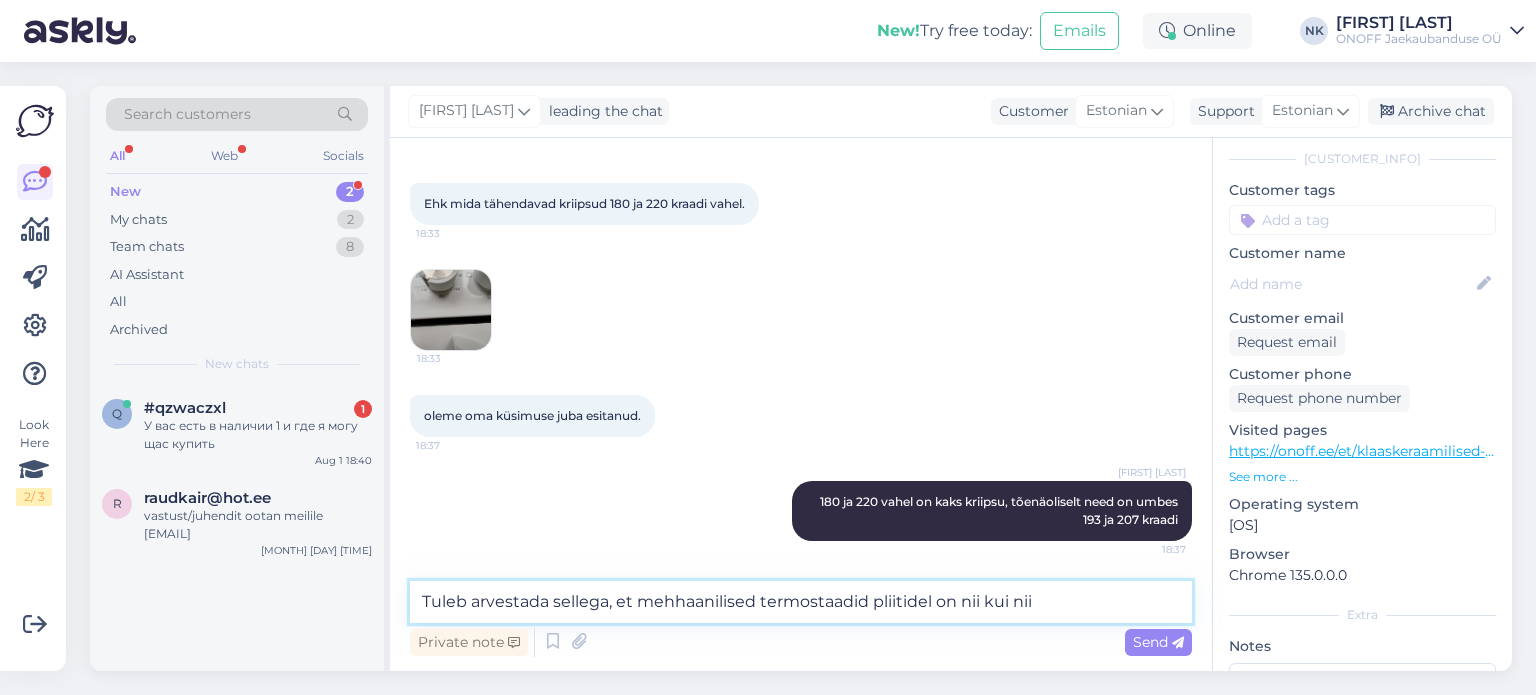 click on "Tuleb arvestada sellega, et mehhaanilised termostaadid pliitidel on nii kui nii" at bounding box center [801, 602] 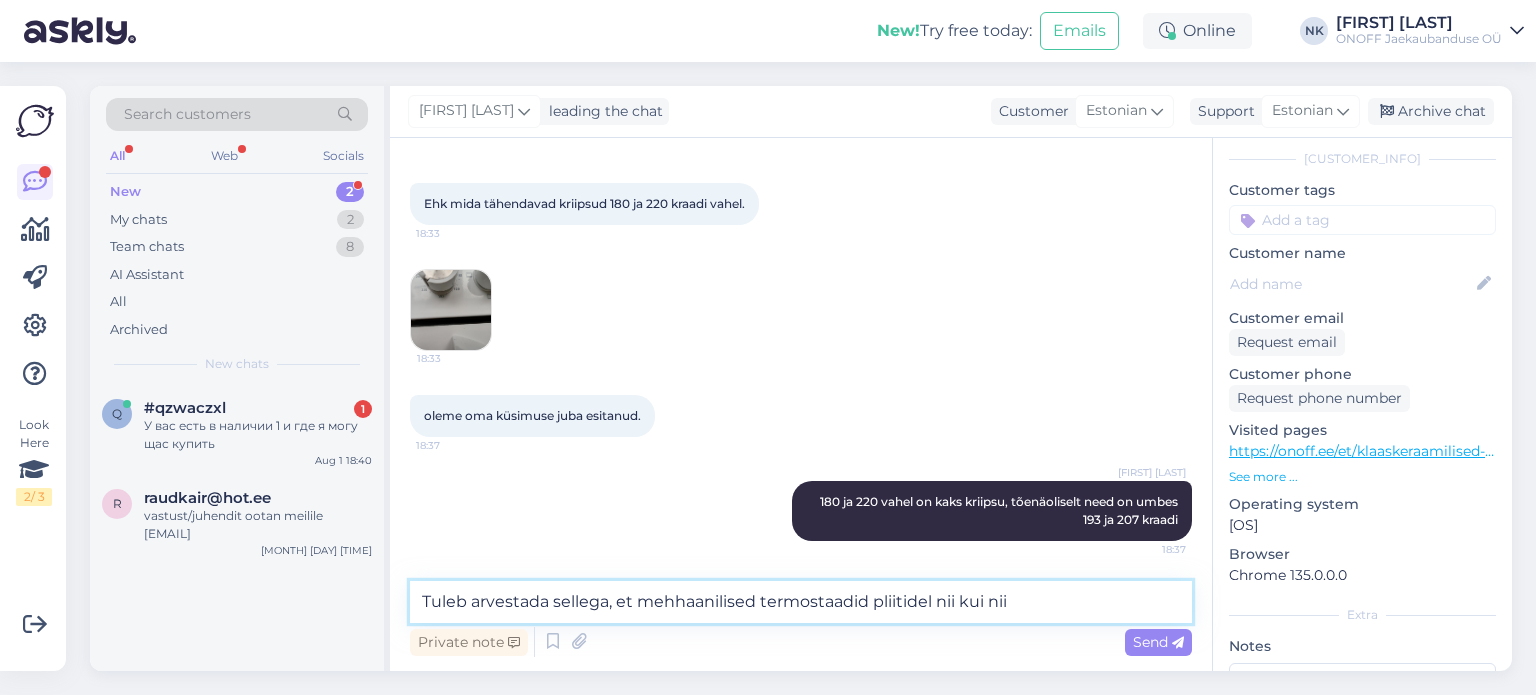 click on "Tuleb arvestada sellega, et mehhaanilised termostaadid pliitidel nii kui nii" at bounding box center [801, 602] 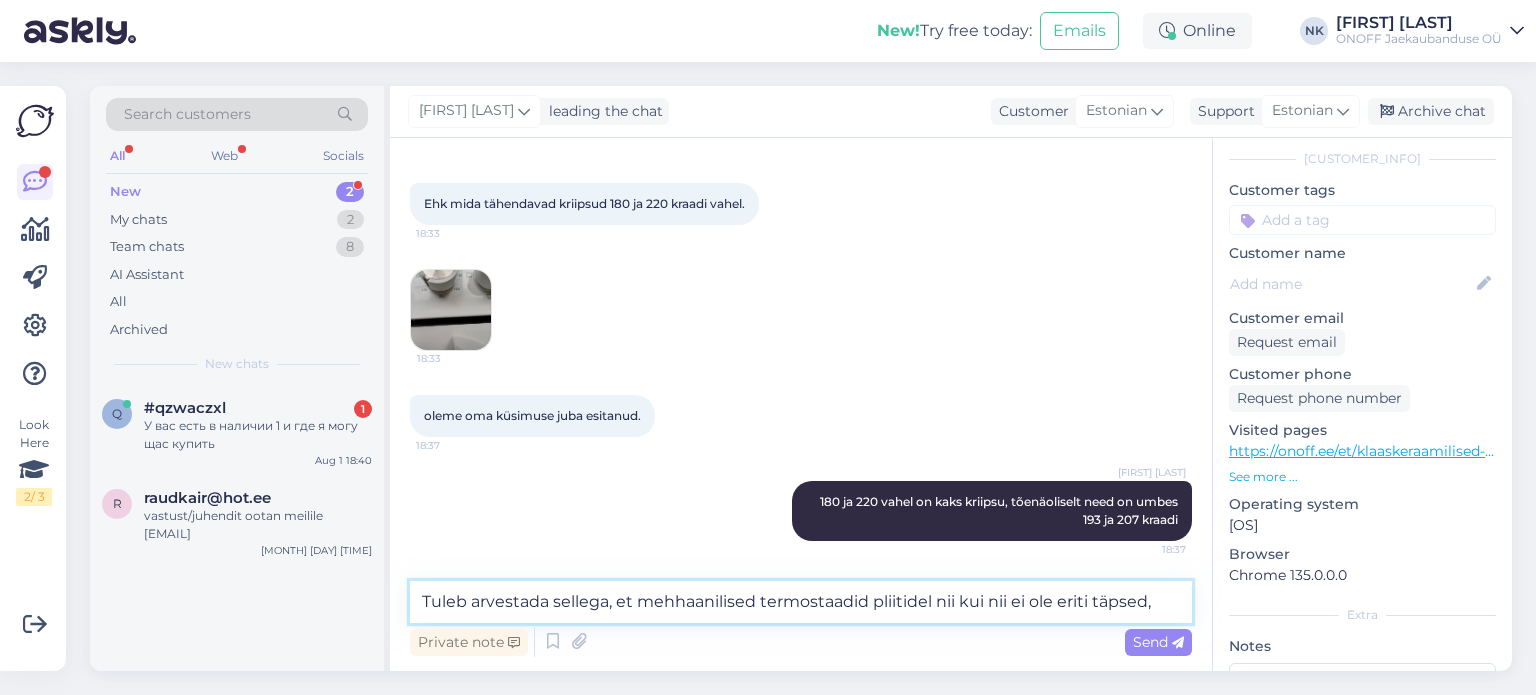 type on "Tuleb arvestada sellega, et mehhaanilised termostaadid pliitidel nii kui nii ei ole eriti täpsed," 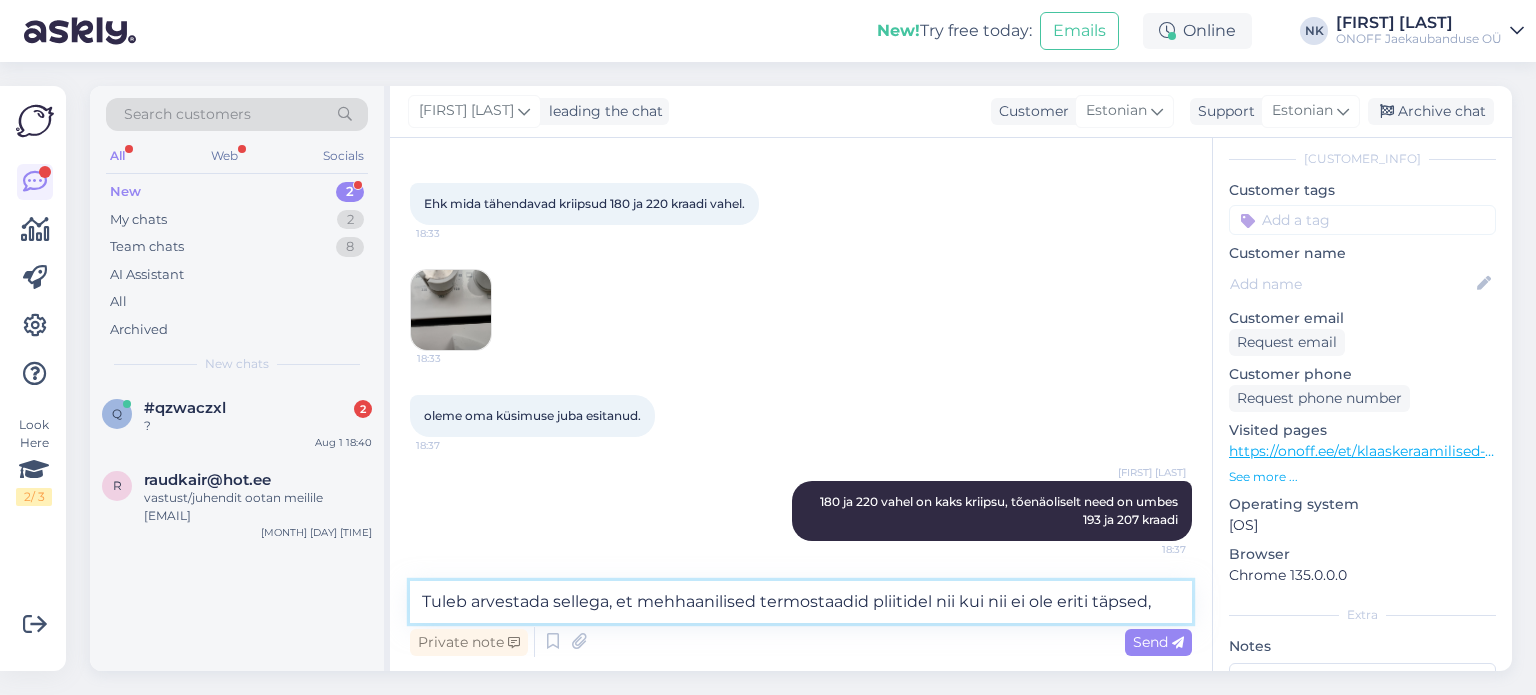 drag, startPoint x: 415, startPoint y: 603, endPoint x: 1390, endPoint y: 508, distance: 979.61725 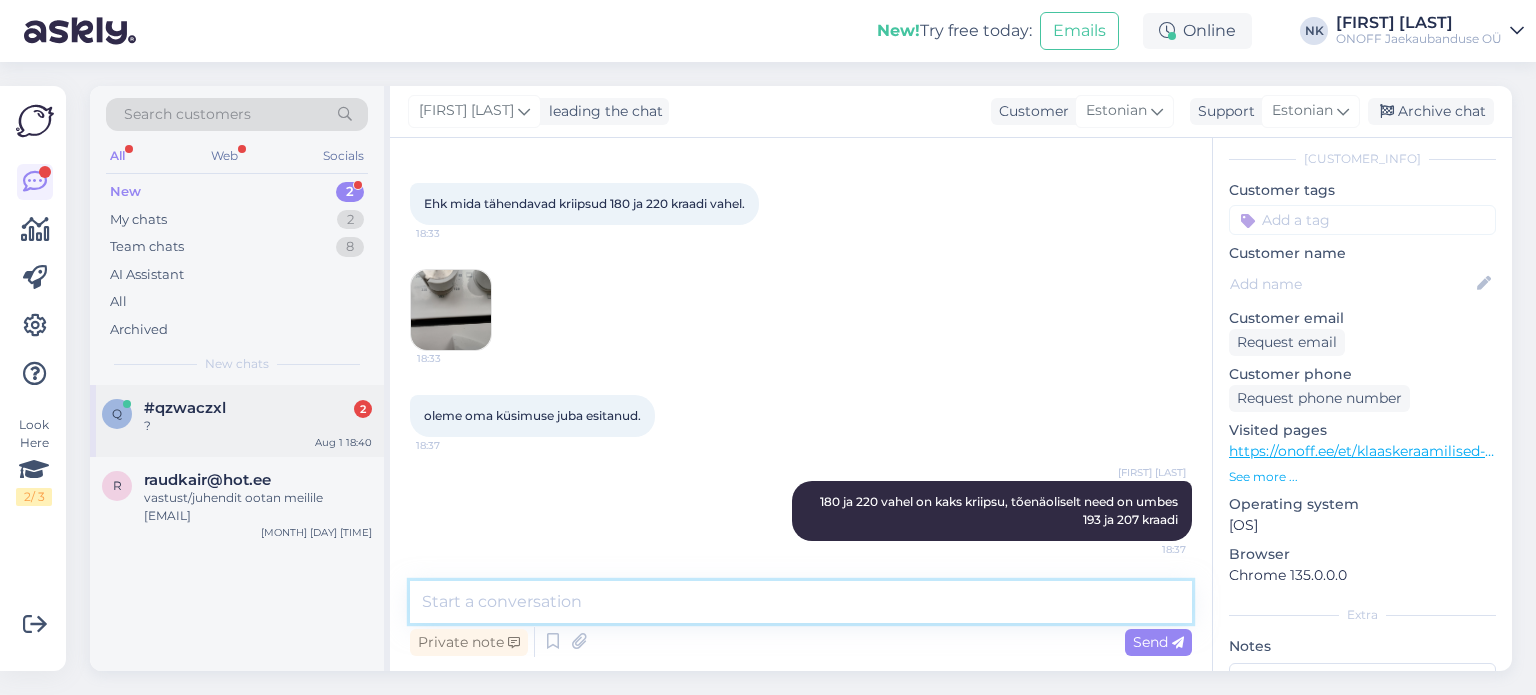 type 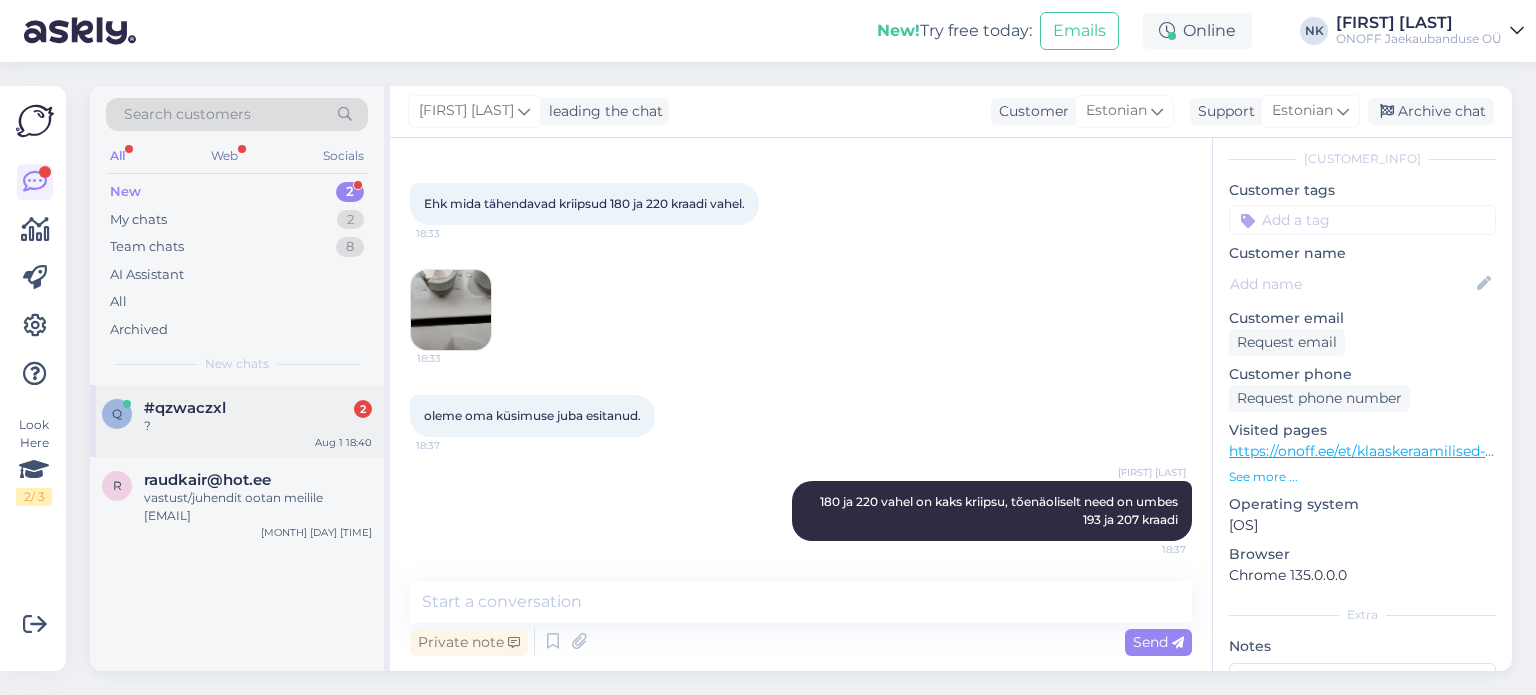 click on "?" at bounding box center (258, 426) 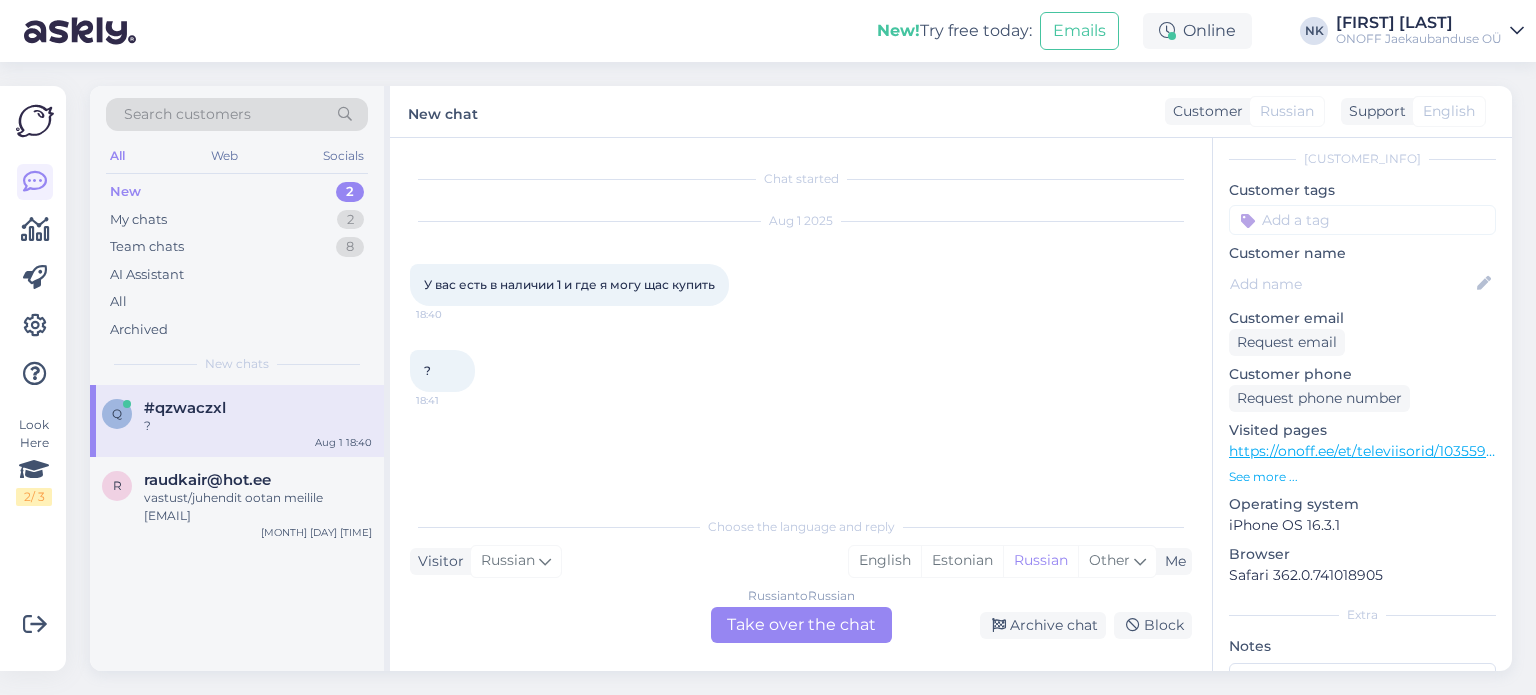 click on "Chat started Aug 1 2025 У вас есть в наличии 1 и где я могу щас купить [TIME]  ? [TIME]  Choose the language and reply Visitor Russian Me English Estonian Russian Other Russian  to  Russian Take over the chat Archive chat Block" at bounding box center (801, 404) 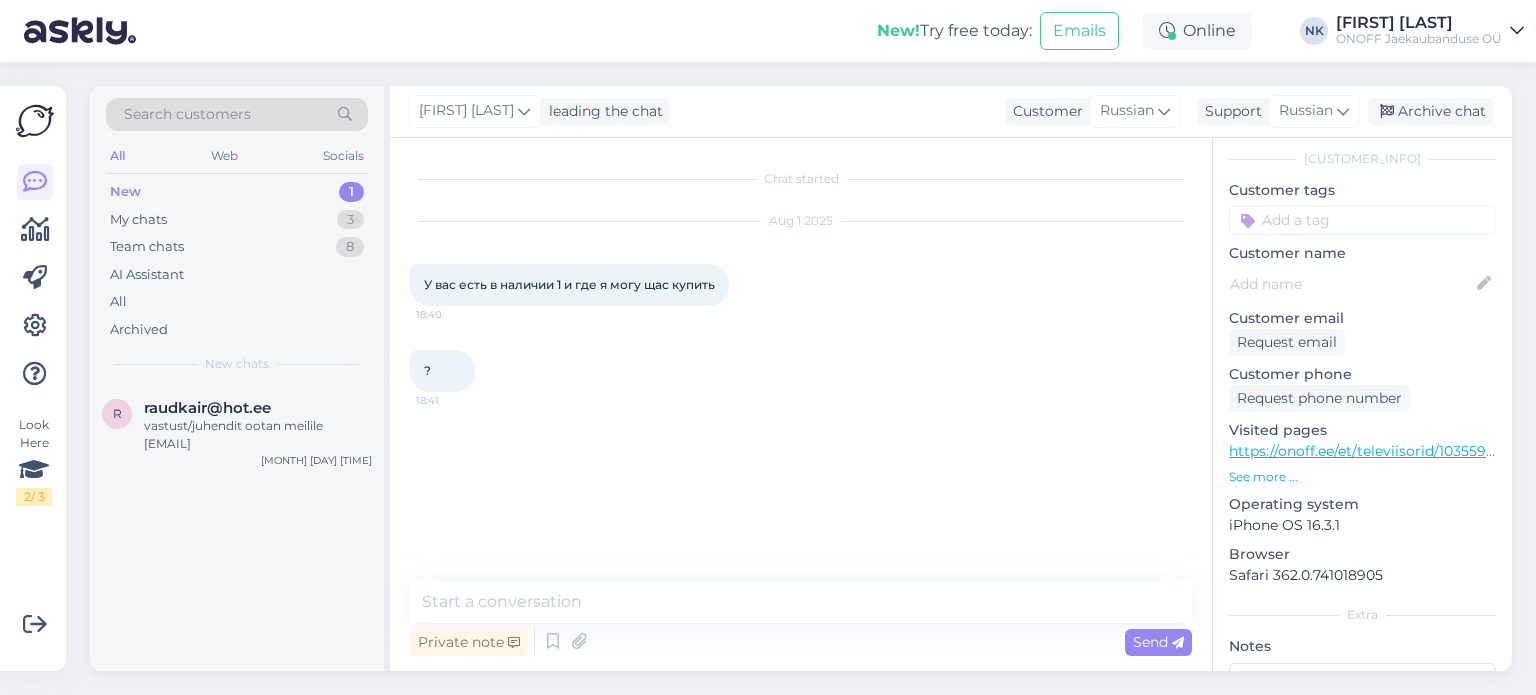 click on "https://onoff.ee/et/televiisorid/103559-hisense-32a4n-hd-ready-241088801-6942351405629.html" at bounding box center (1556, 451) 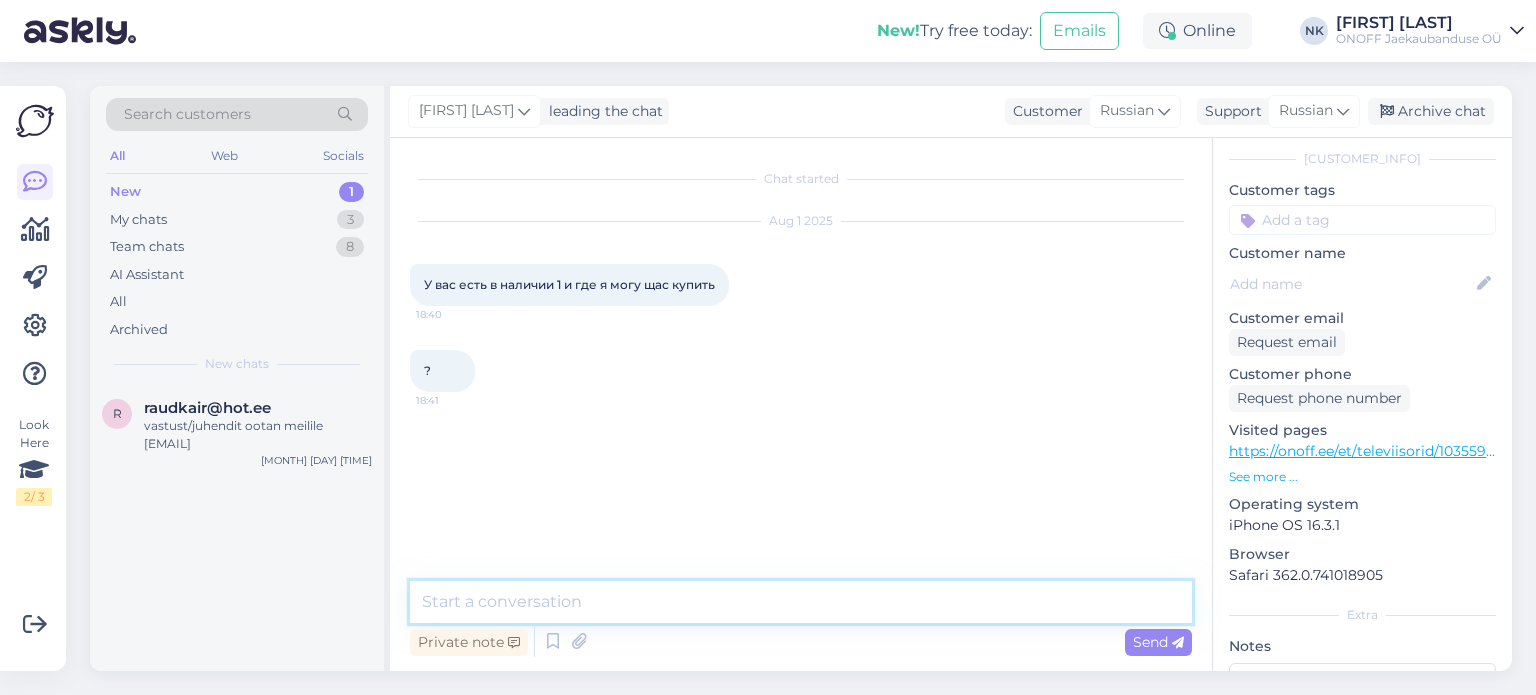 click at bounding box center [801, 602] 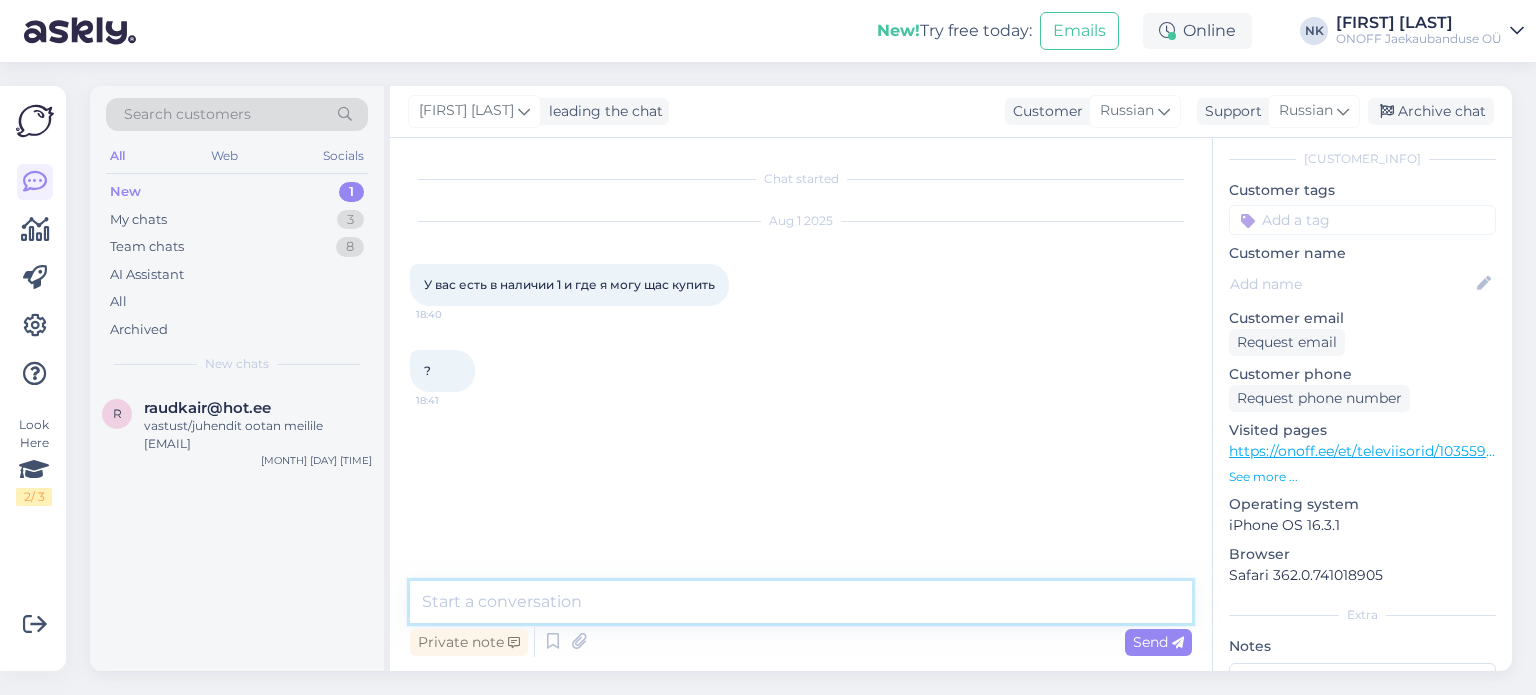 click at bounding box center (801, 602) 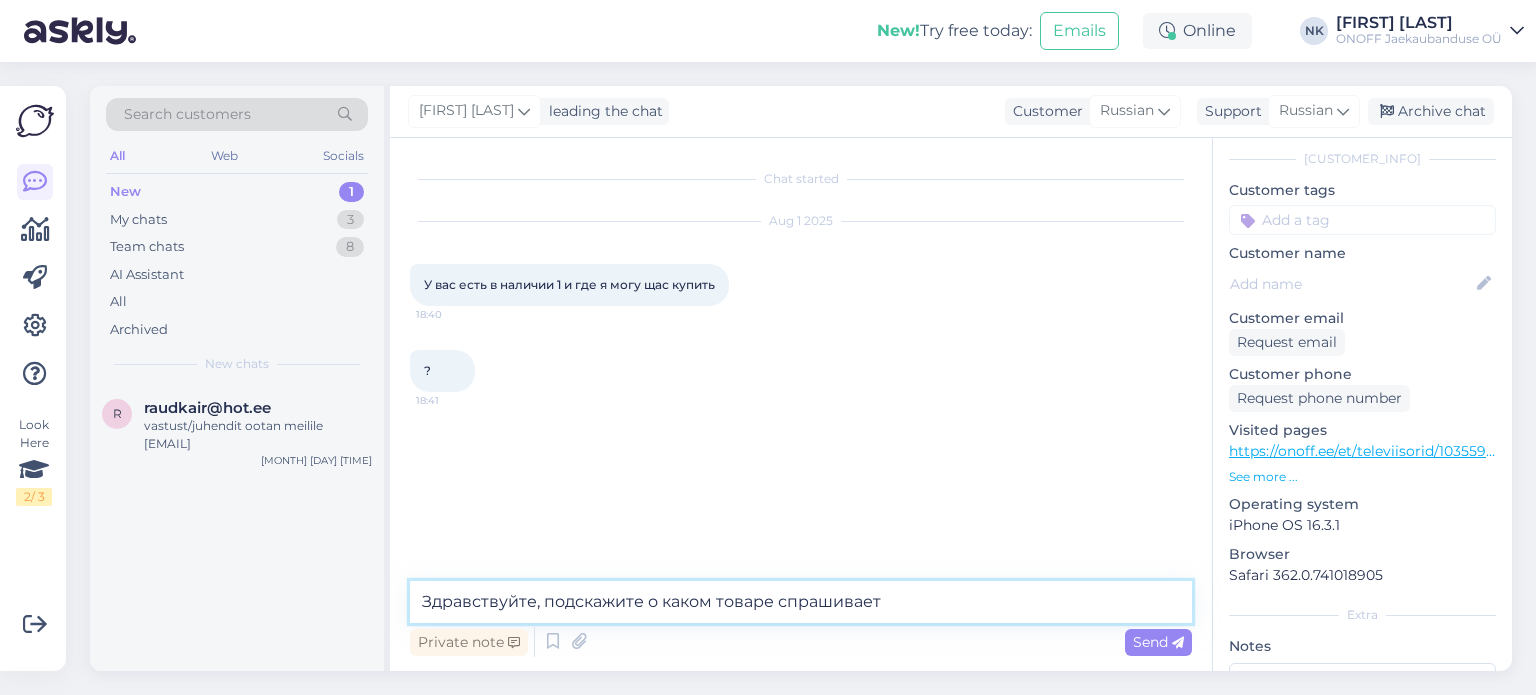 type on "Здравствуйте, подскажите о каком товаре спрашиваете" 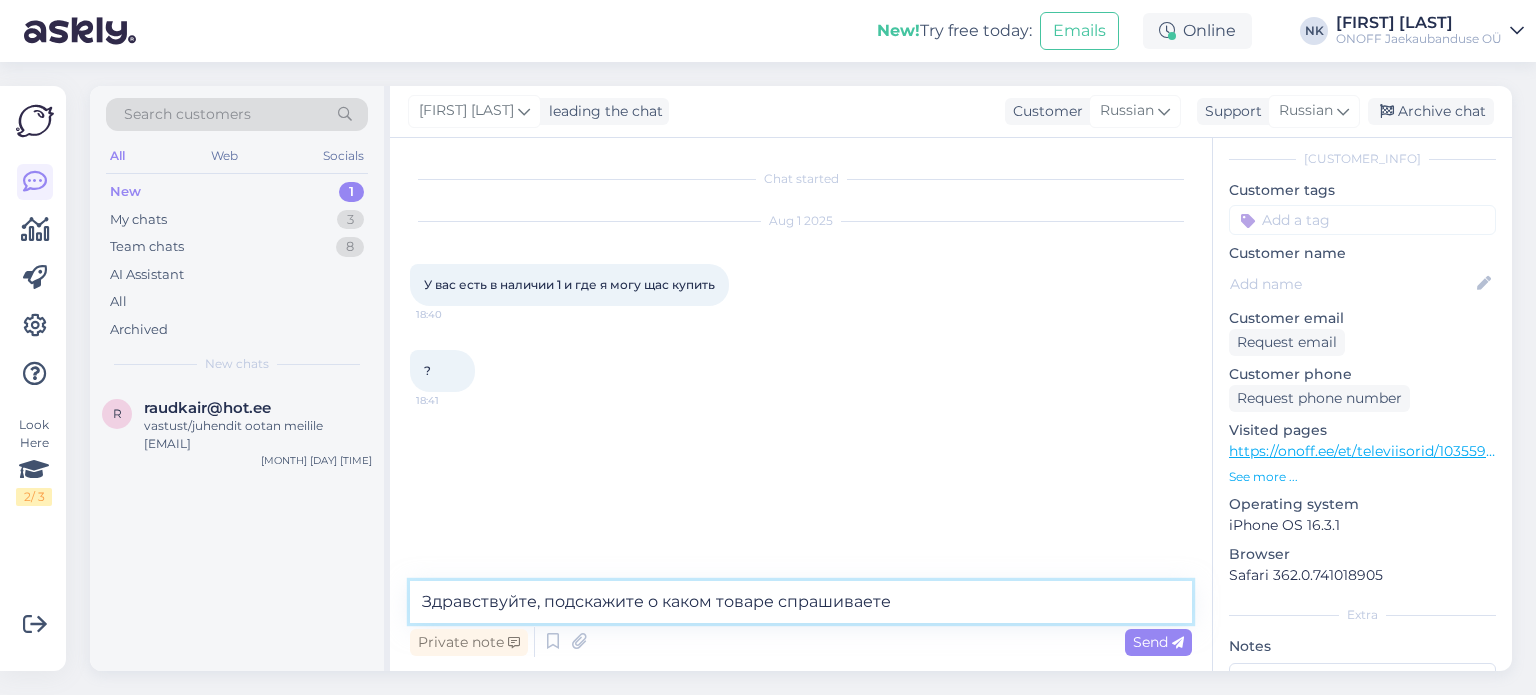 type 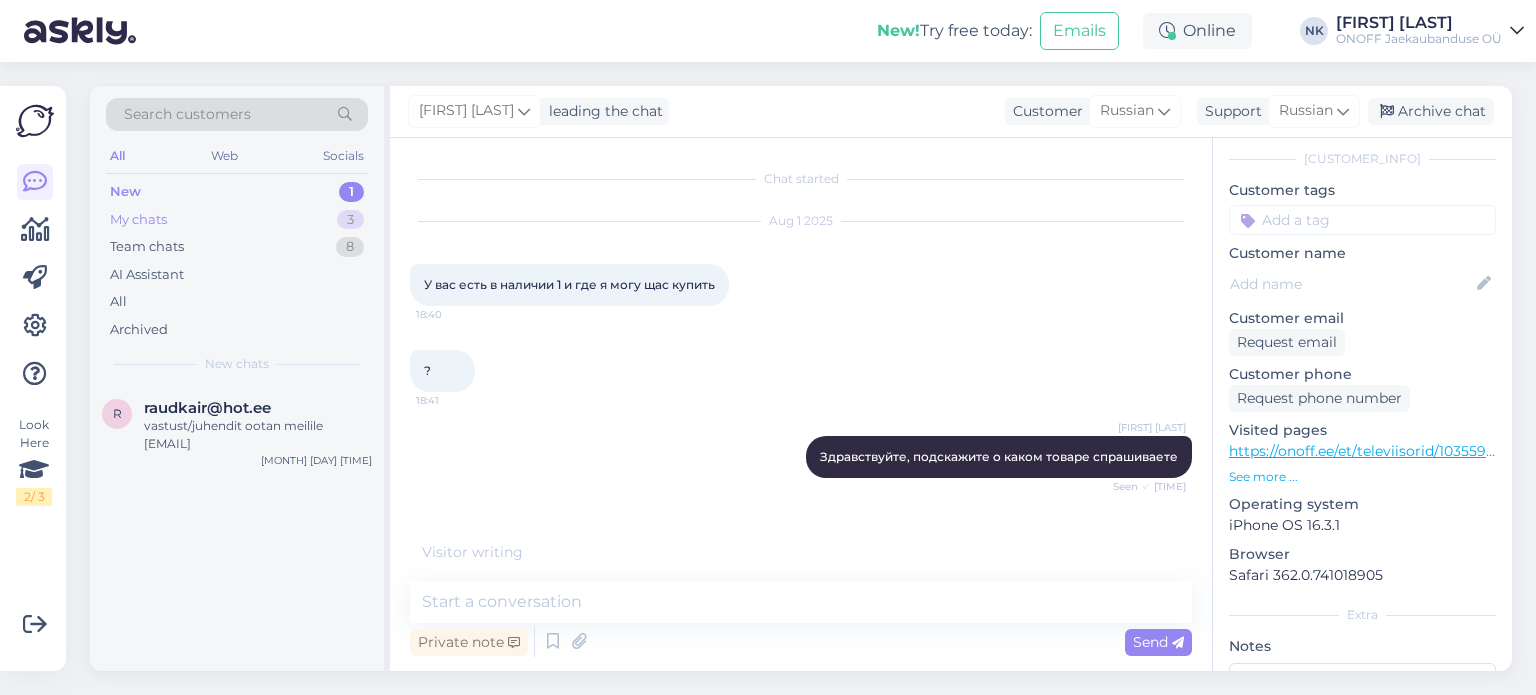 click on "My chats 3" at bounding box center (237, 220) 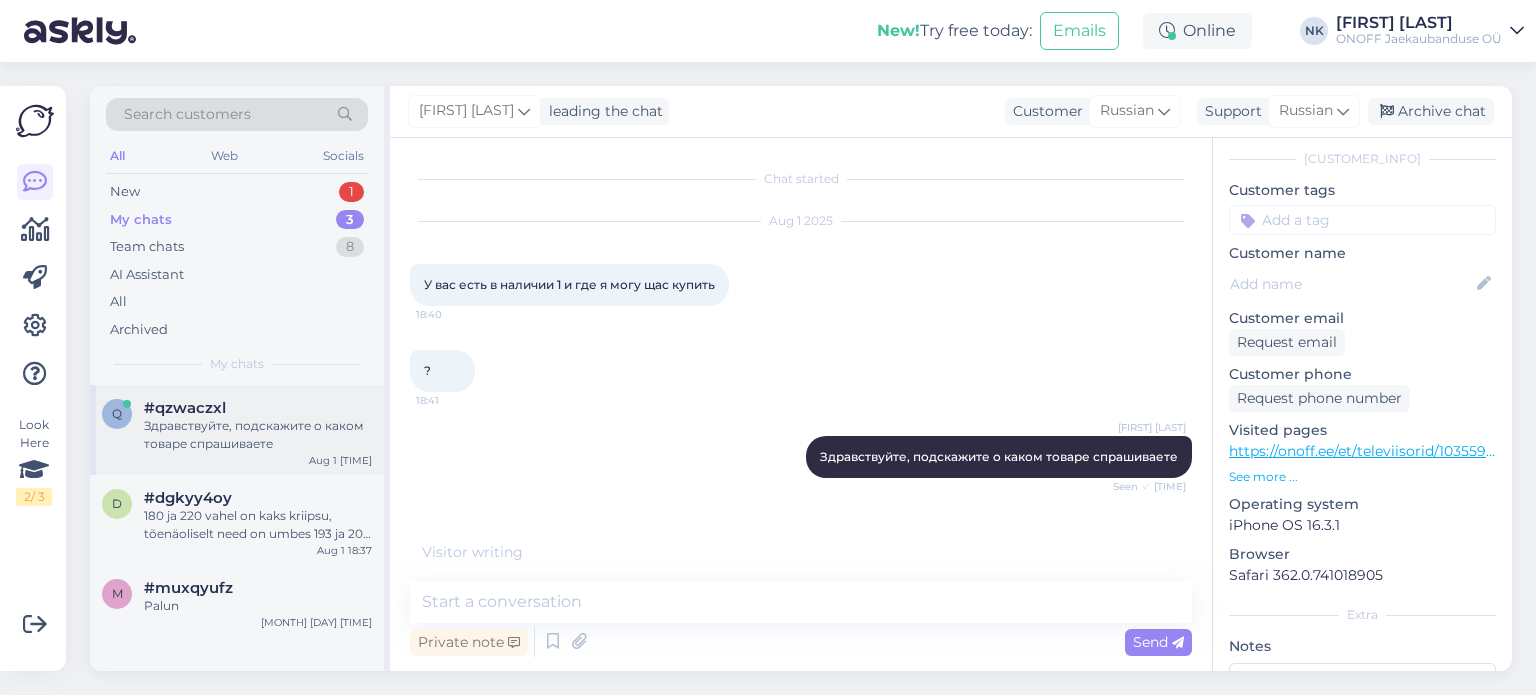 click on "Здравствуйте, подскажите о каком товаре спрашиваете" at bounding box center [258, 435] 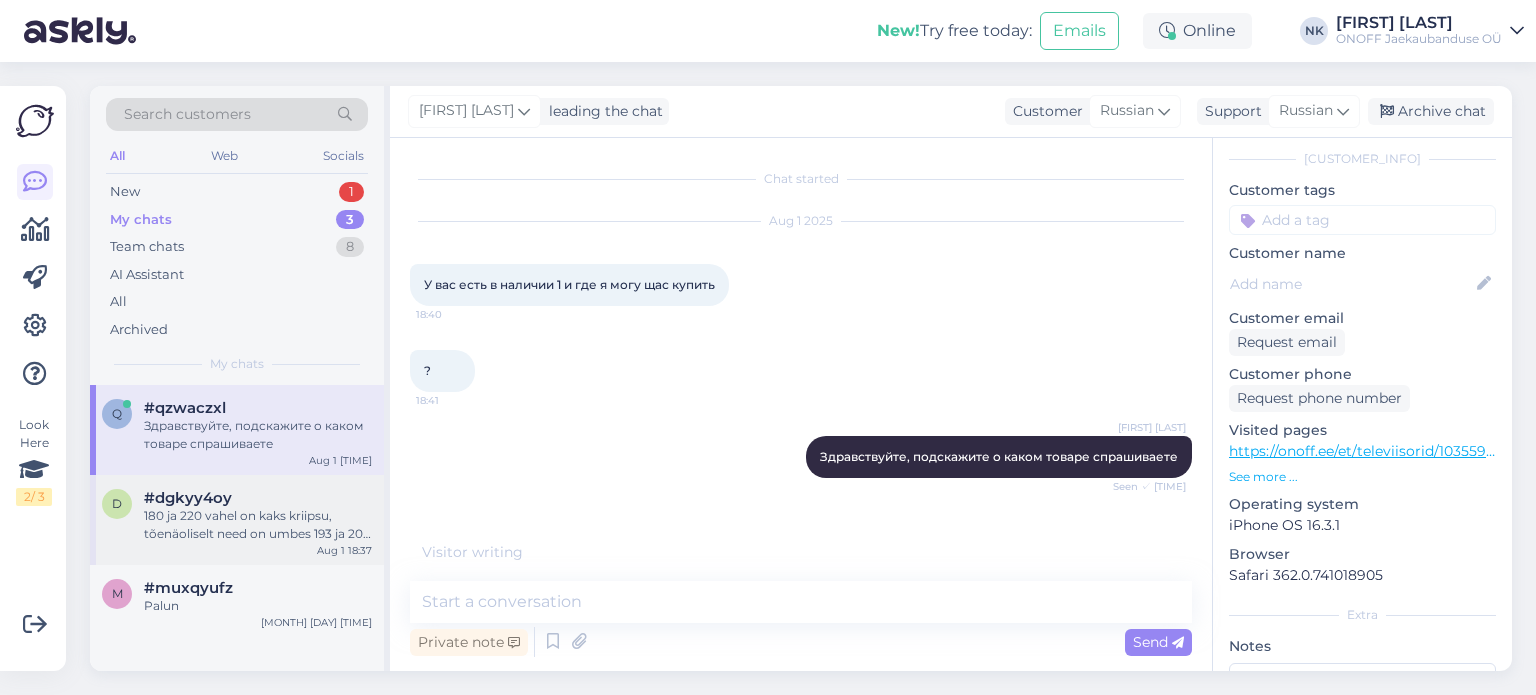 click on "#dgkyy4oy" at bounding box center [258, 498] 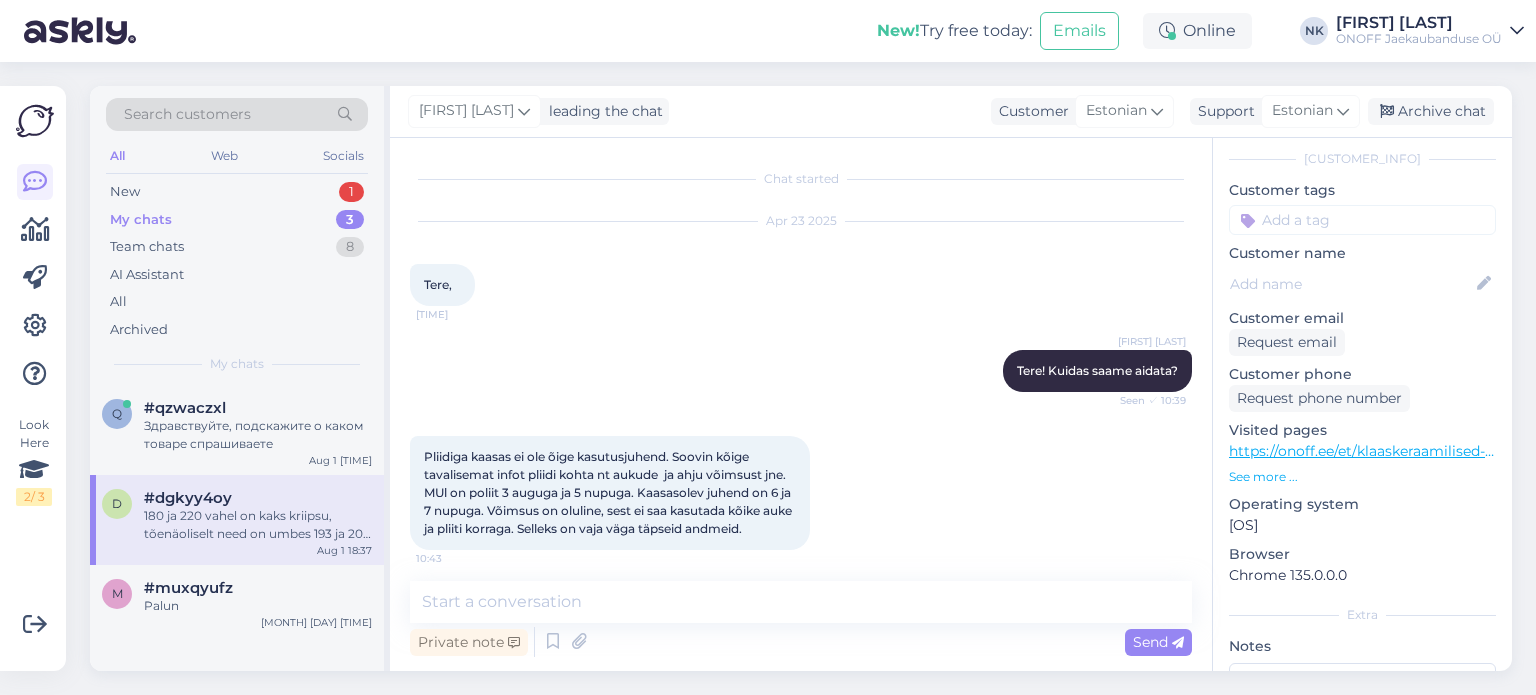 scroll, scrollTop: 1216, scrollLeft: 0, axis: vertical 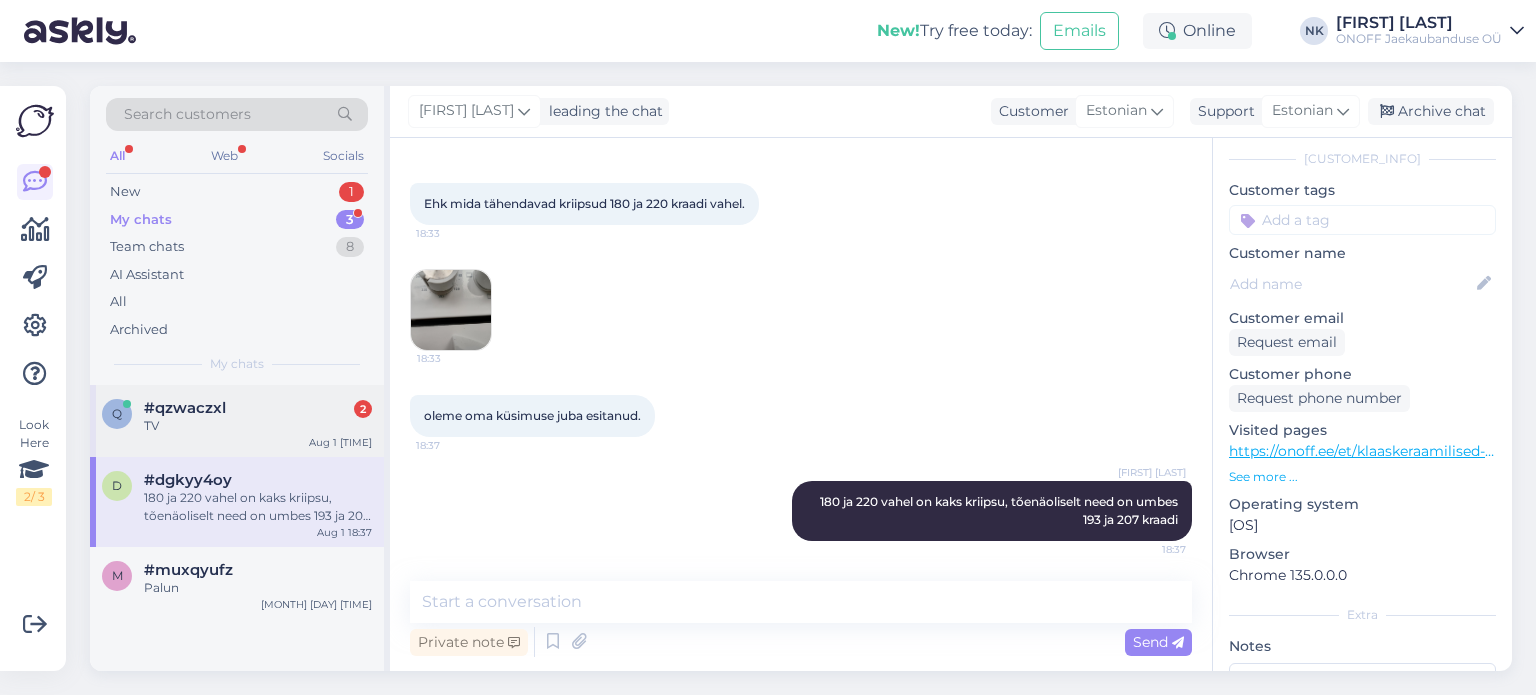 click on "#qzwaczxl 2" at bounding box center (258, 408) 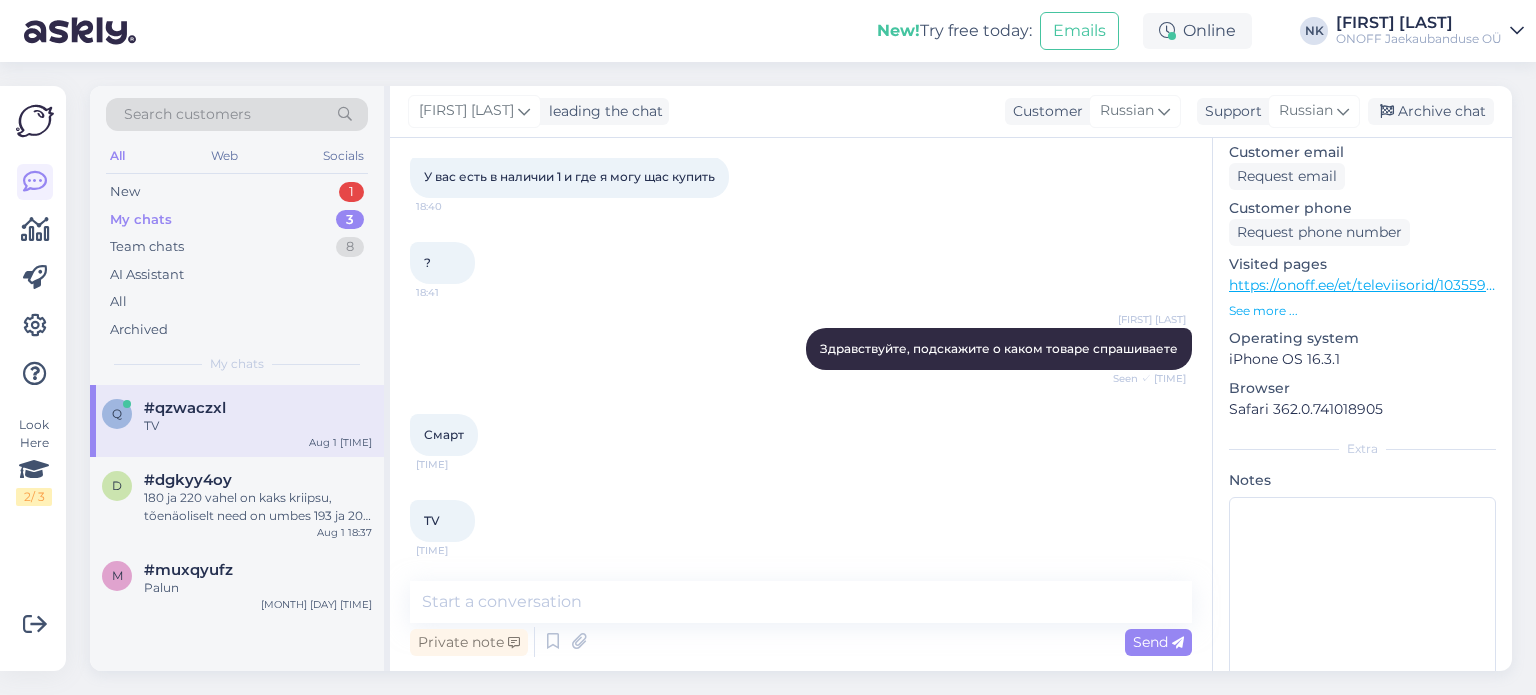 scroll, scrollTop: 293, scrollLeft: 0, axis: vertical 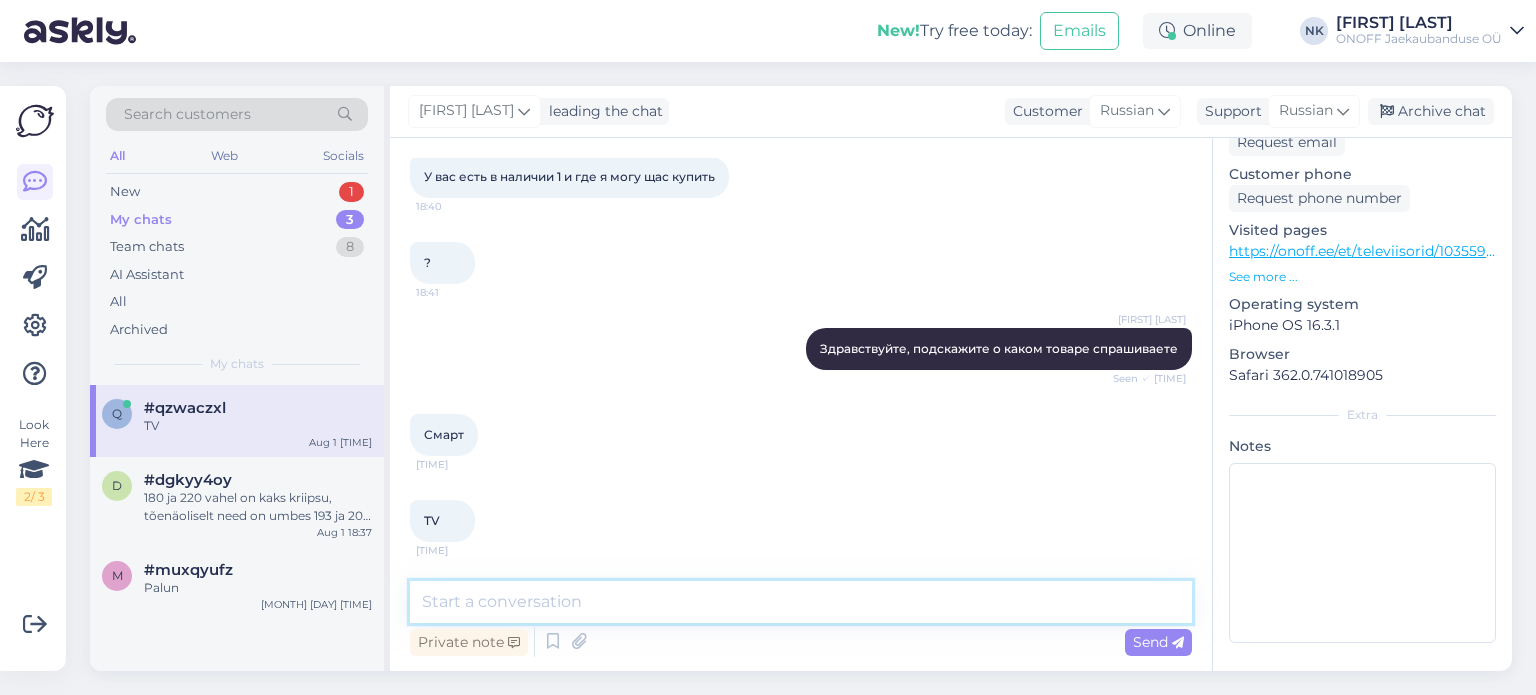 click at bounding box center (801, 602) 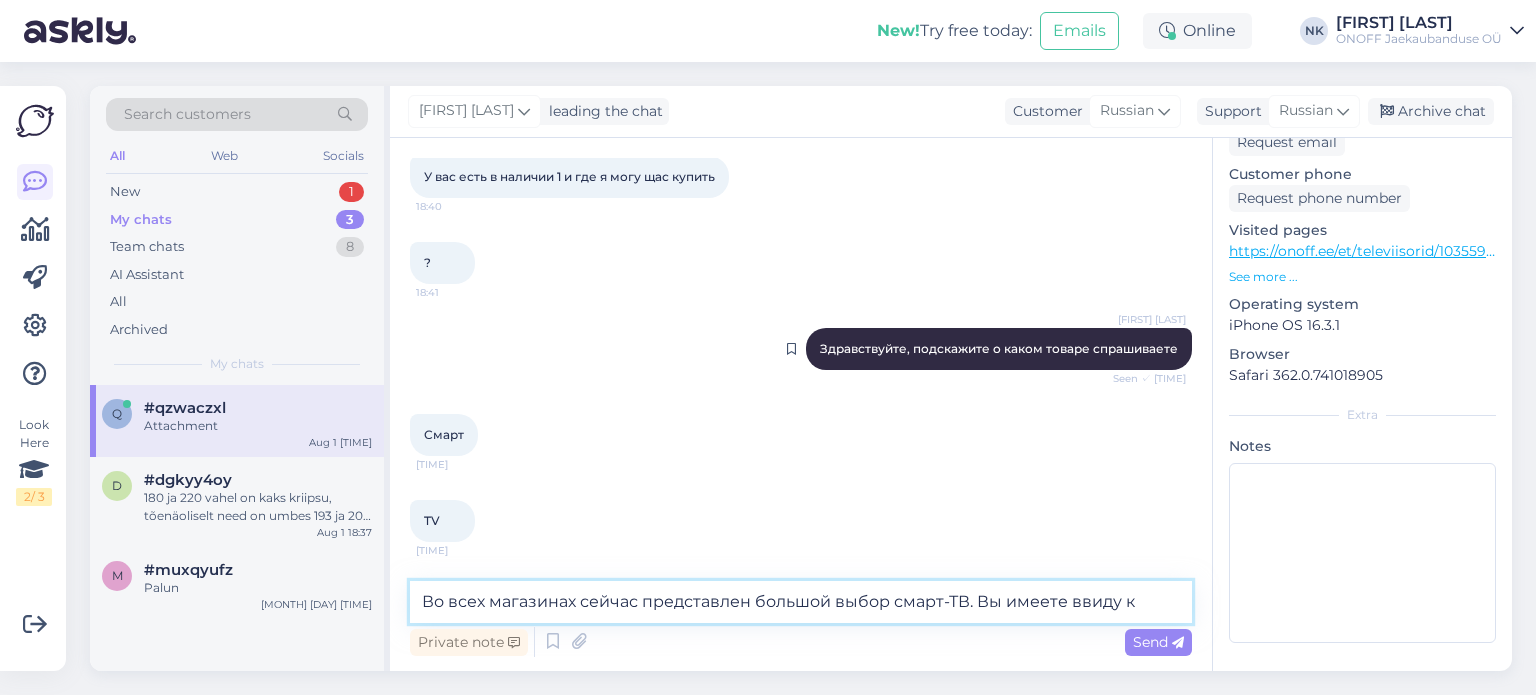 scroll, scrollTop: 234, scrollLeft: 0, axis: vertical 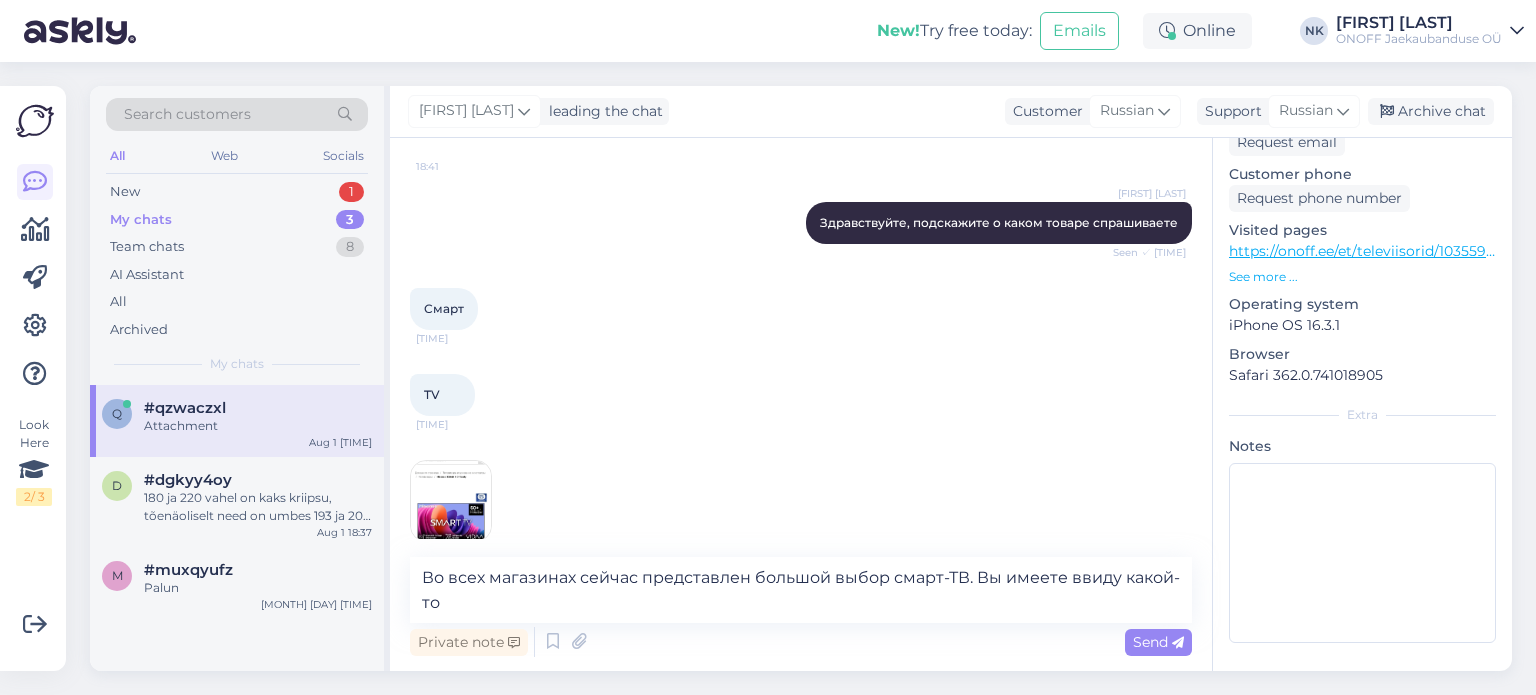 click at bounding box center [451, 501] 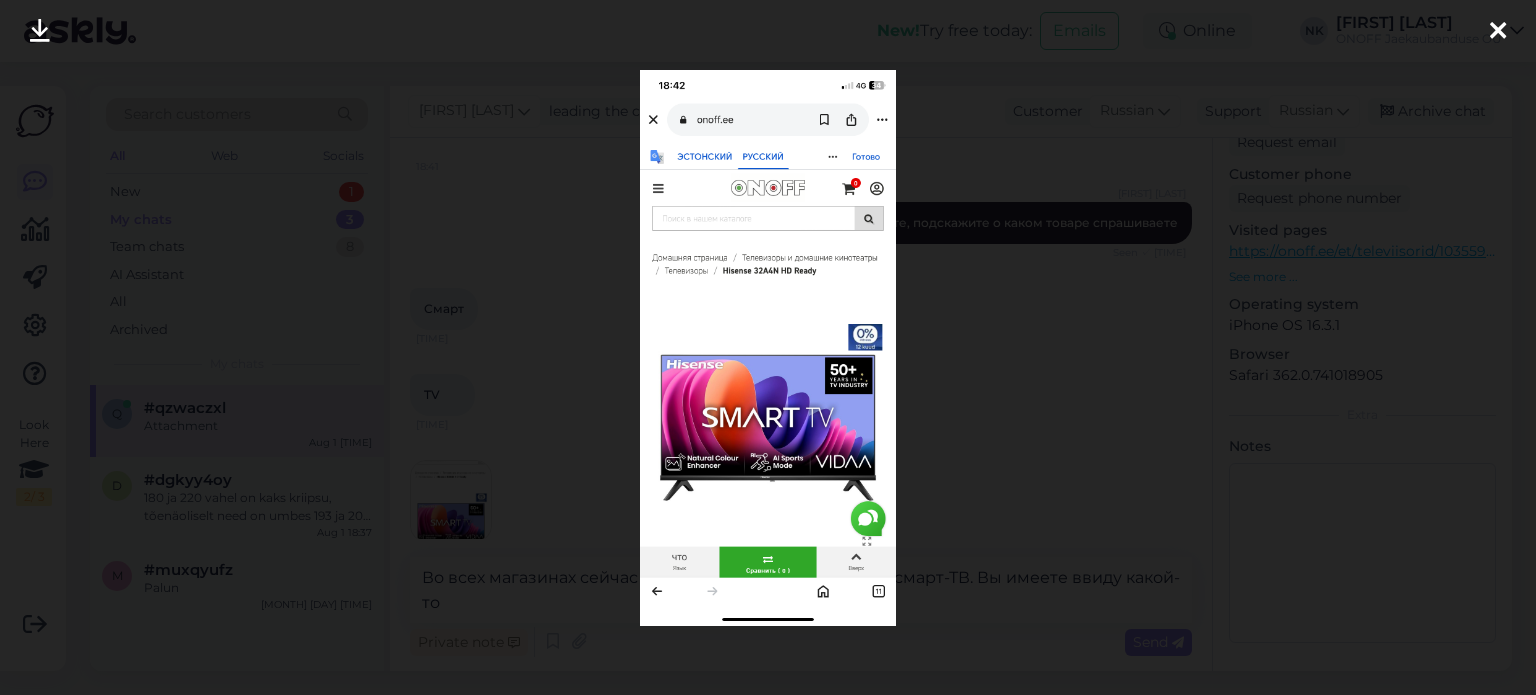 click at bounding box center [768, 347] 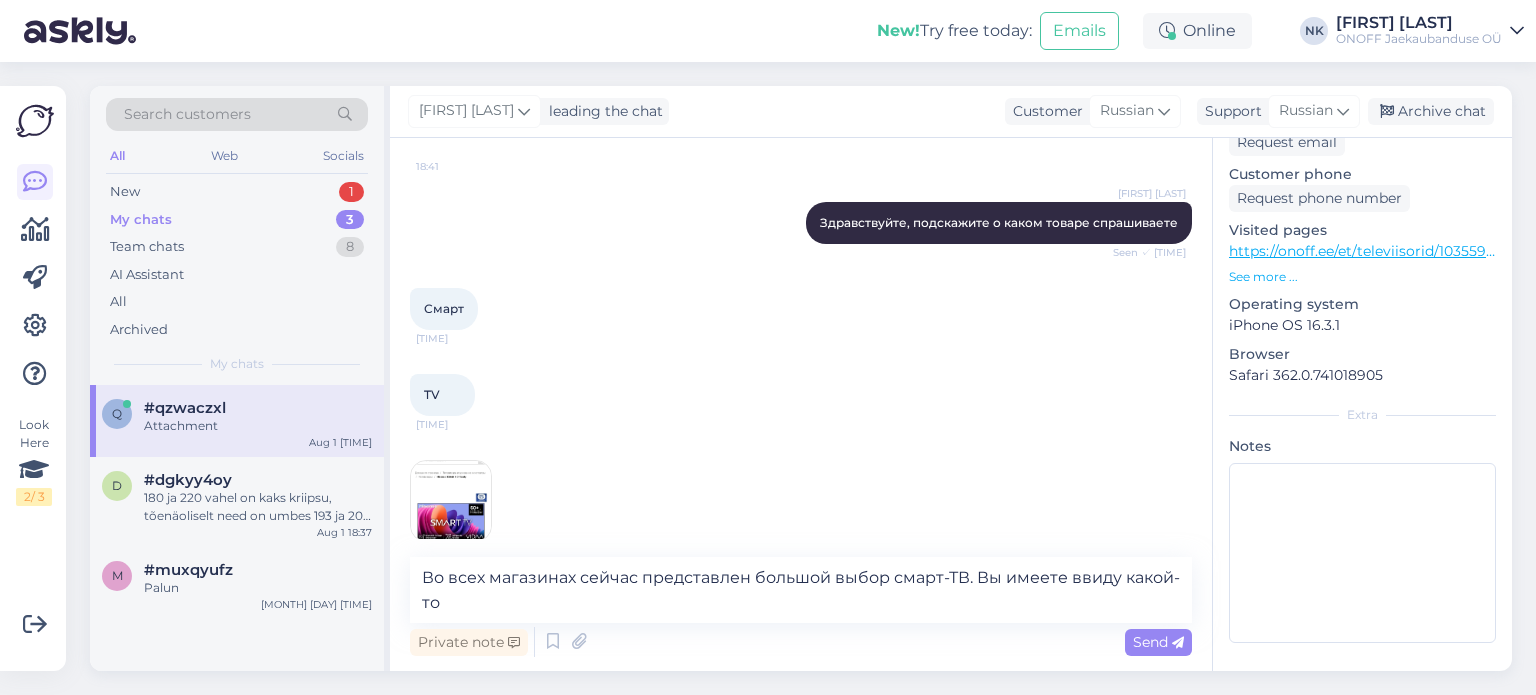 click at bounding box center [451, 501] 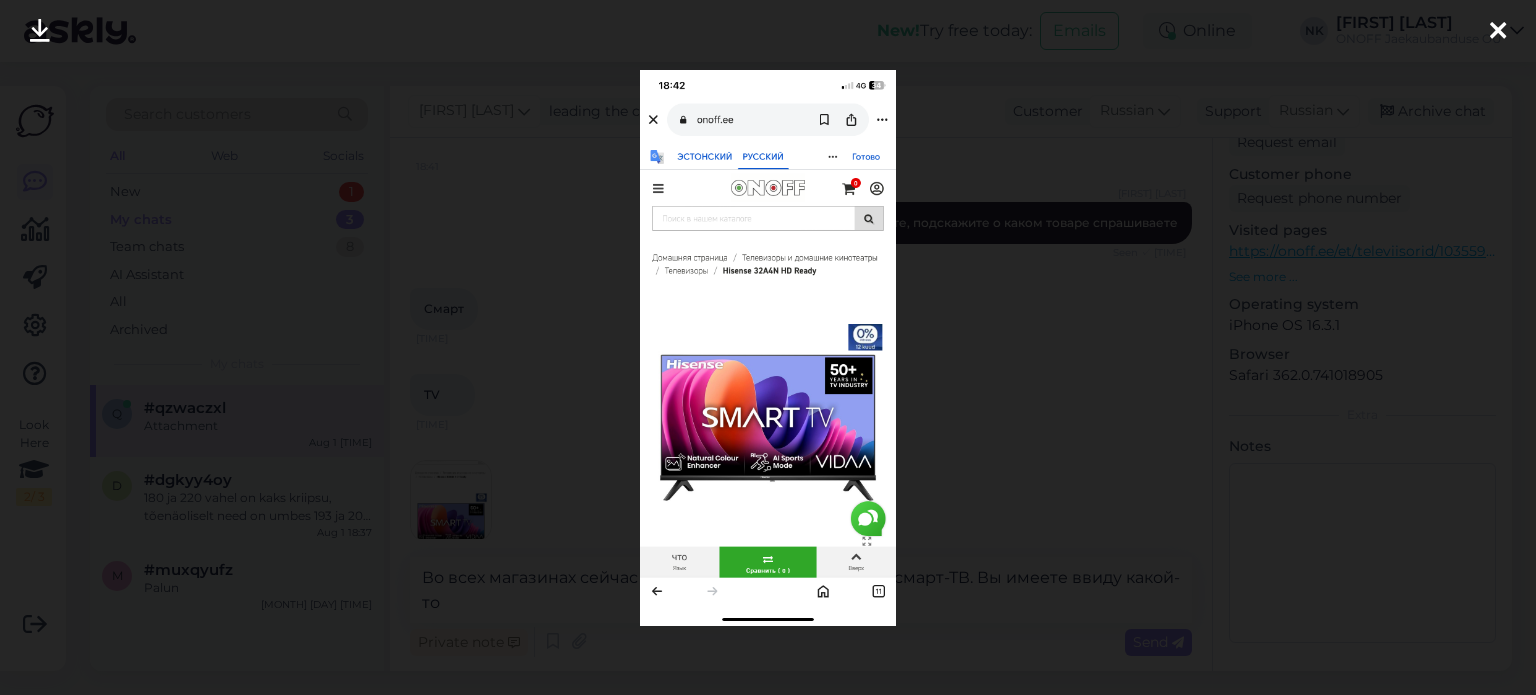 click at bounding box center (768, 347) 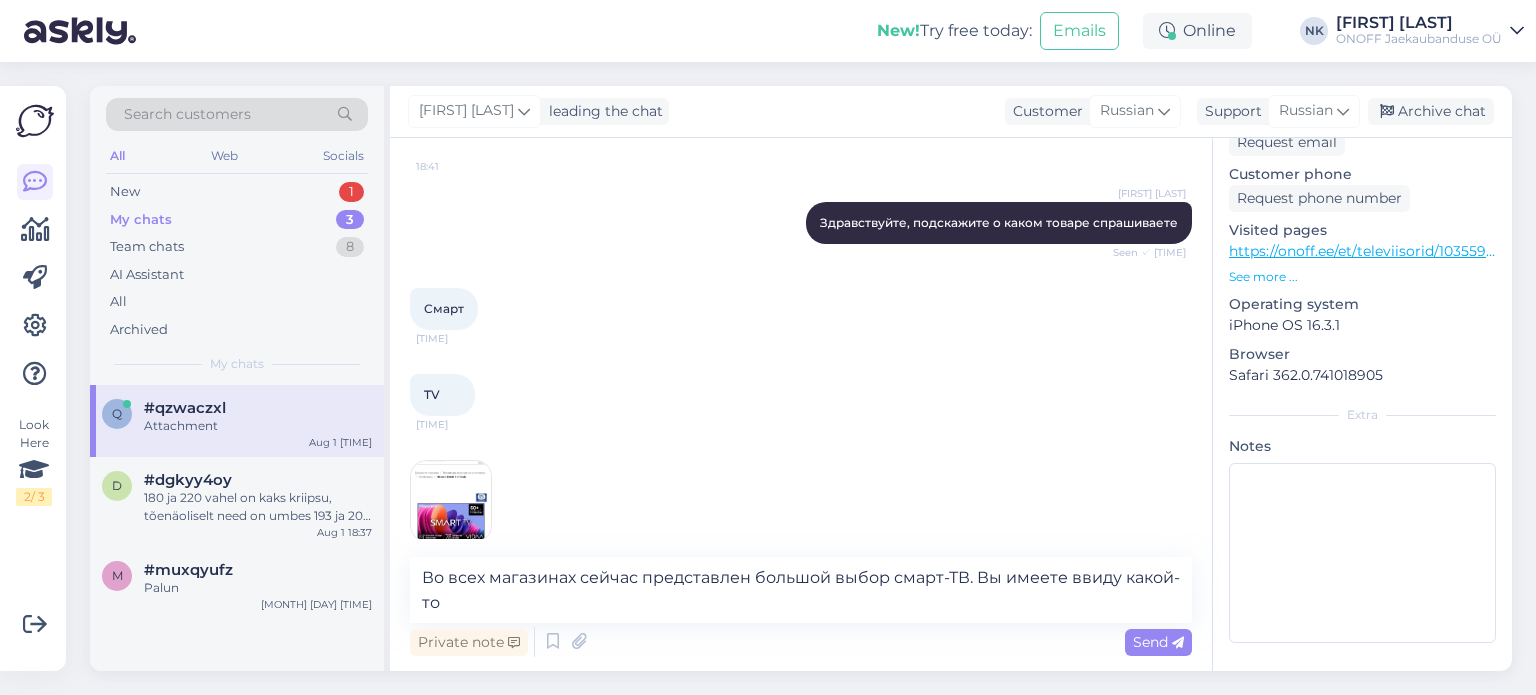 click on "https://onoff.ee/et/televiisorid/103559-hisense-32a4n-hd-ready-241088801-6942351405629.html" at bounding box center [1556, 251] 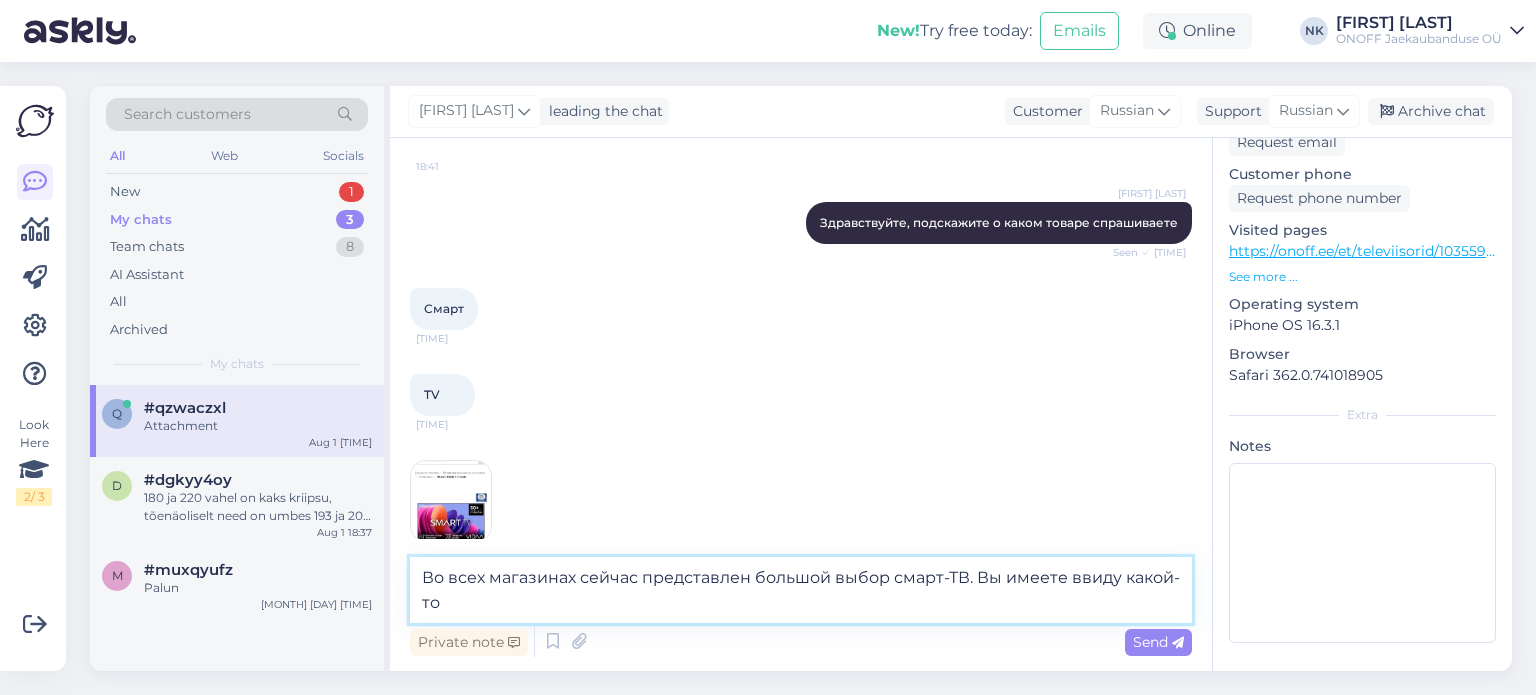 drag, startPoint x: 473, startPoint y: 590, endPoint x: 404, endPoint y: 558, distance: 76.05919 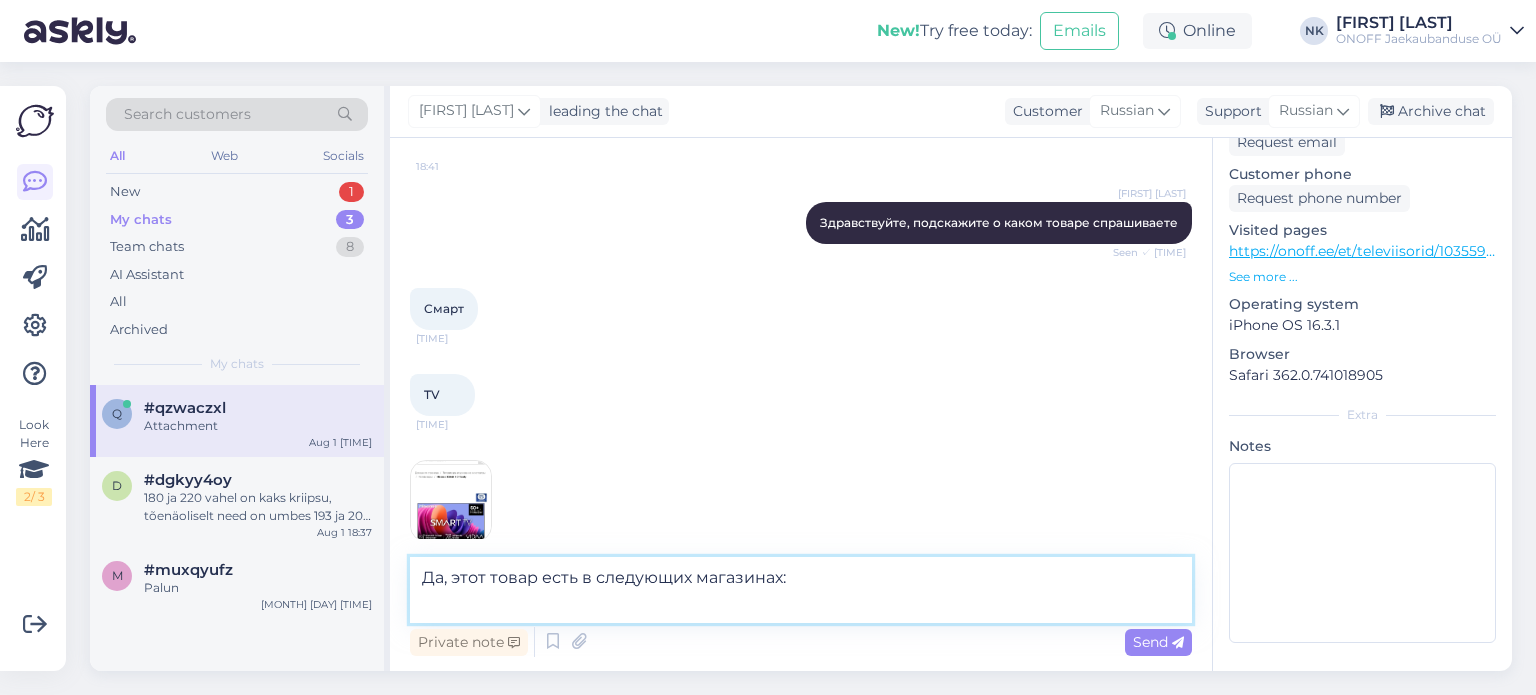 paste on "[CITY] Sikupilli keskus 2 tk
[CITY] Mustika keskus 1 tk
[CITY] Tähesaju city 2 tk
[CITY] Võru 79 1 tk
[CITY] Papiniidu 42 1 tk
[CITY] Centrum keskus 2 tk
[CITY] Kalda tee 41 1 tk" 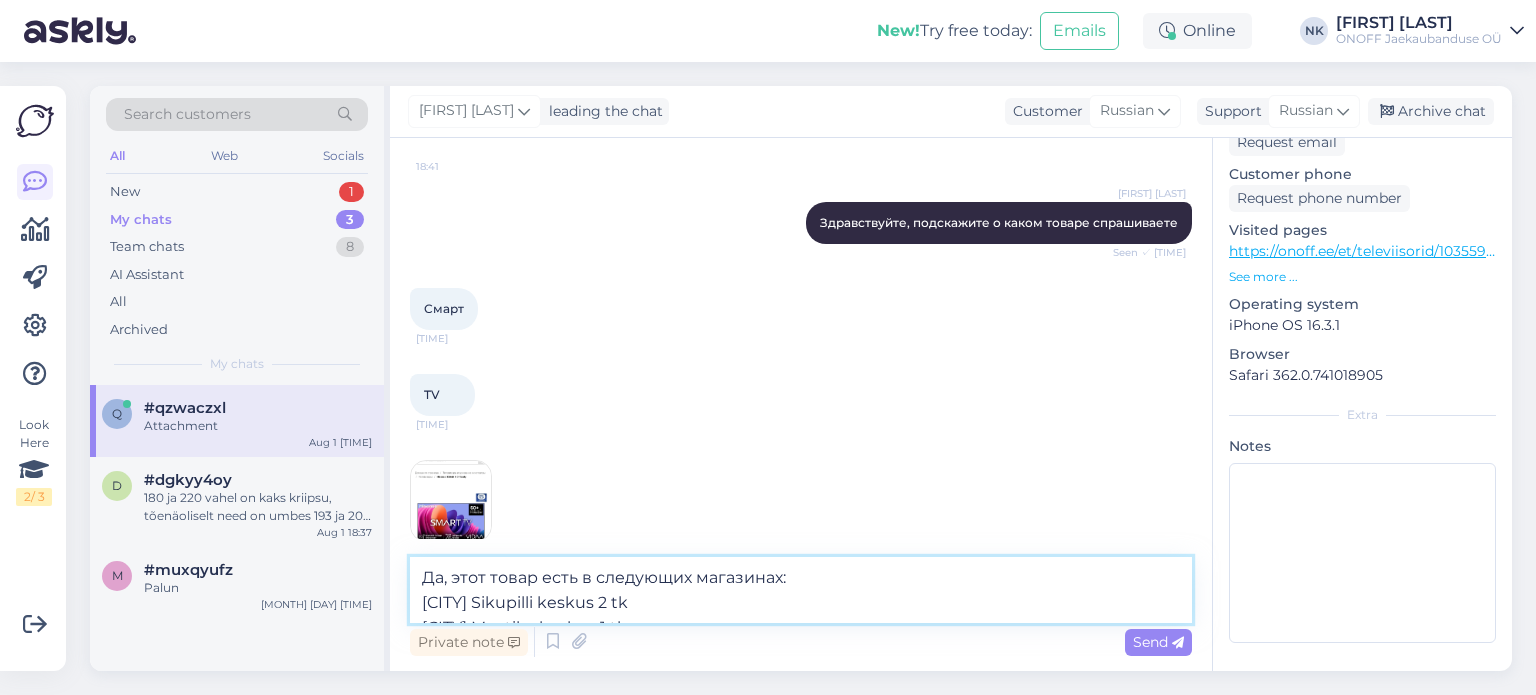 scroll, scrollTop: 24, scrollLeft: 0, axis: vertical 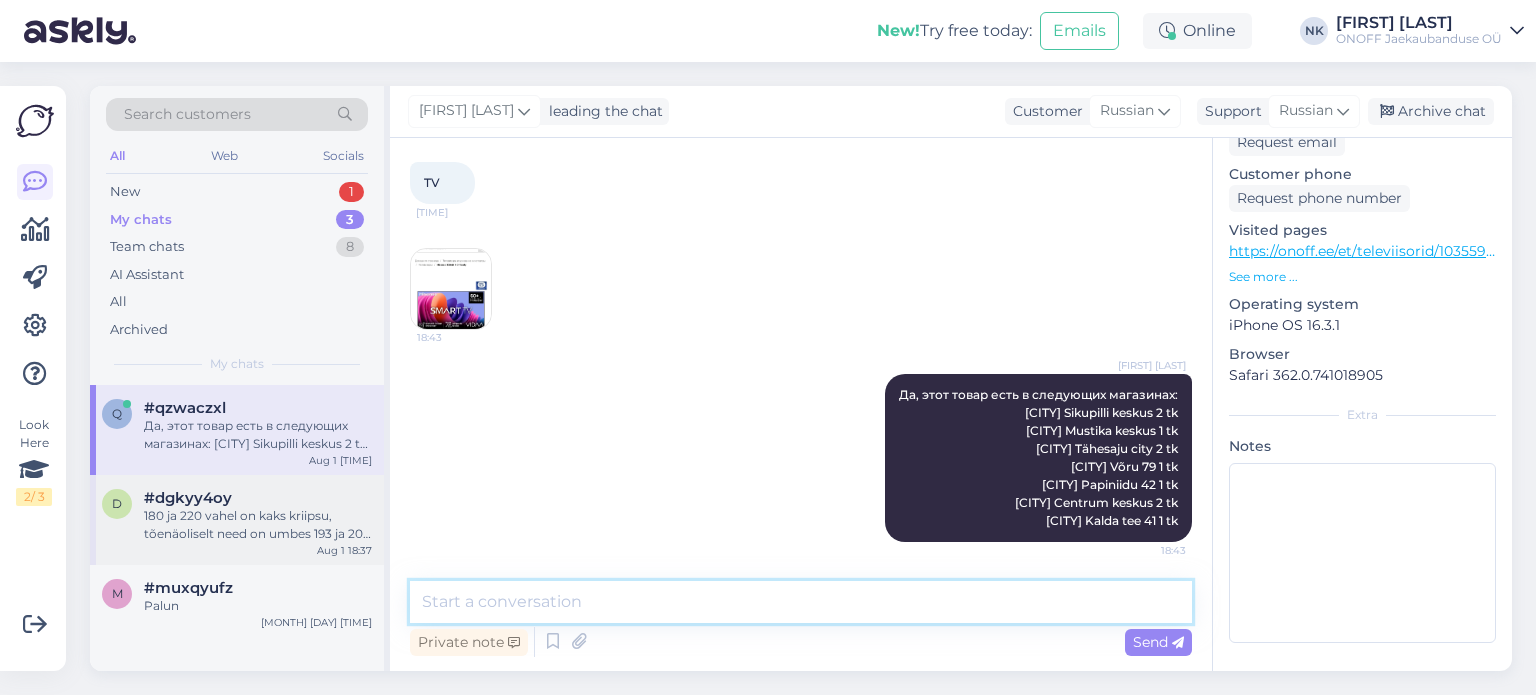 type 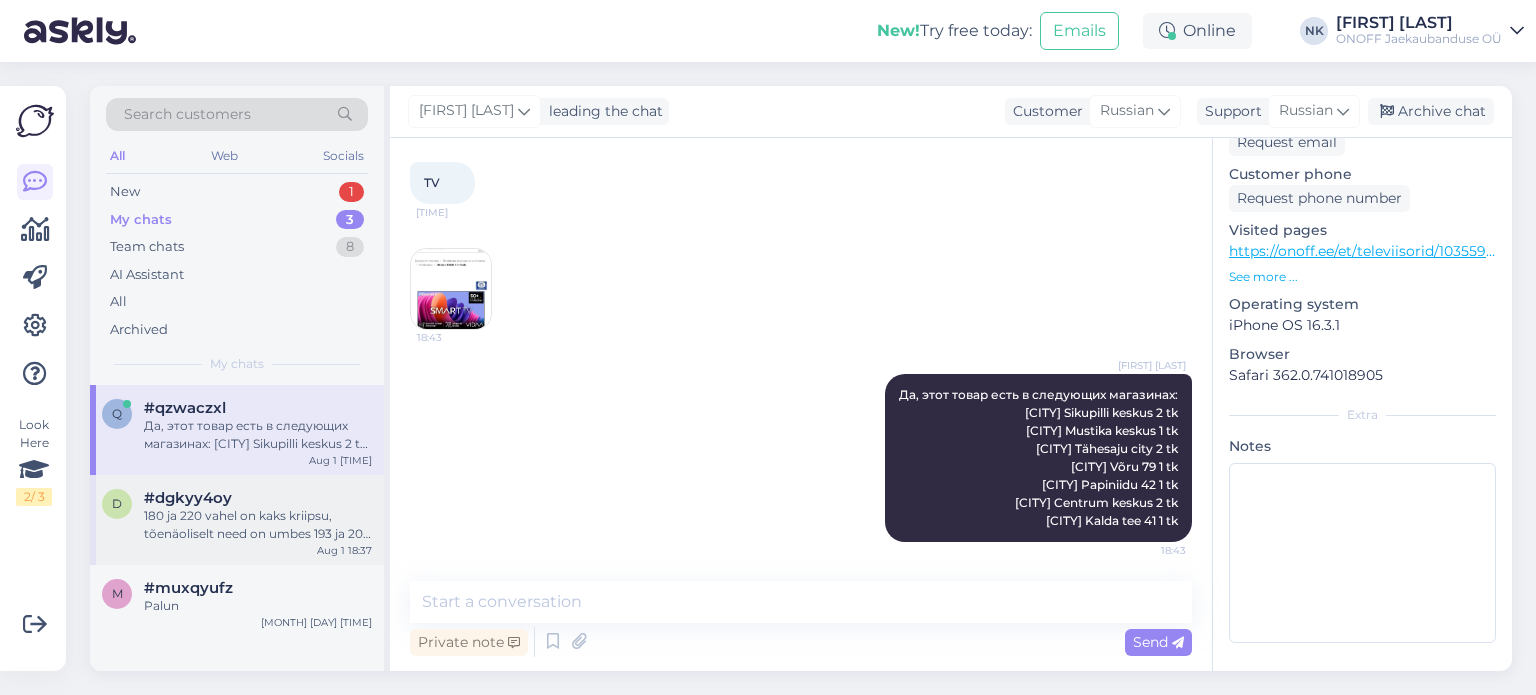 click on "d #dgkyy4oy 180 ja 220 vahel on kaks kriipsu, tõenäoliselt need on umbes 193 ja 207 kraadi Aug 1 18:37" at bounding box center (237, 520) 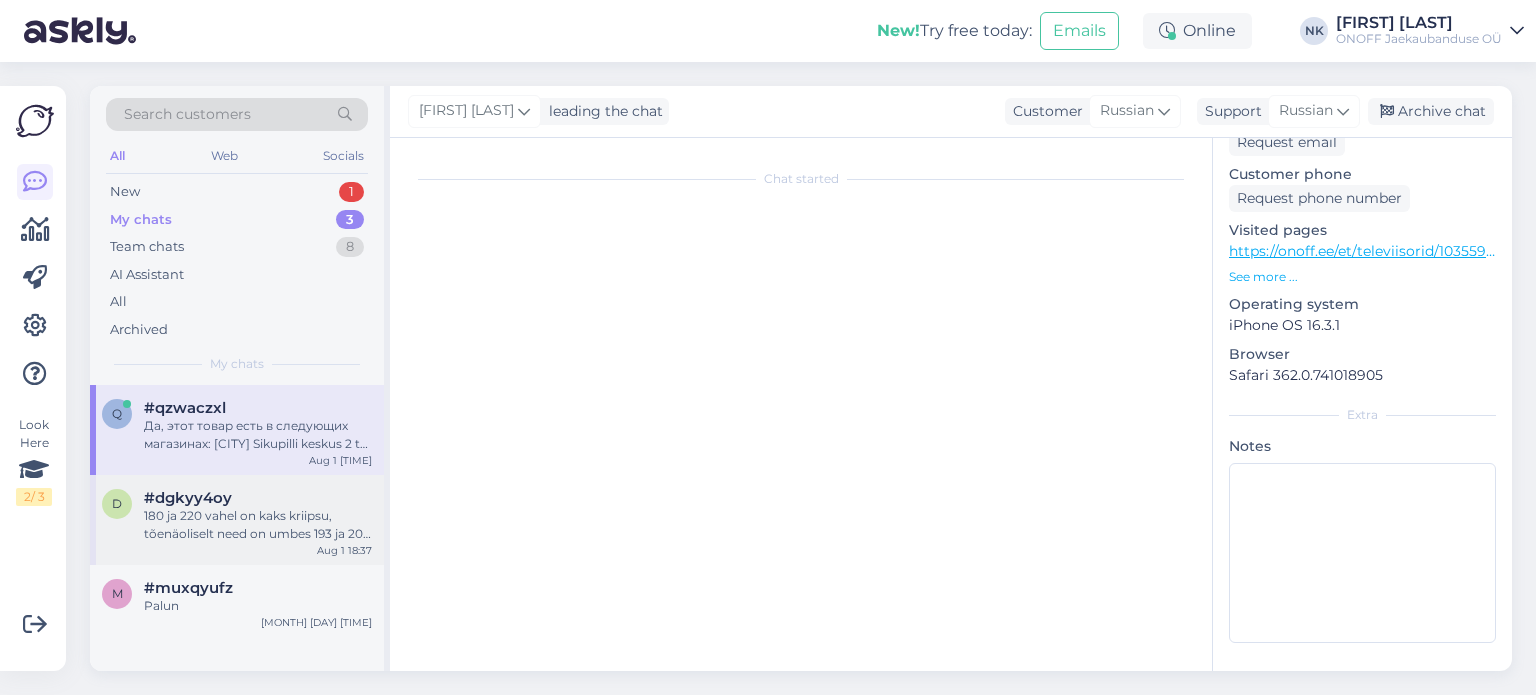 scroll, scrollTop: 1216, scrollLeft: 0, axis: vertical 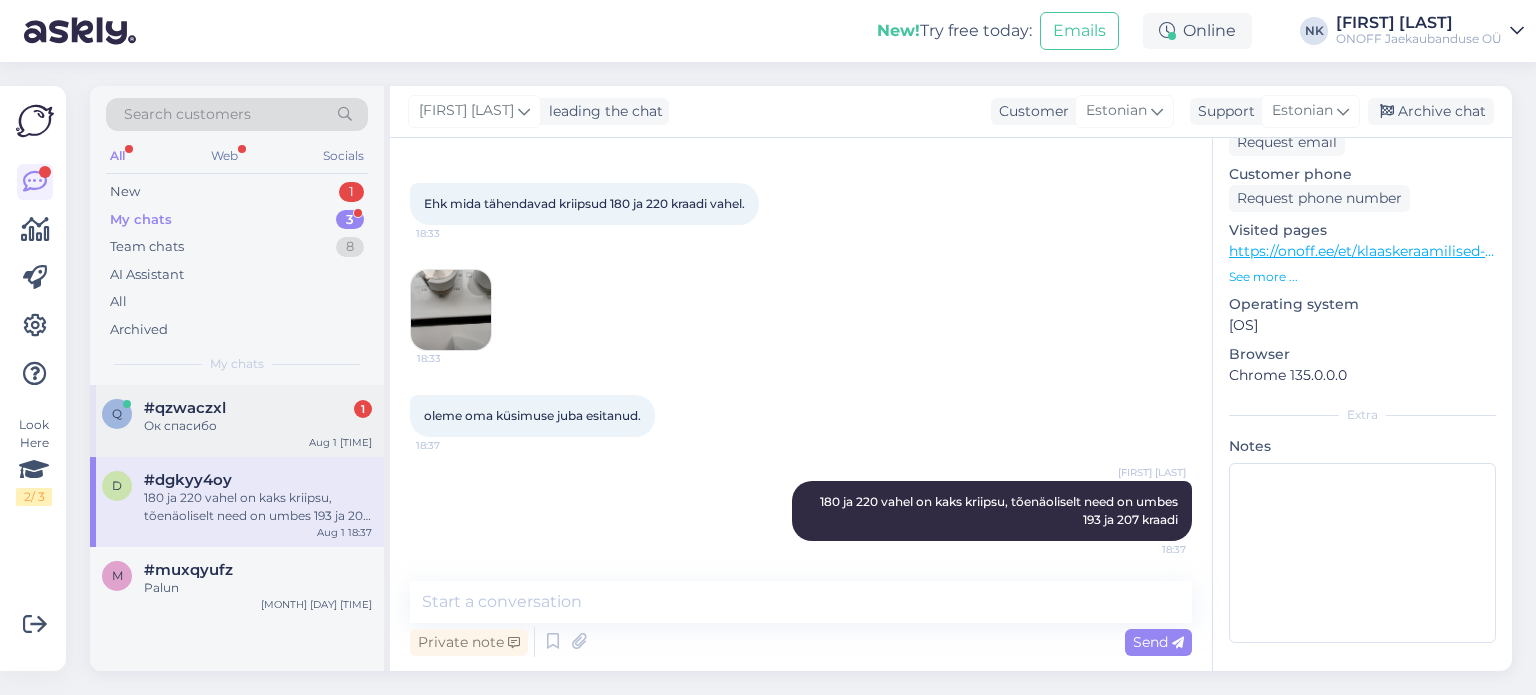 click on "q #qzwaczxl 1 Ок спасибо Aug 1 18:42" at bounding box center [237, 421] 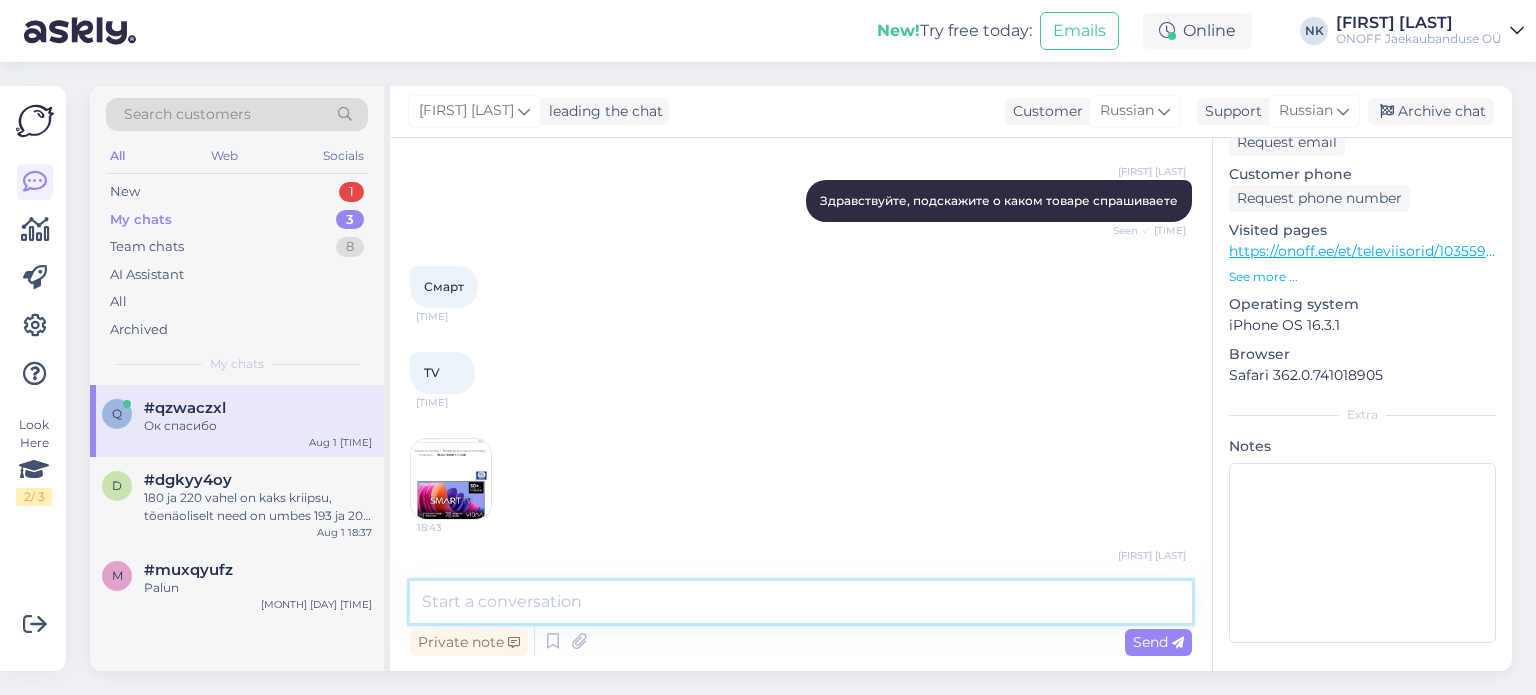 click at bounding box center [801, 602] 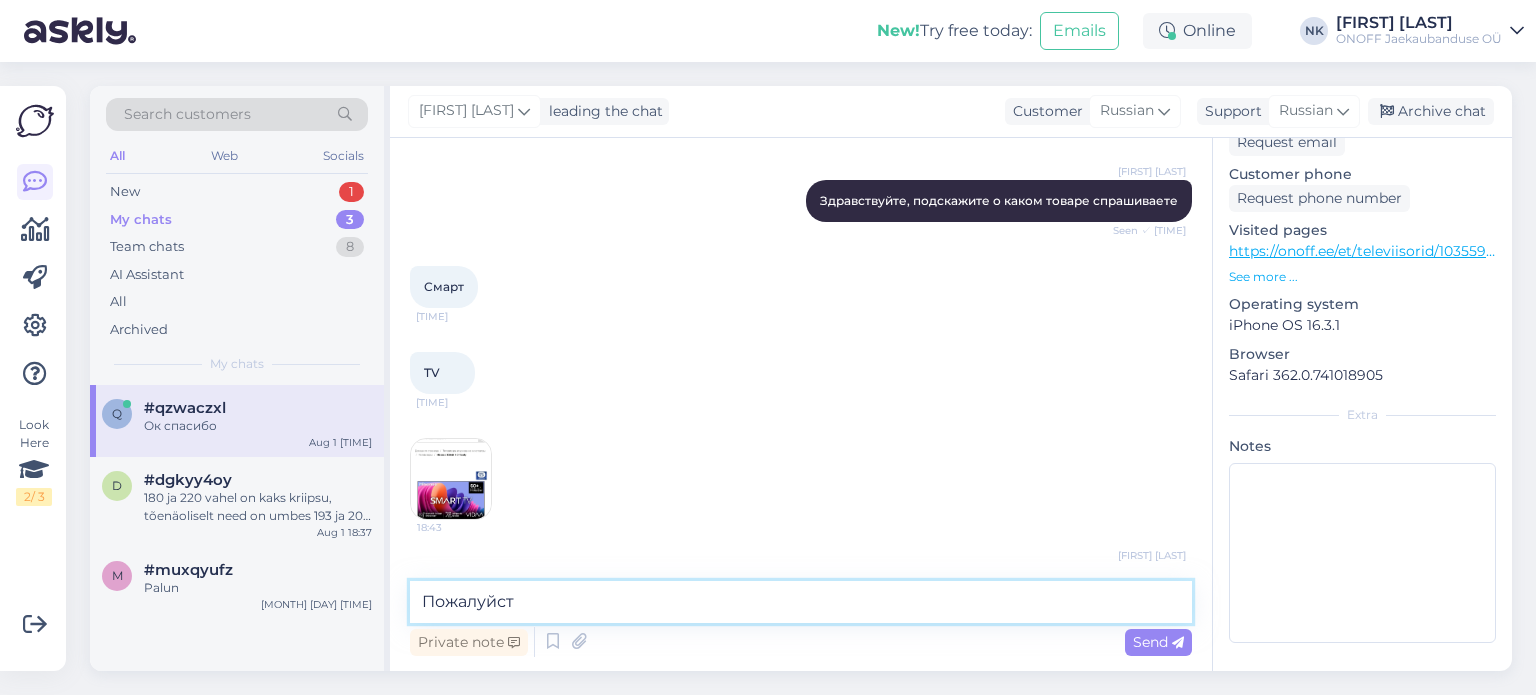 type on "Пожалуйста" 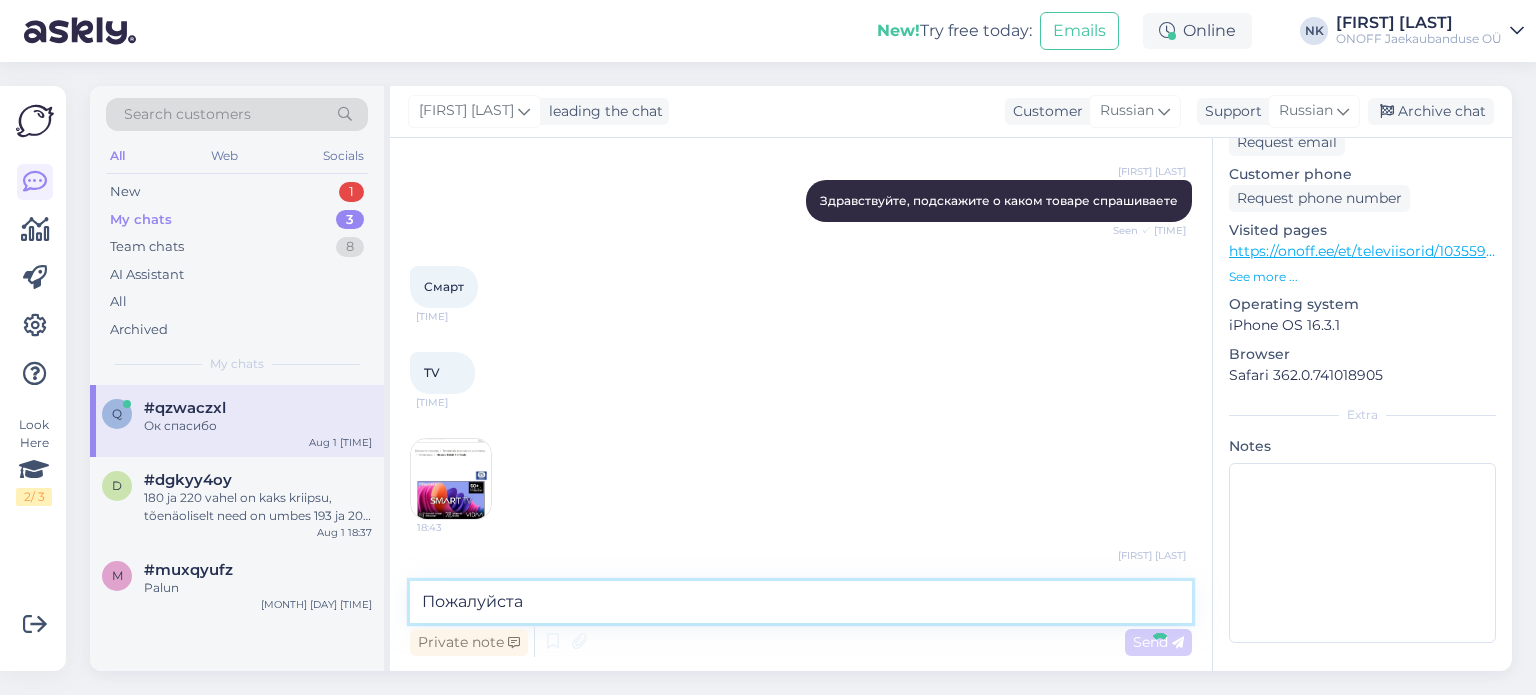 type 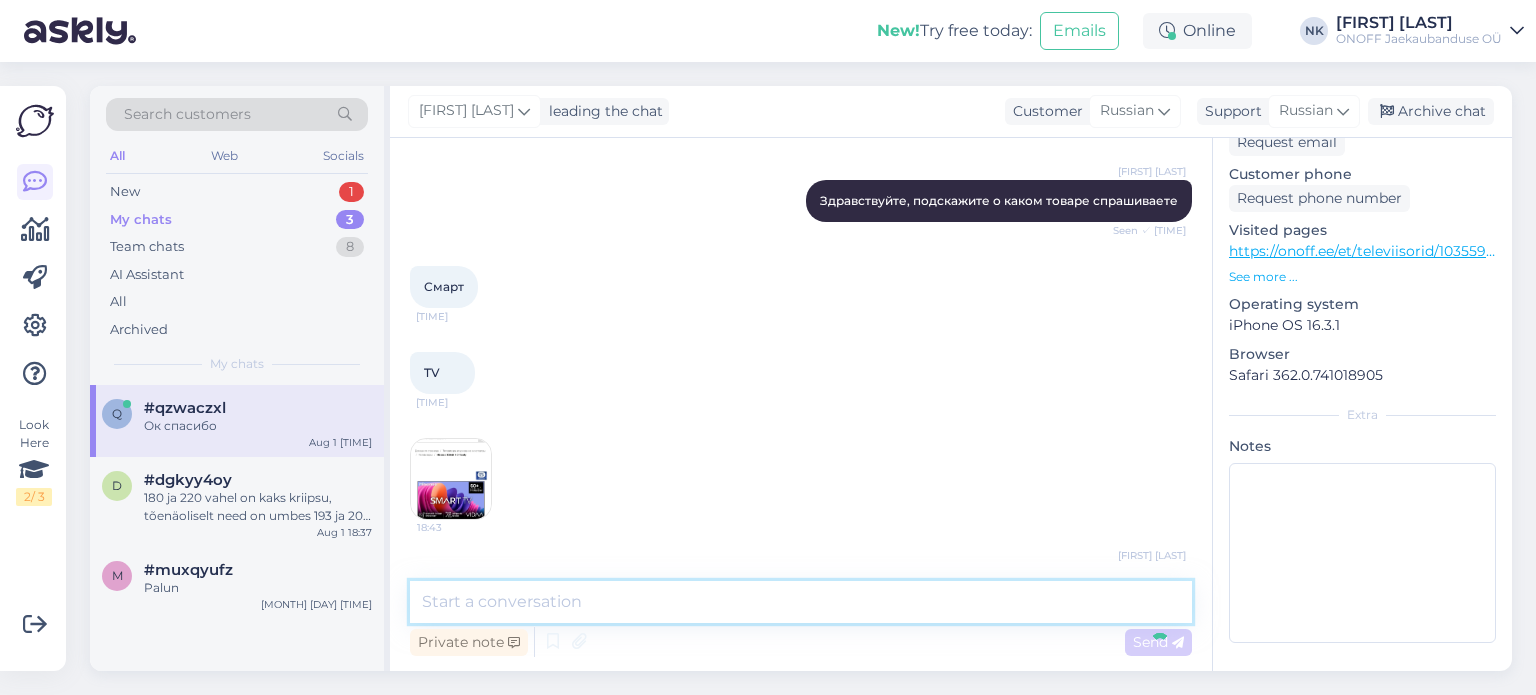 scroll, scrollTop: 618, scrollLeft: 0, axis: vertical 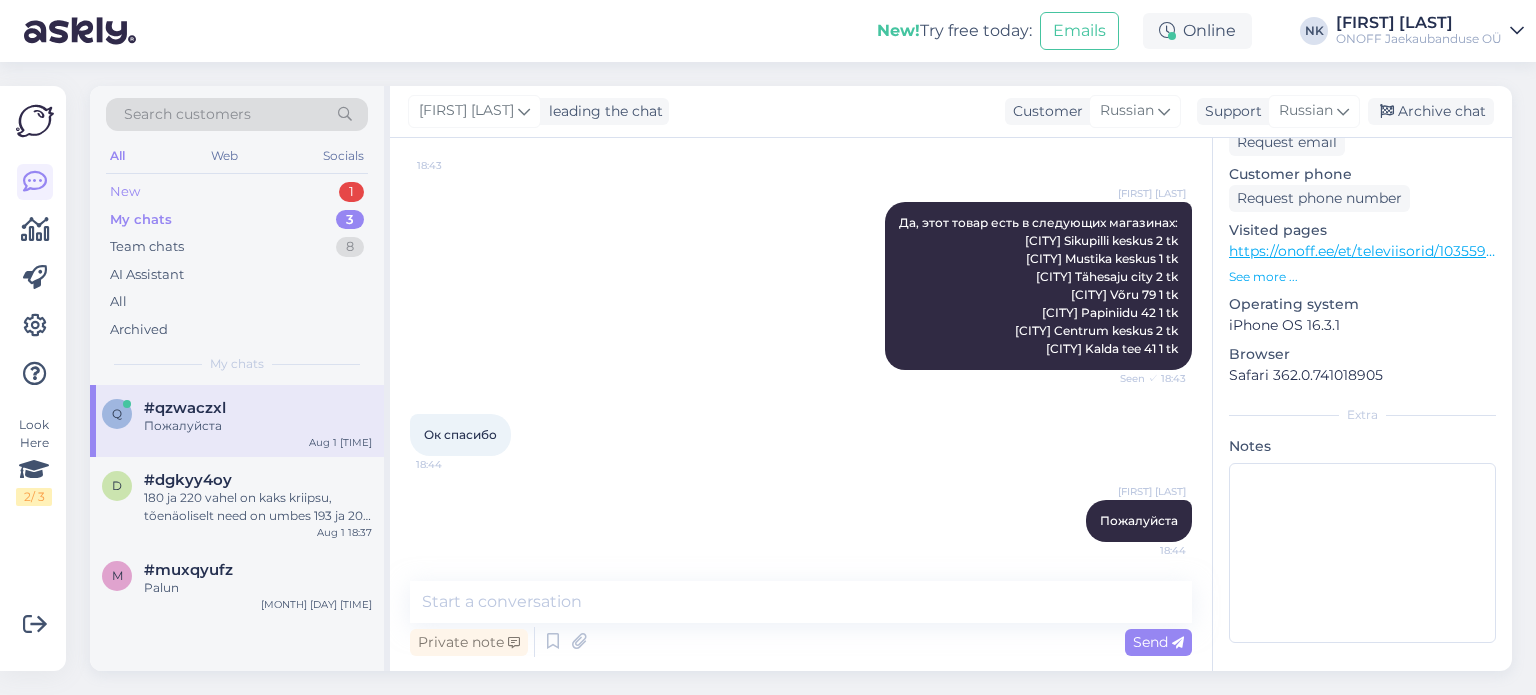 click on "New 1" at bounding box center (237, 192) 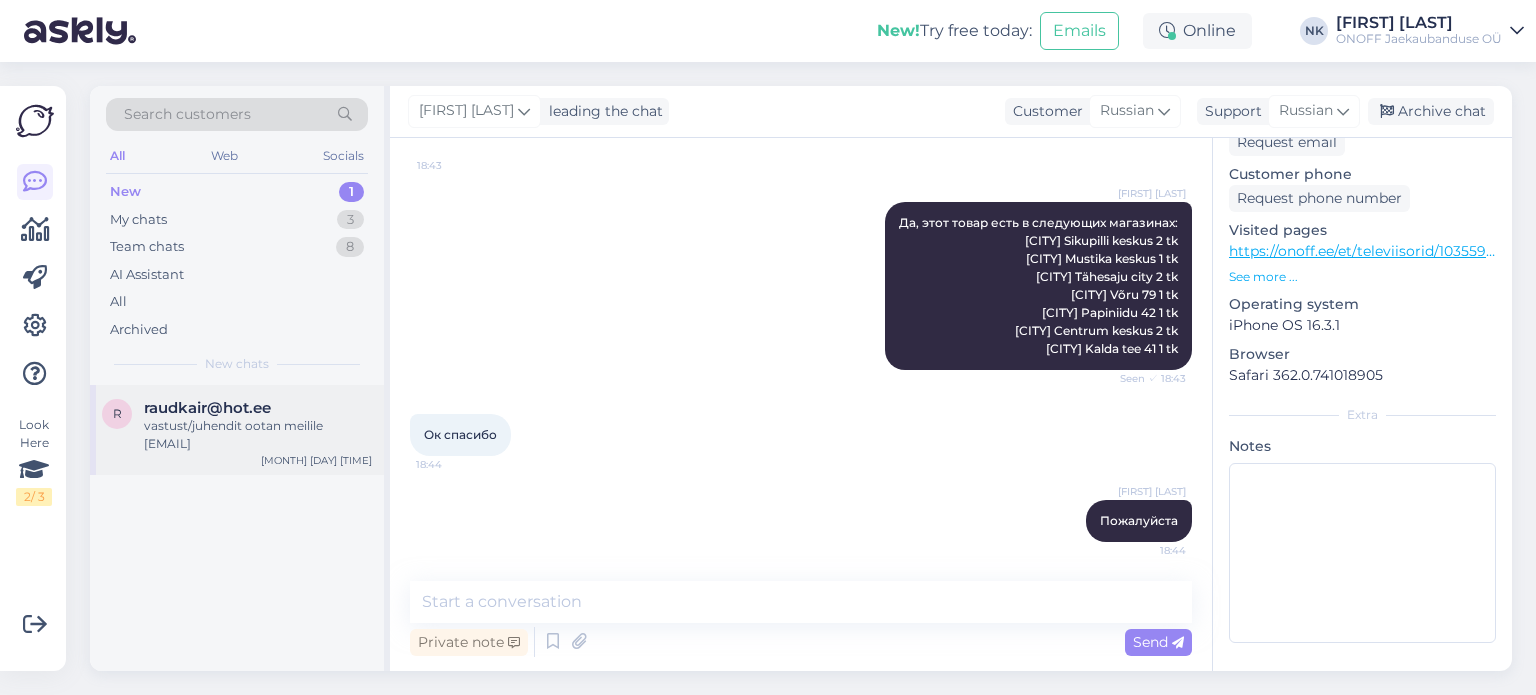 click on "[EMAIL] vastust/juhendit  ootan meilile [EMAIL] Aug 1 17:31" at bounding box center [237, 430] 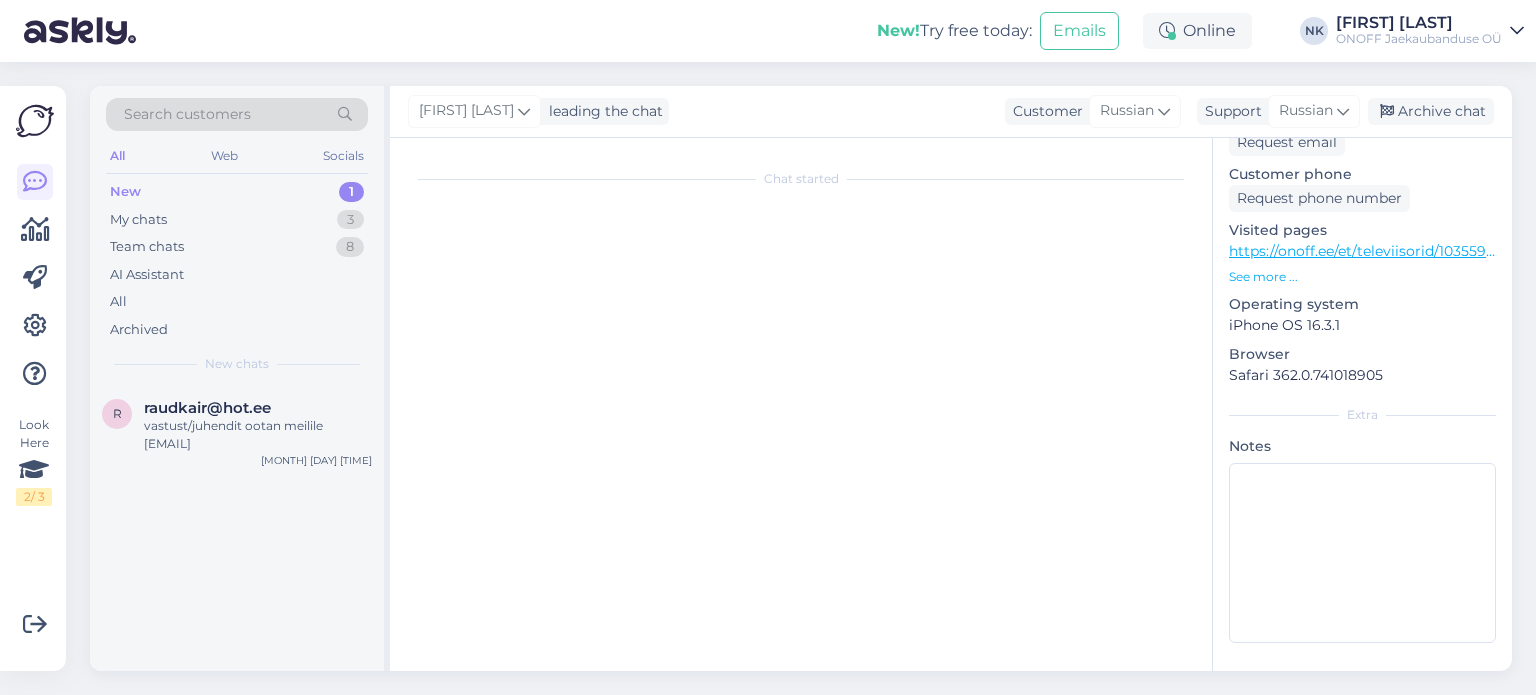 scroll, scrollTop: 641, scrollLeft: 0, axis: vertical 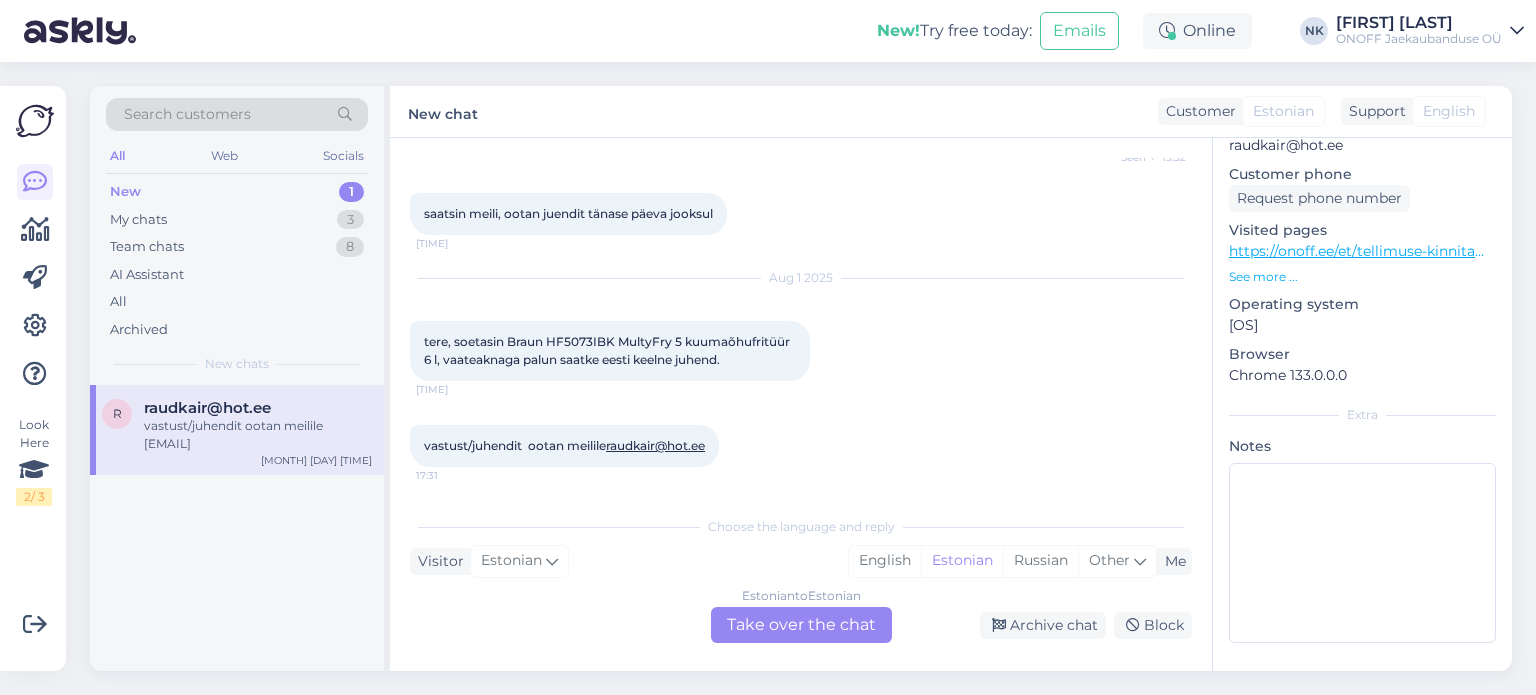 click on "Estonian  to  Estonian Take over the chat" at bounding box center [801, 625] 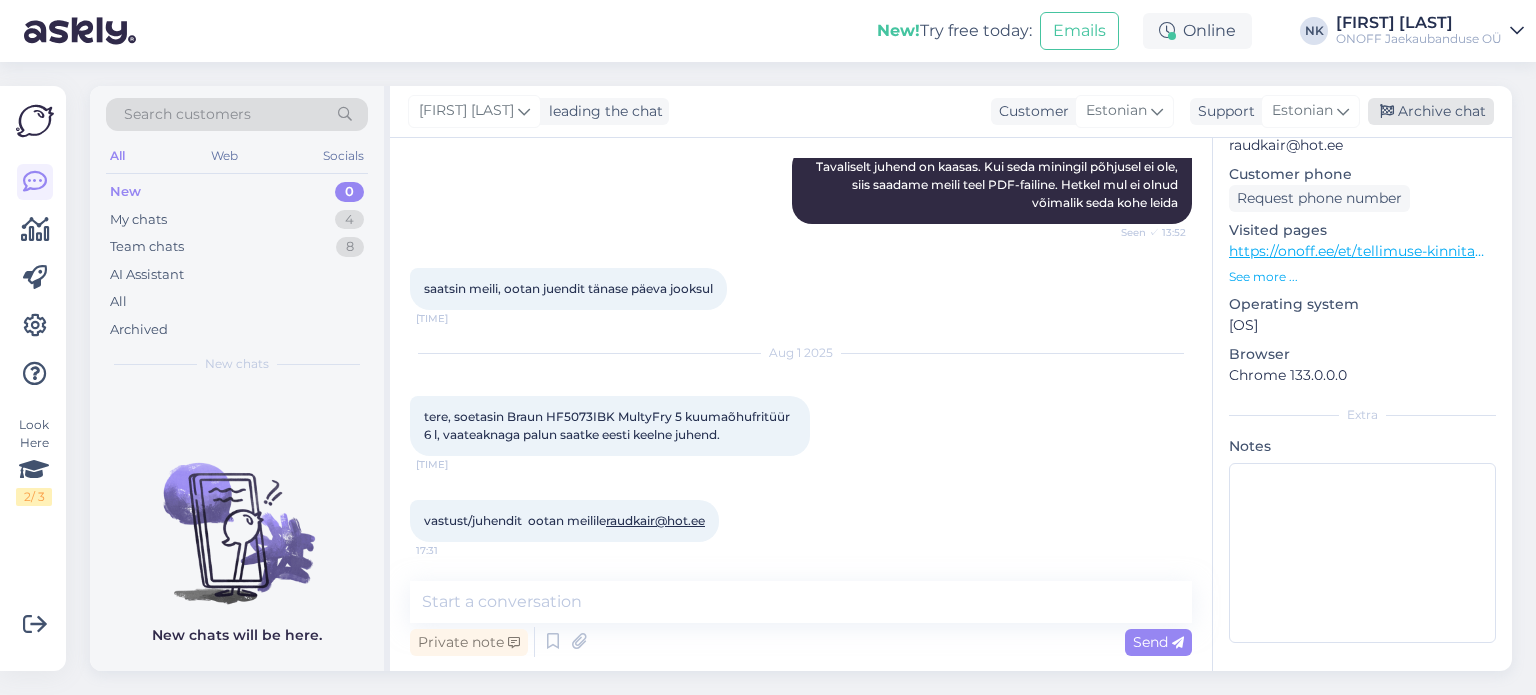 click on "Archive chat" at bounding box center [1431, 111] 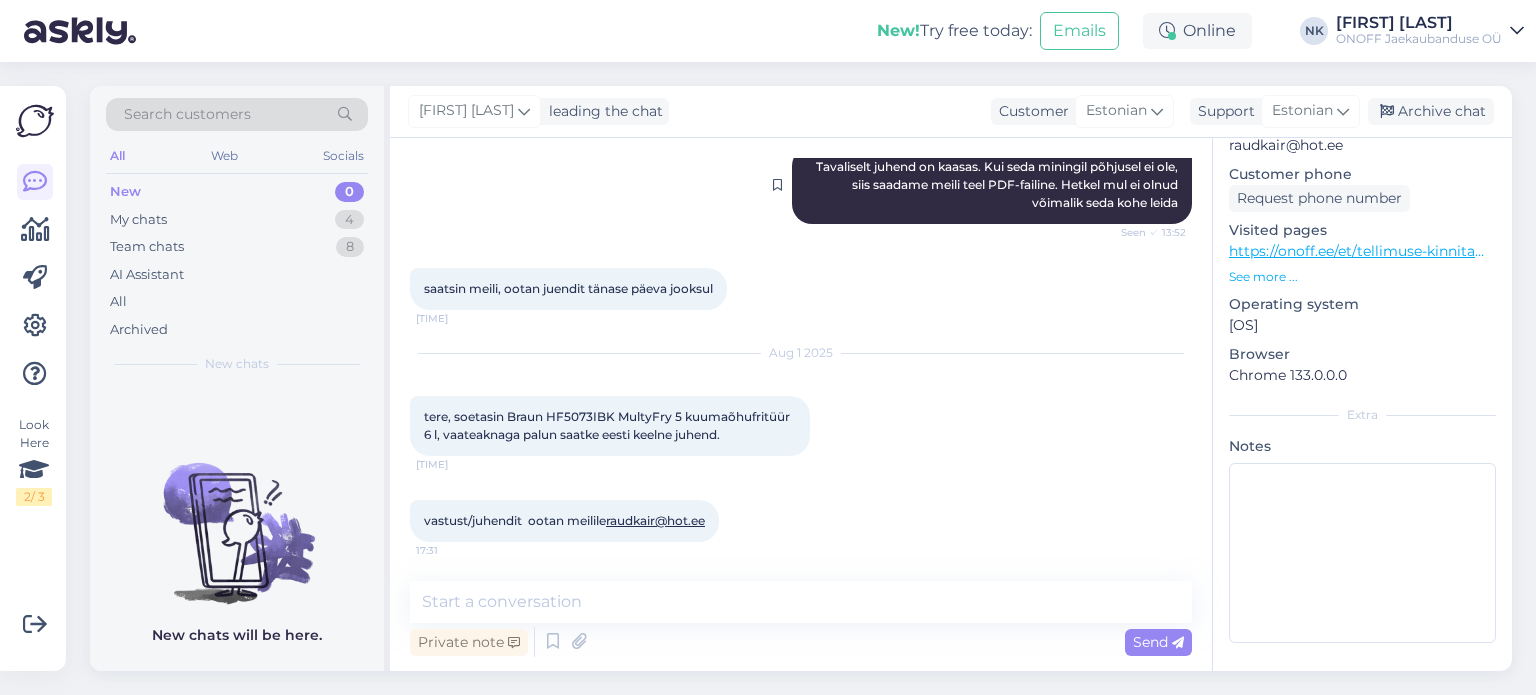 scroll, scrollTop: 573, scrollLeft: 0, axis: vertical 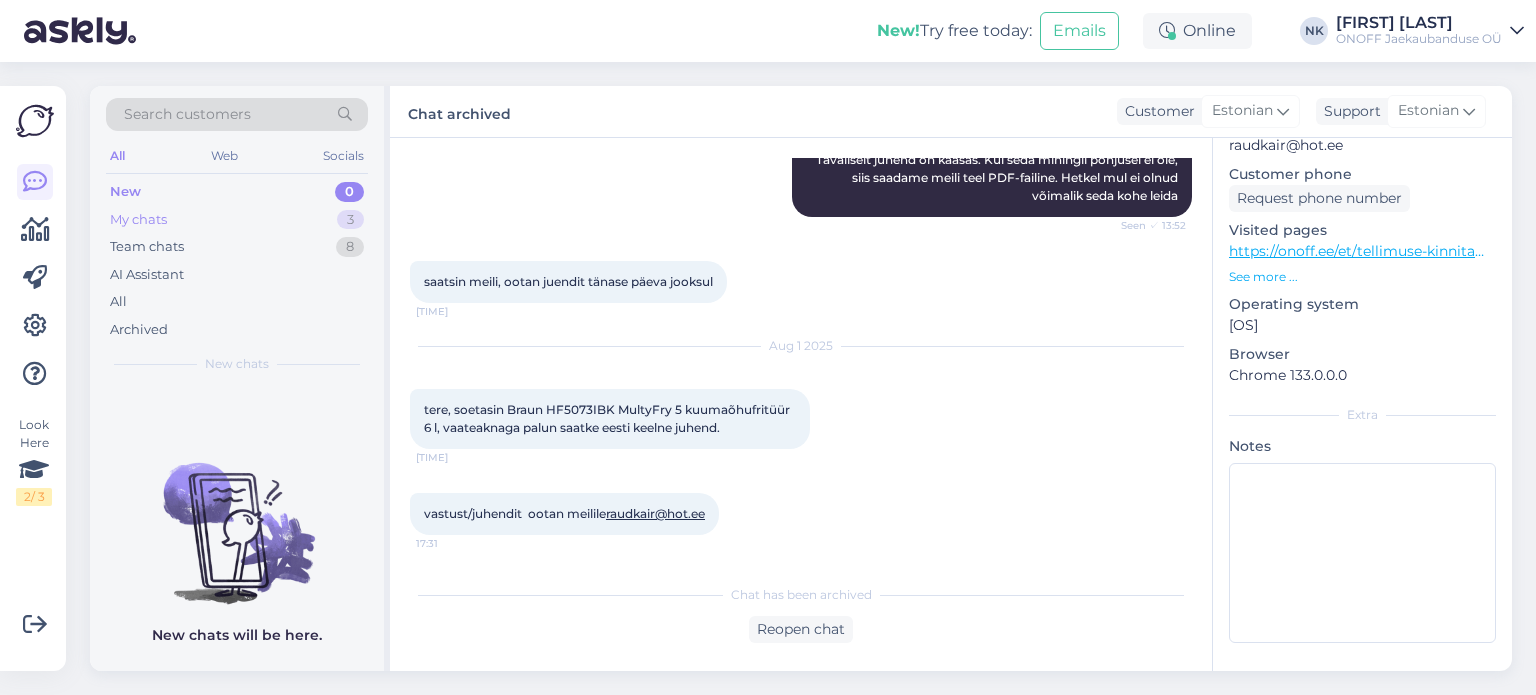 click on "My chats 3" at bounding box center (237, 220) 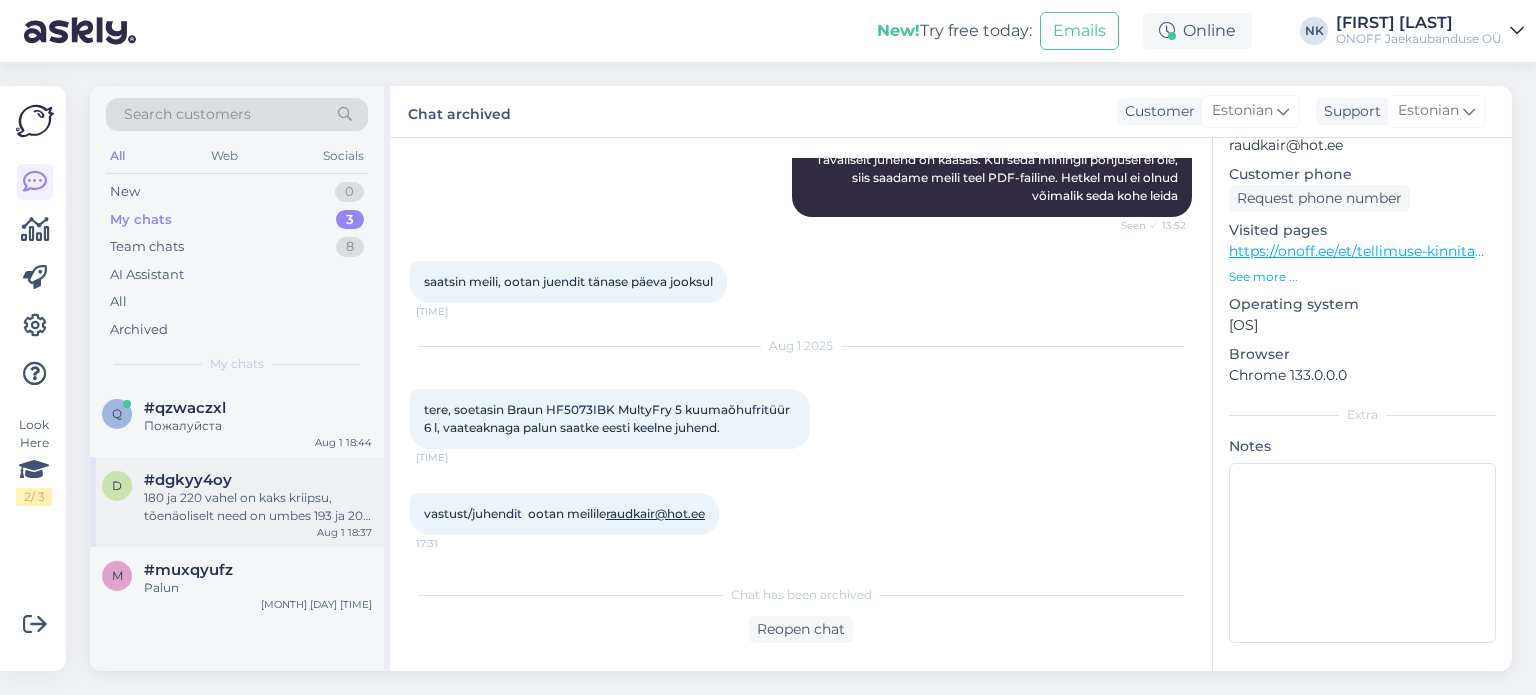 click on "180 ja 220 vahel on kaks kriipsu, tõenäoliselt need on umbes 193 ja 207 kraadi" at bounding box center (258, 507) 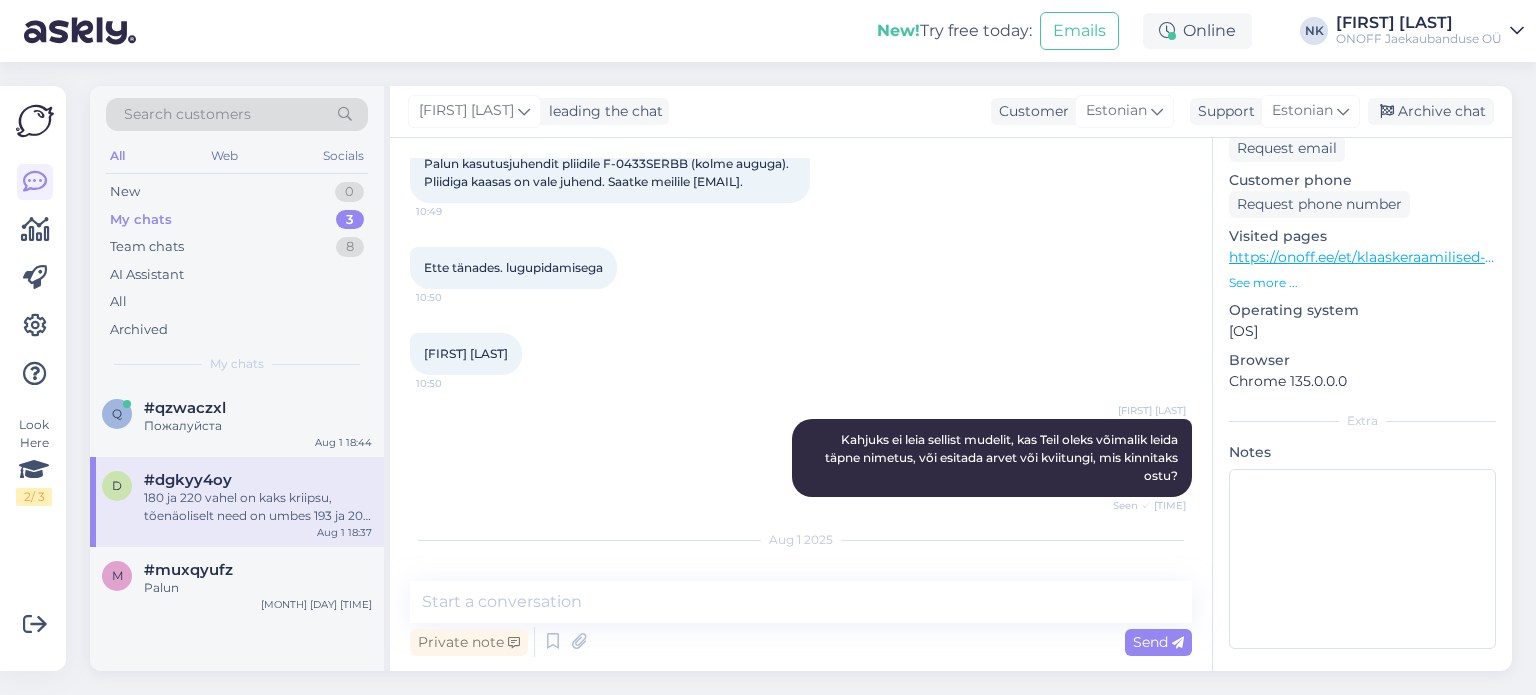 scroll, scrollTop: 1216, scrollLeft: 0, axis: vertical 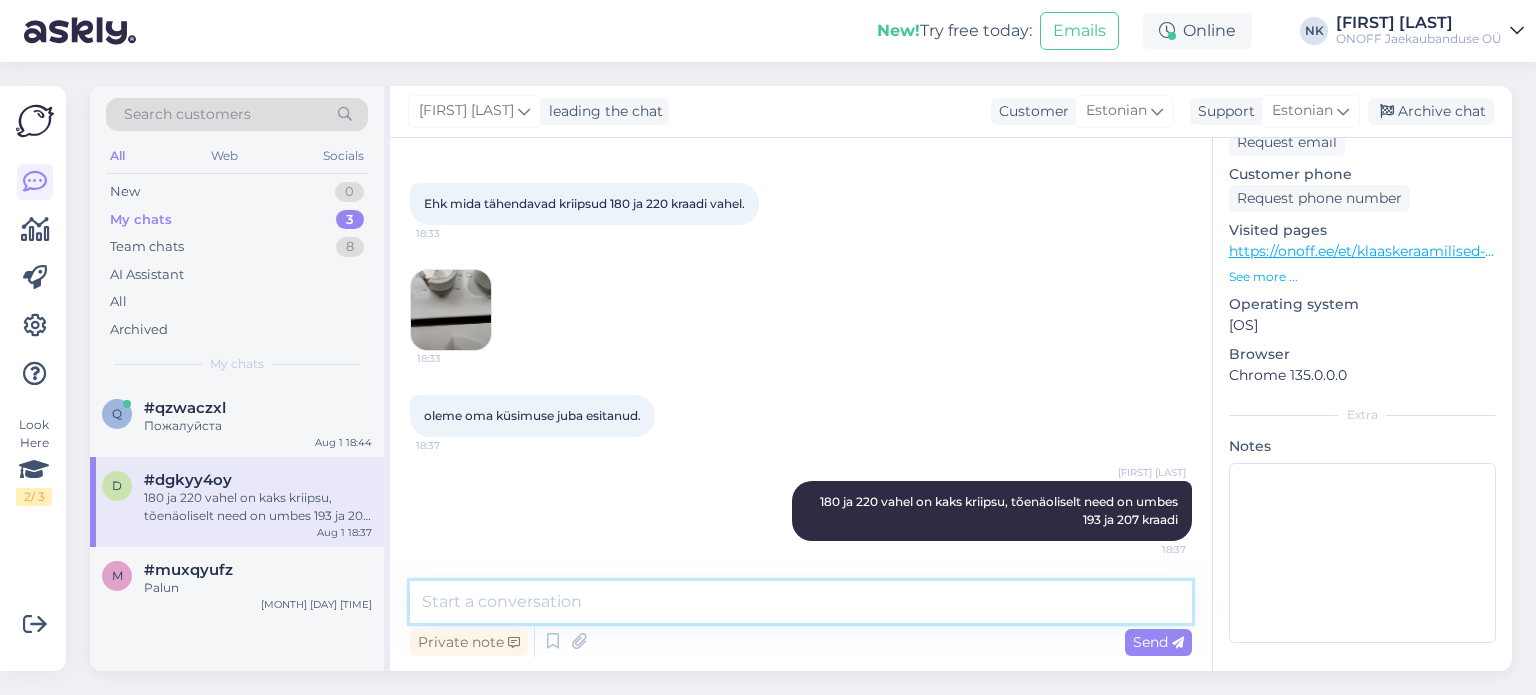 click at bounding box center (801, 602) 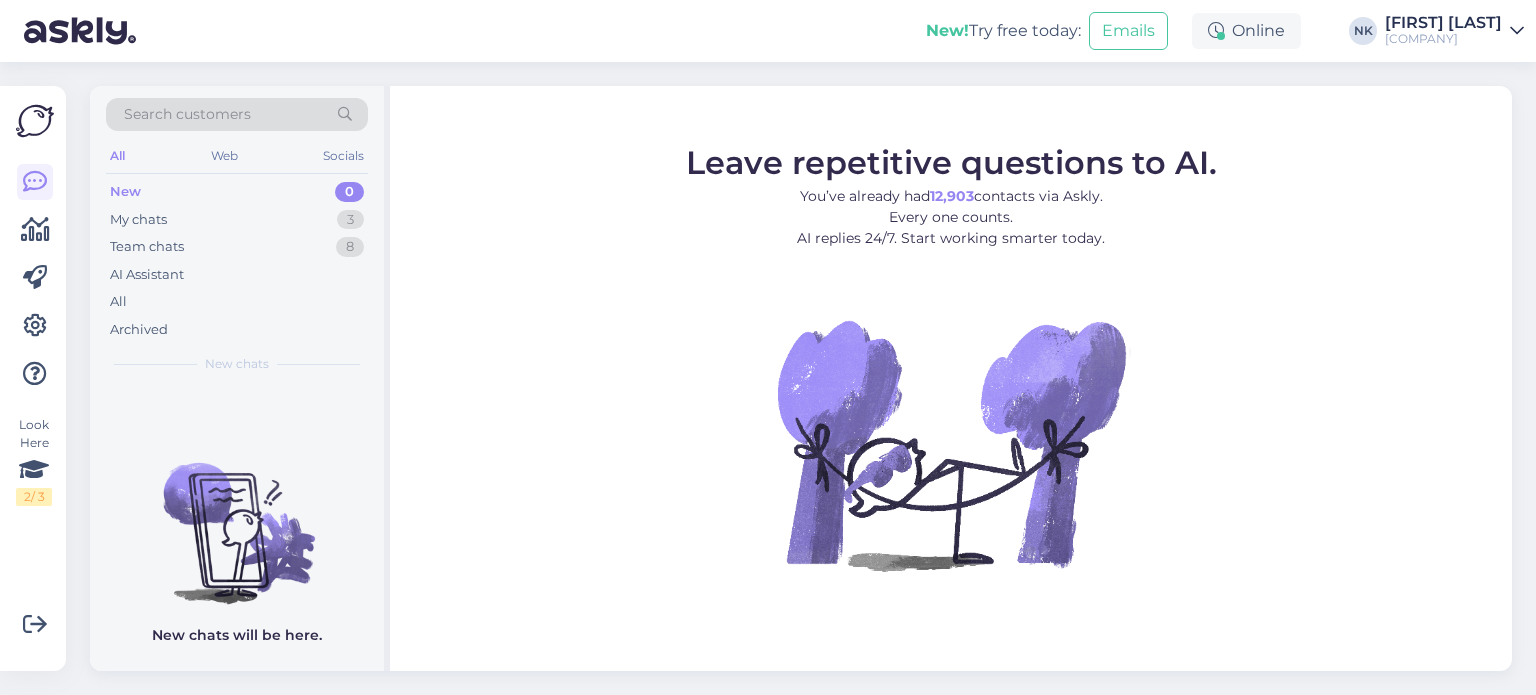 scroll, scrollTop: 0, scrollLeft: 0, axis: both 